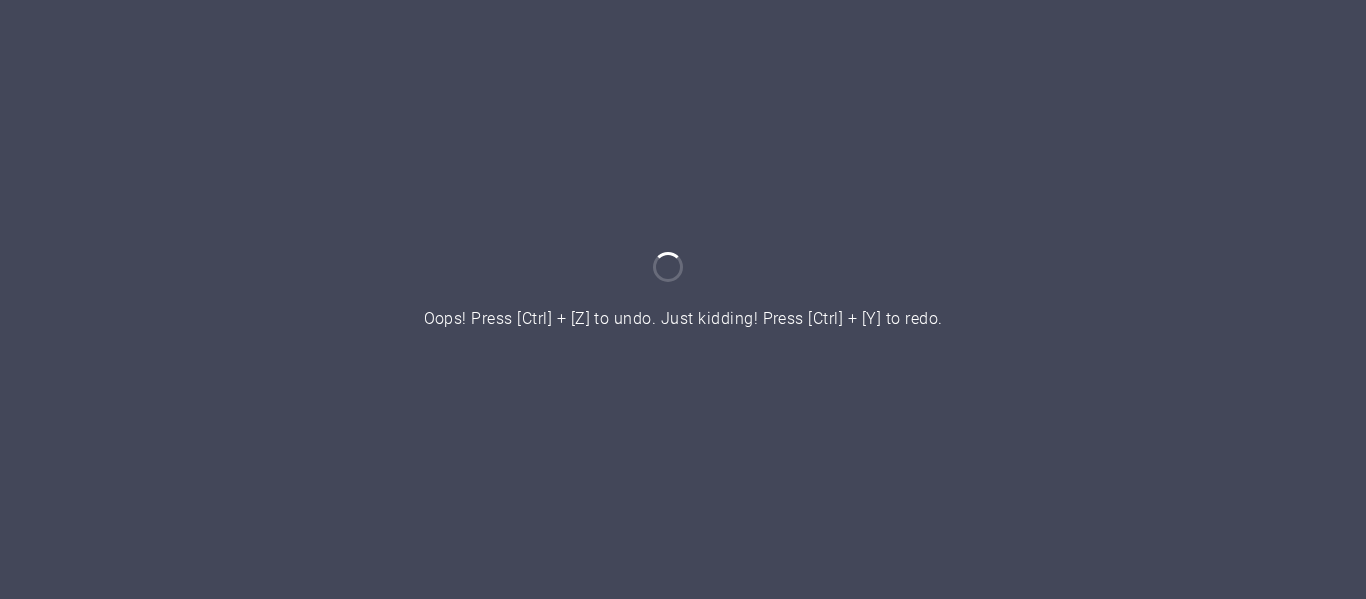 scroll, scrollTop: 0, scrollLeft: 0, axis: both 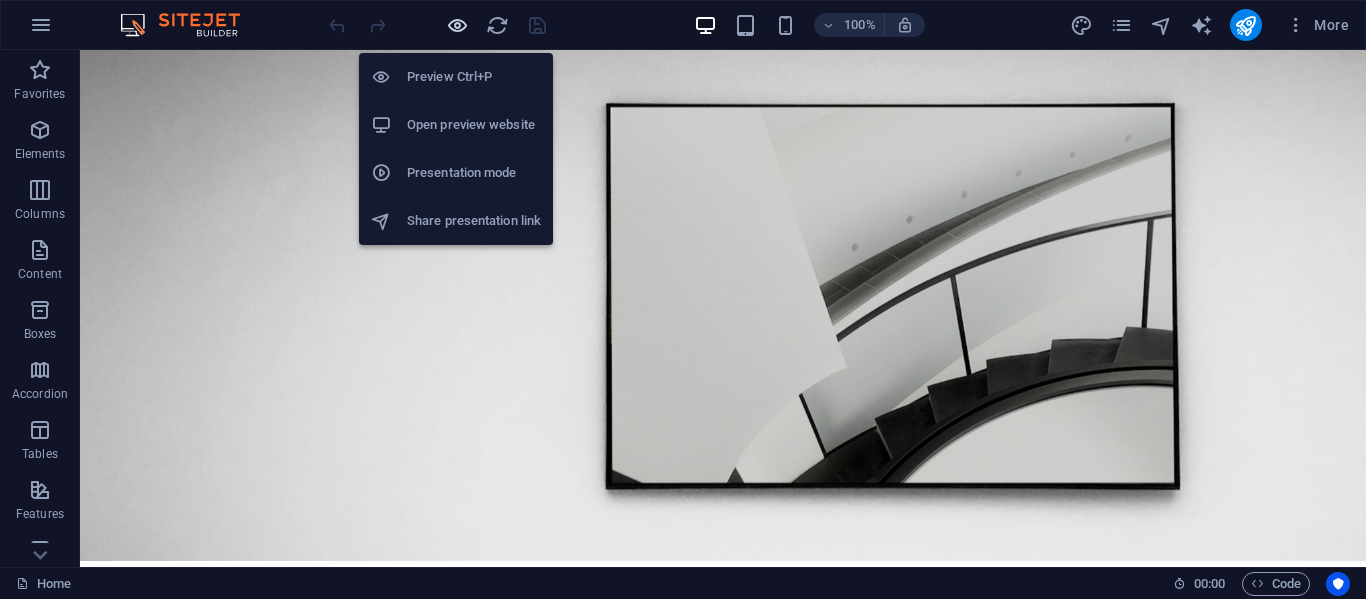 click at bounding box center [457, 25] 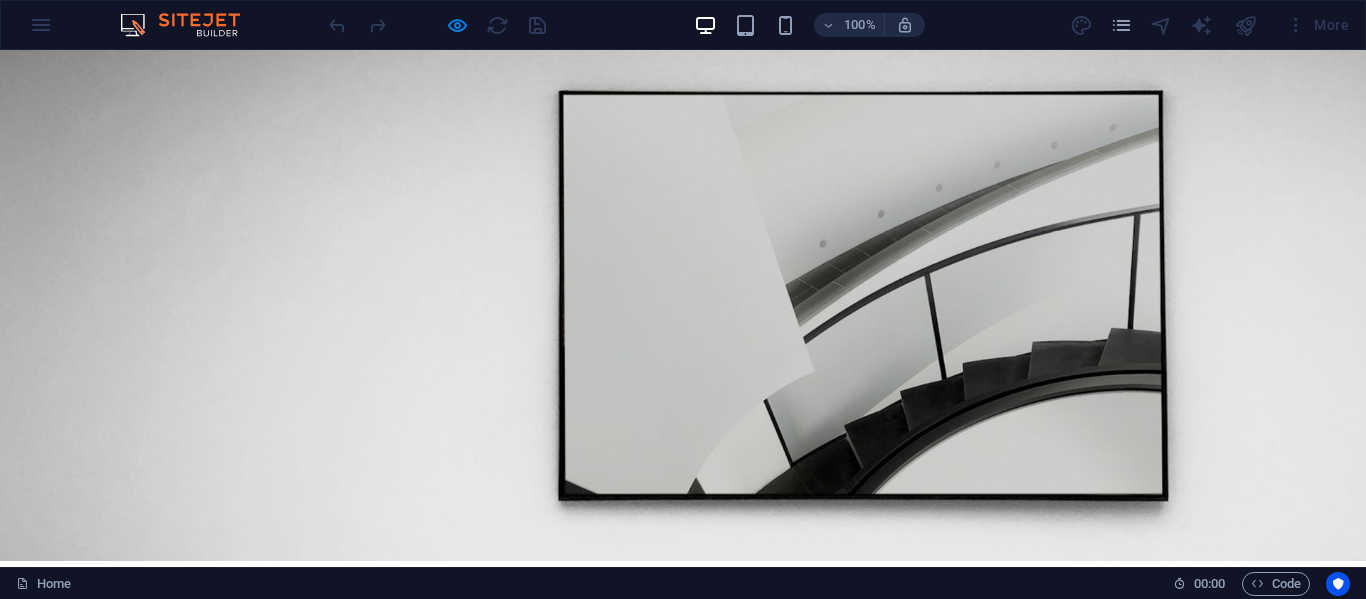 click on "Contact" at bounding box center (880, 671) 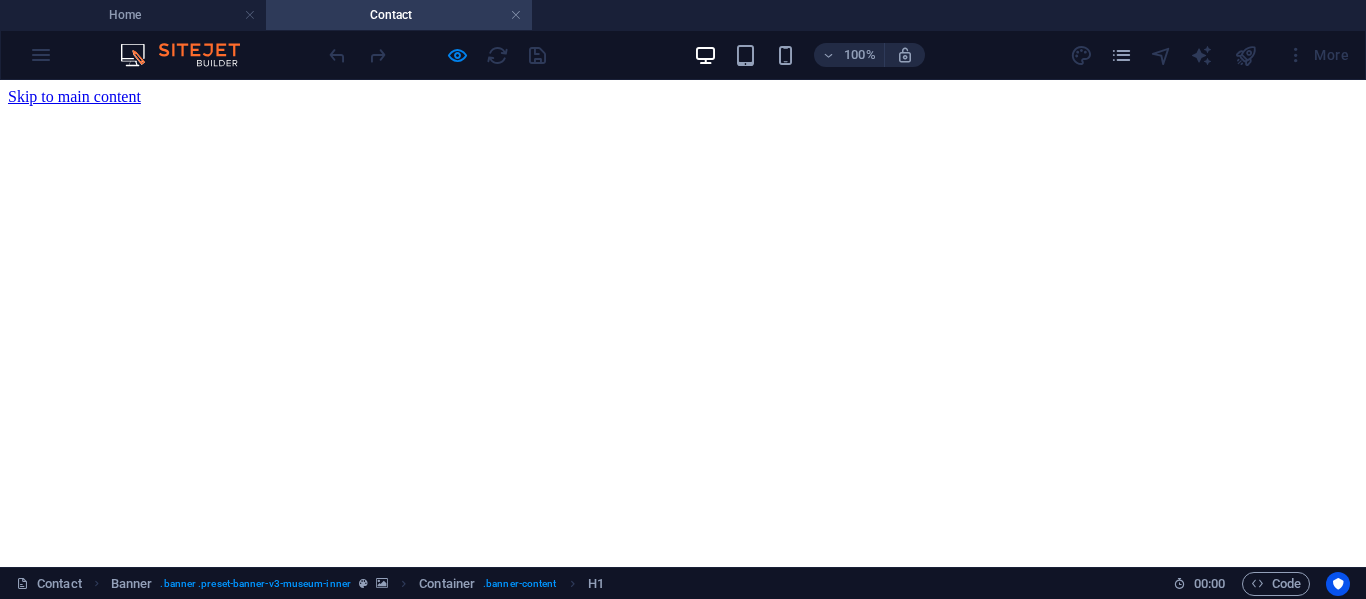 scroll, scrollTop: 0, scrollLeft: 0, axis: both 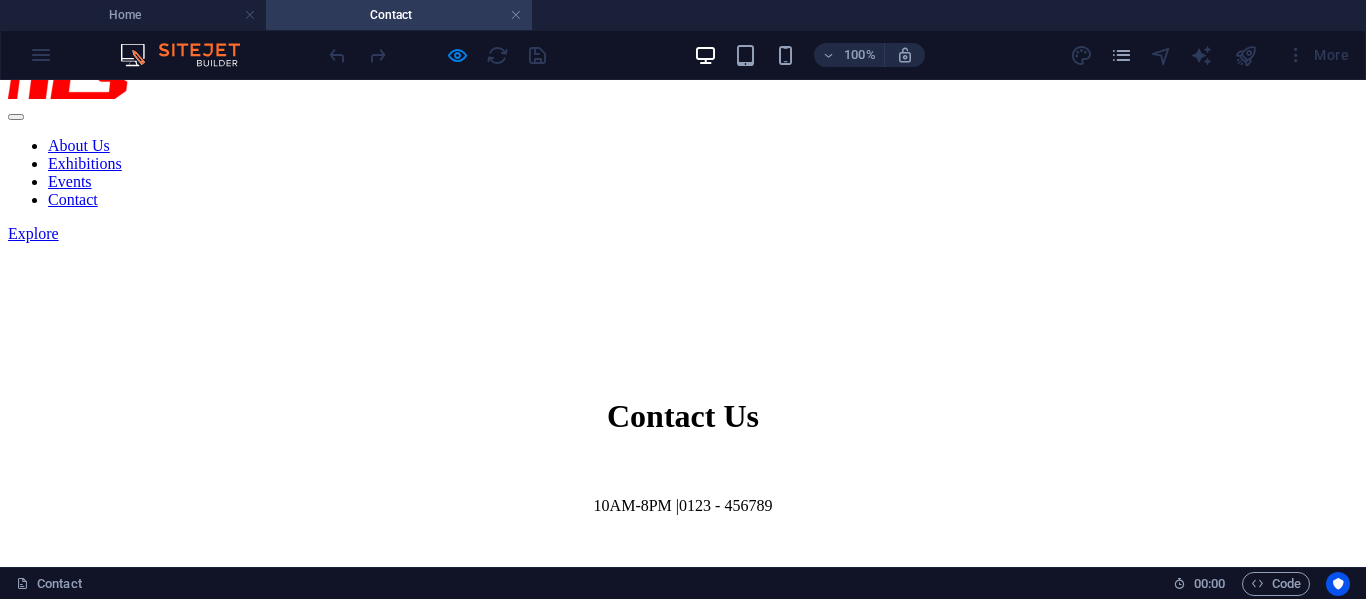 click at bounding box center [683, 1170] 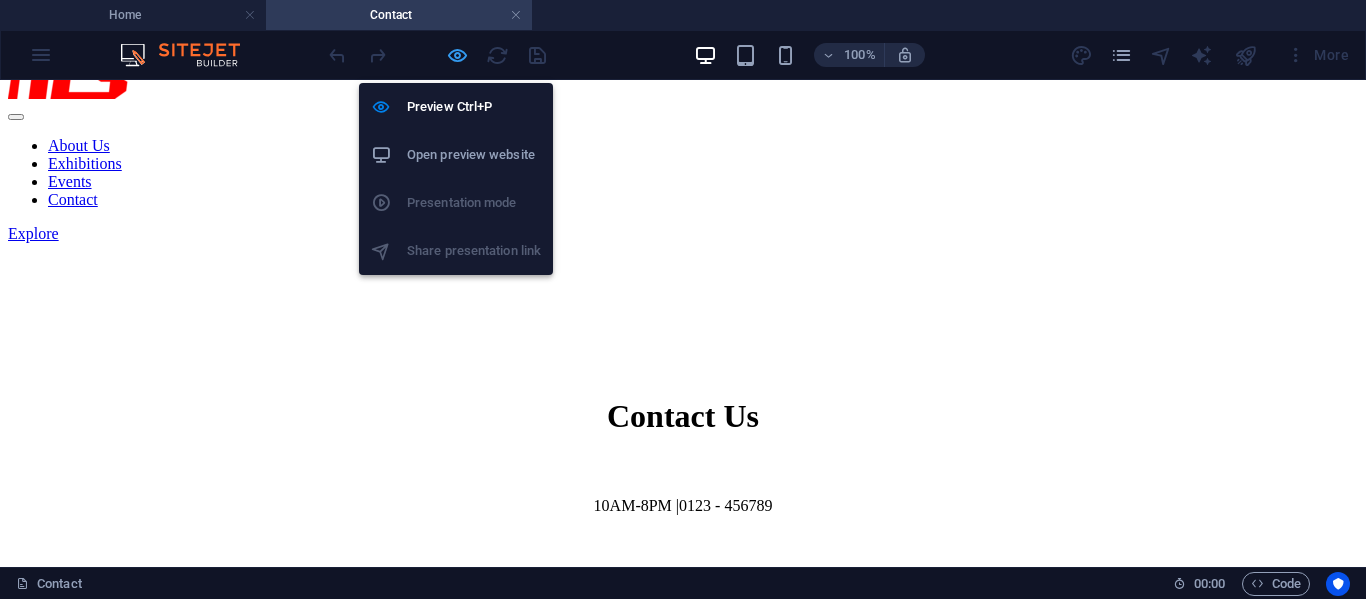 click at bounding box center (457, 55) 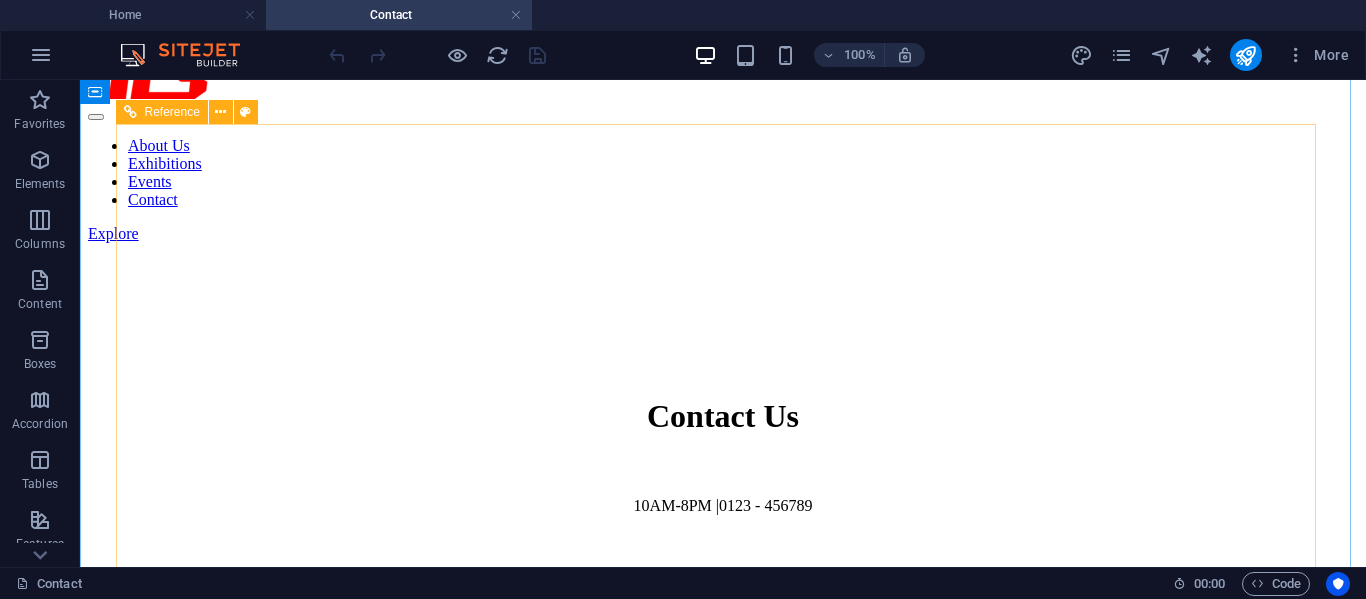 click at bounding box center (723, 1170) 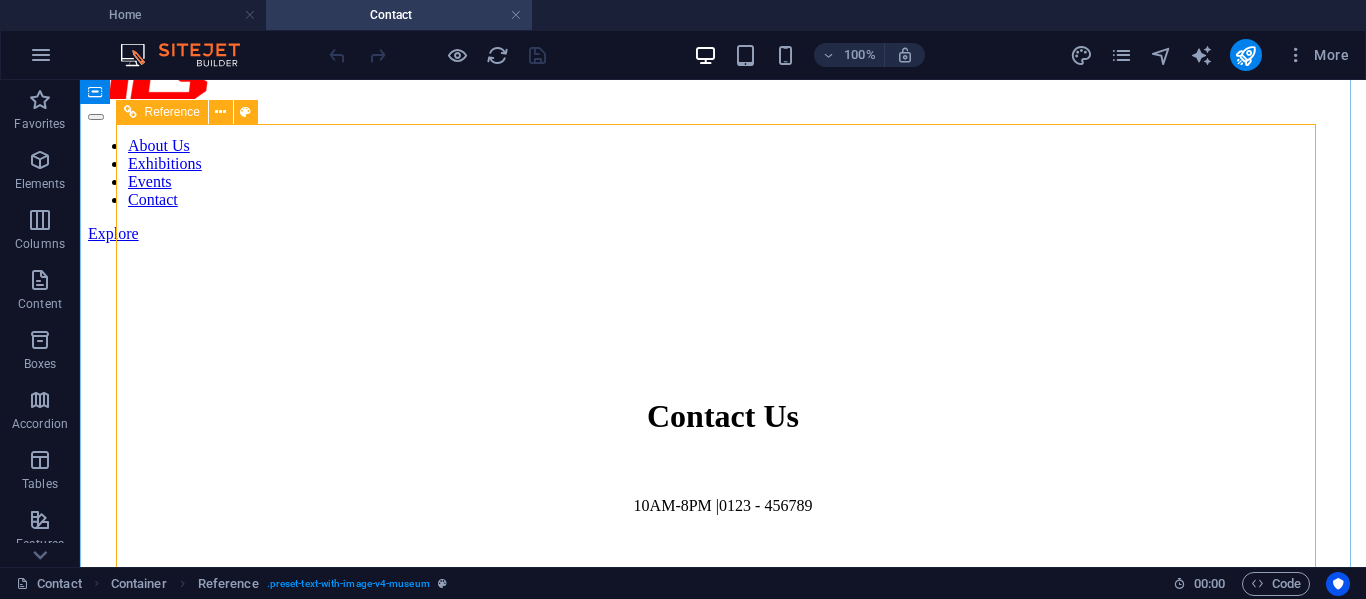 click at bounding box center (723, 1170) 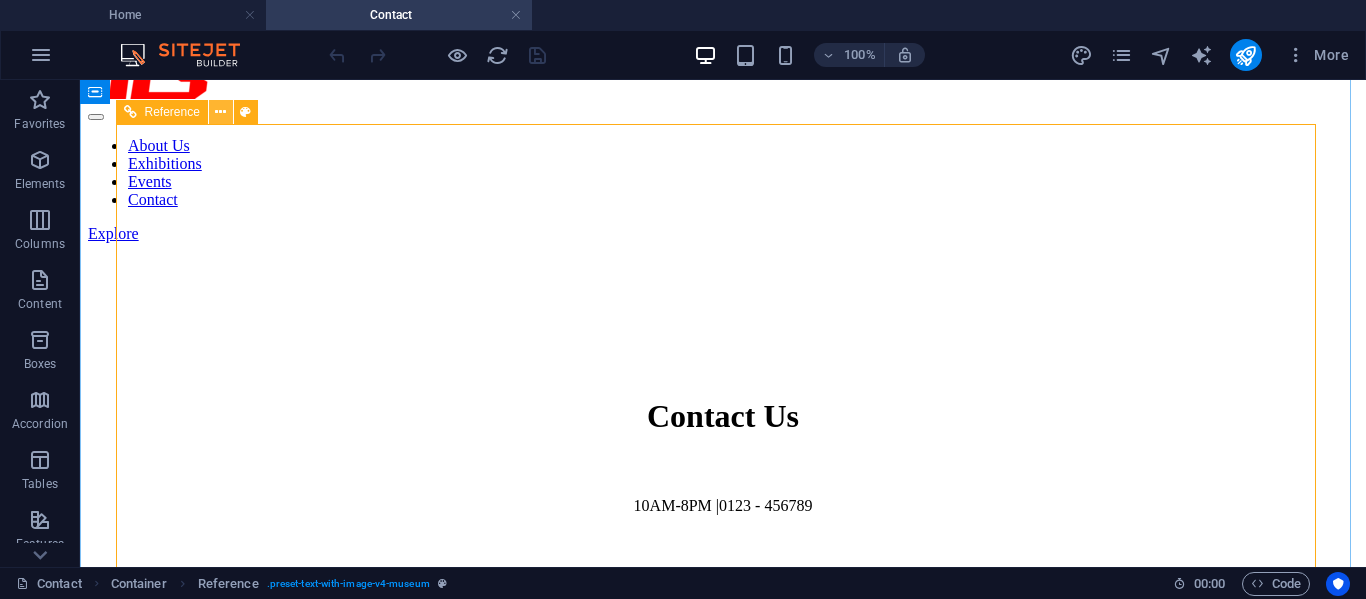 click at bounding box center (220, 112) 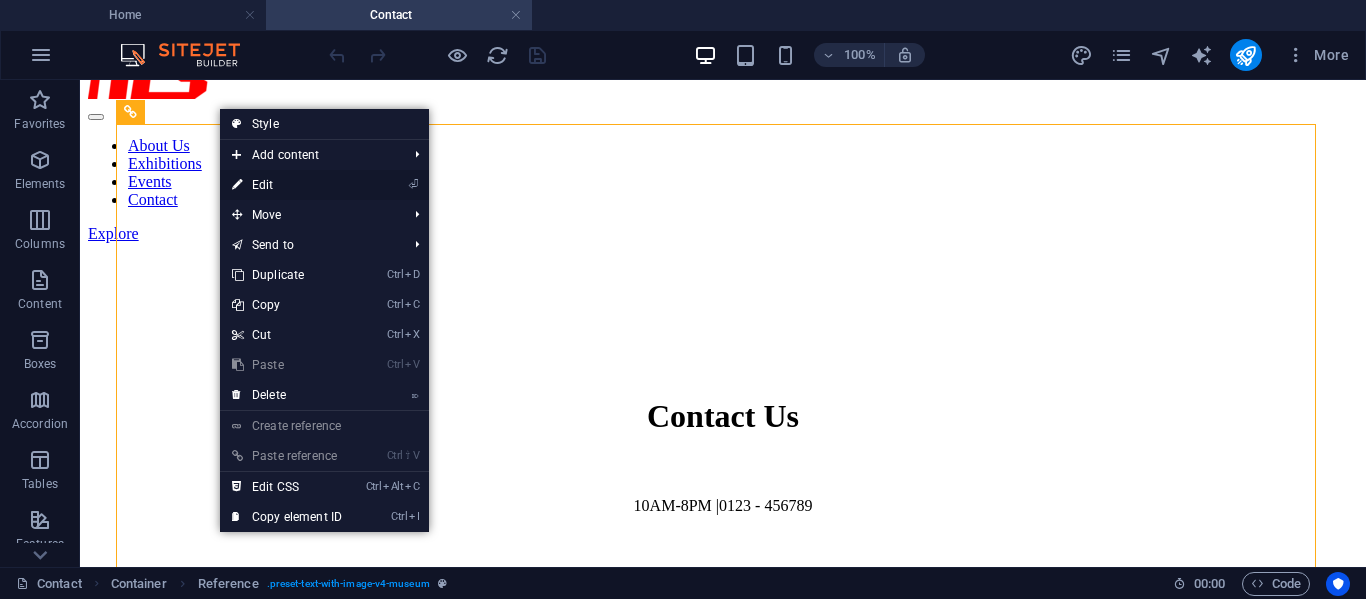 click on "⏎  Edit" at bounding box center (287, 185) 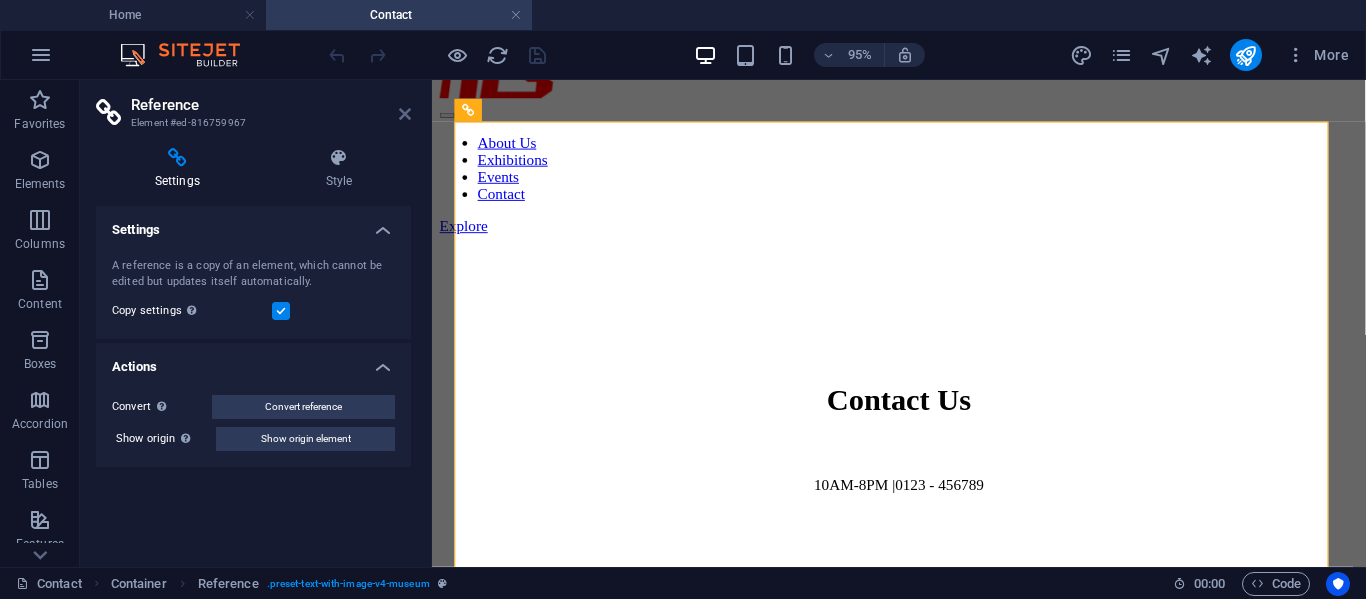 click at bounding box center (405, 114) 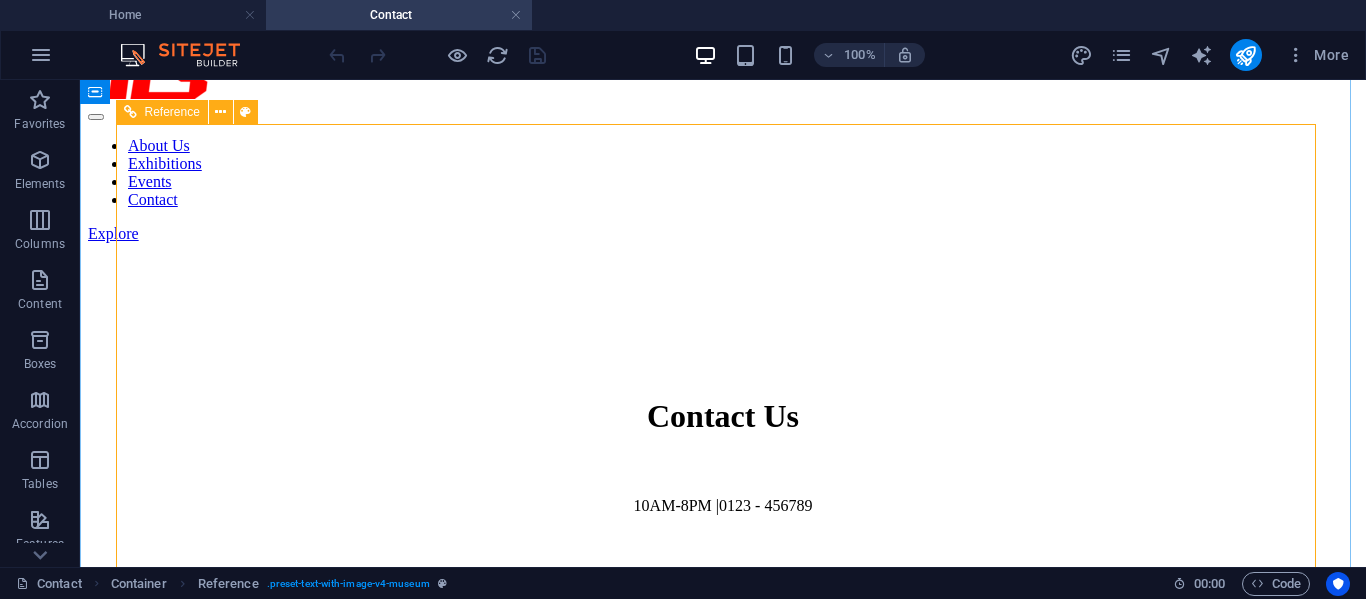click at bounding box center (723, 1170) 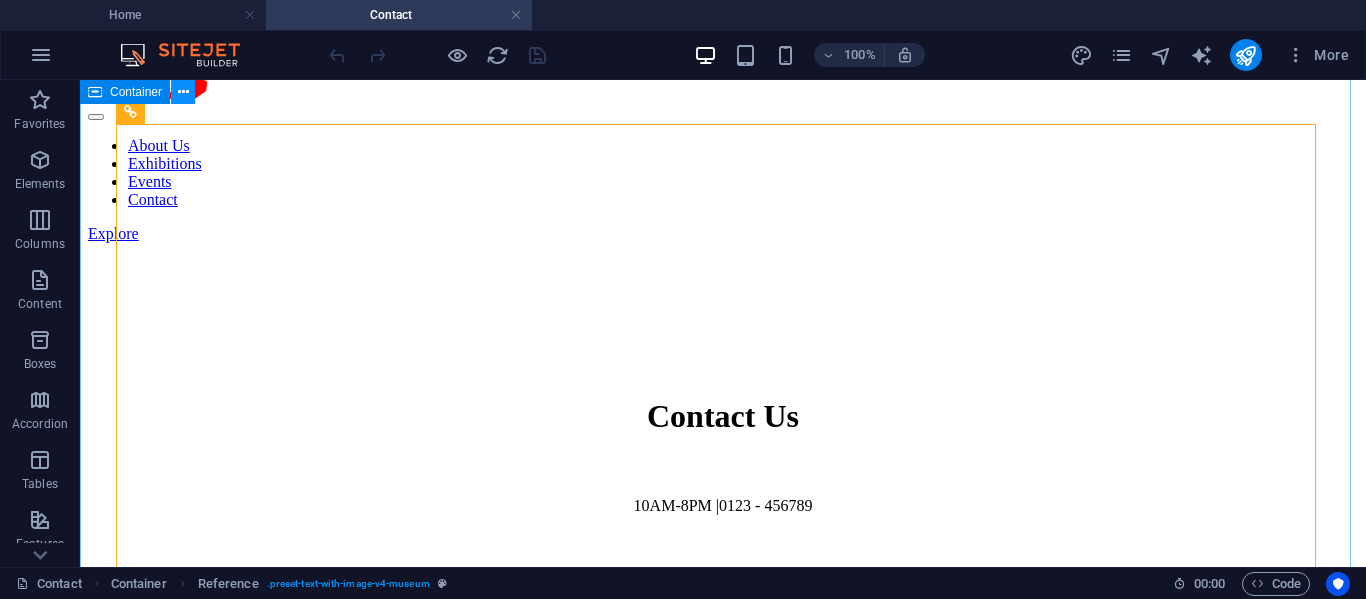 click at bounding box center [183, 92] 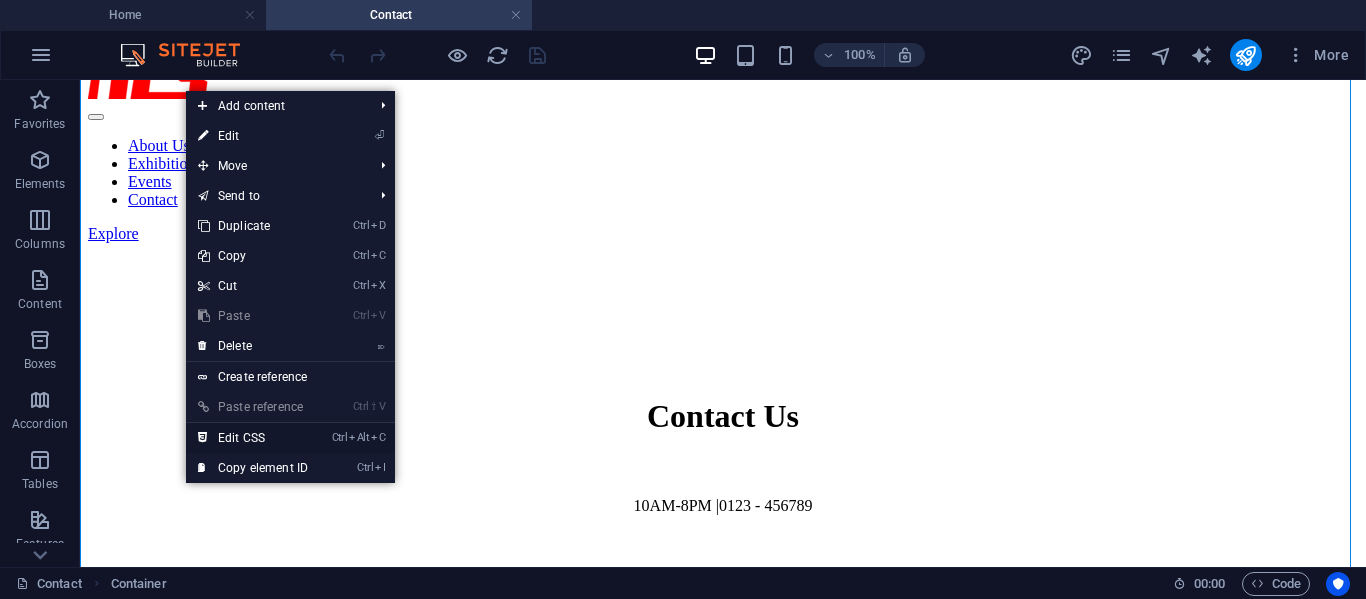 click on "Ctrl Alt C  Edit CSS" at bounding box center [253, 438] 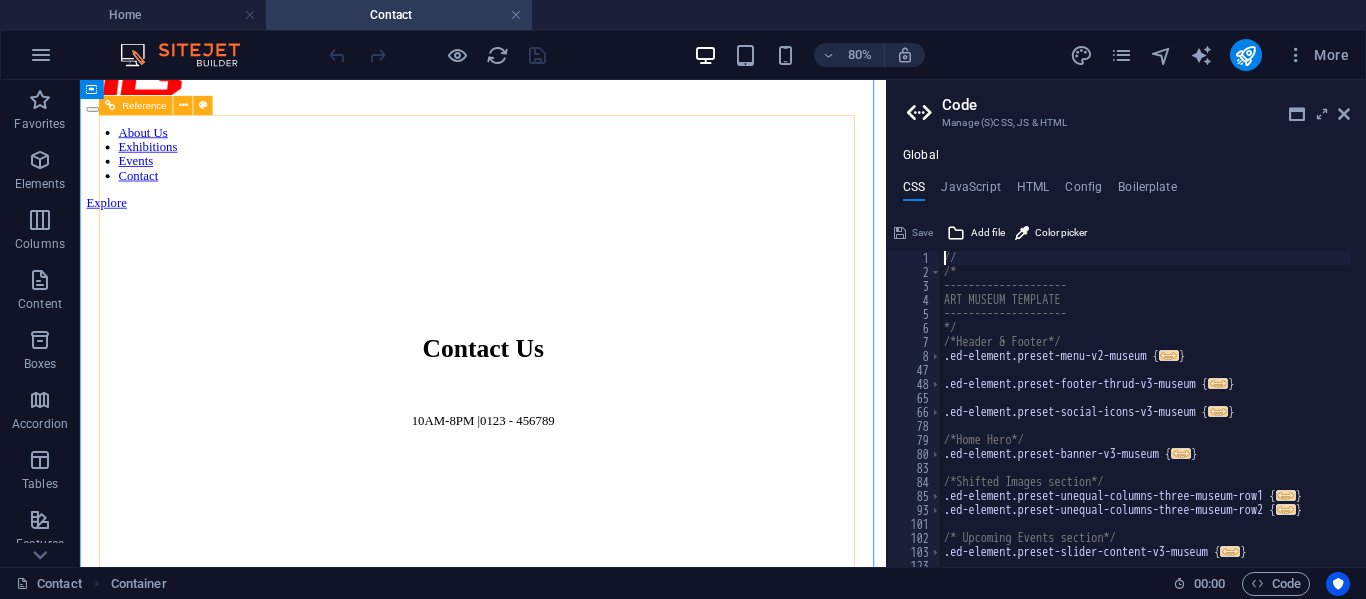 type on "@include contact-form-v3(" 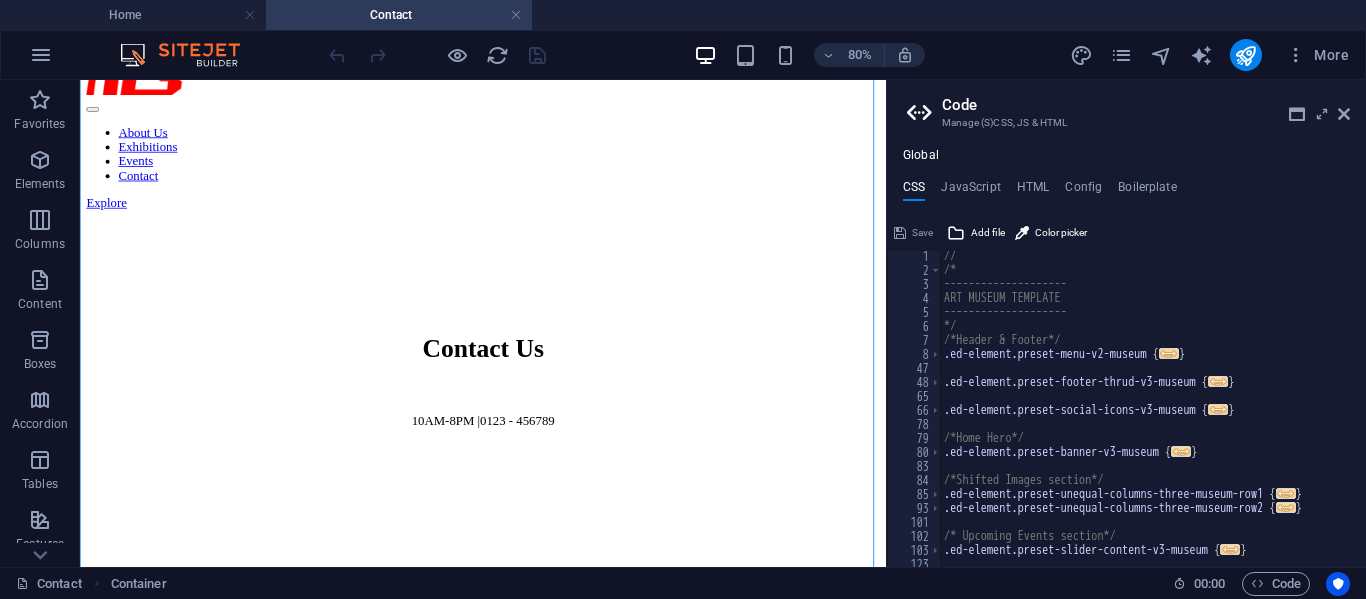 scroll, scrollTop: 0, scrollLeft: 0, axis: both 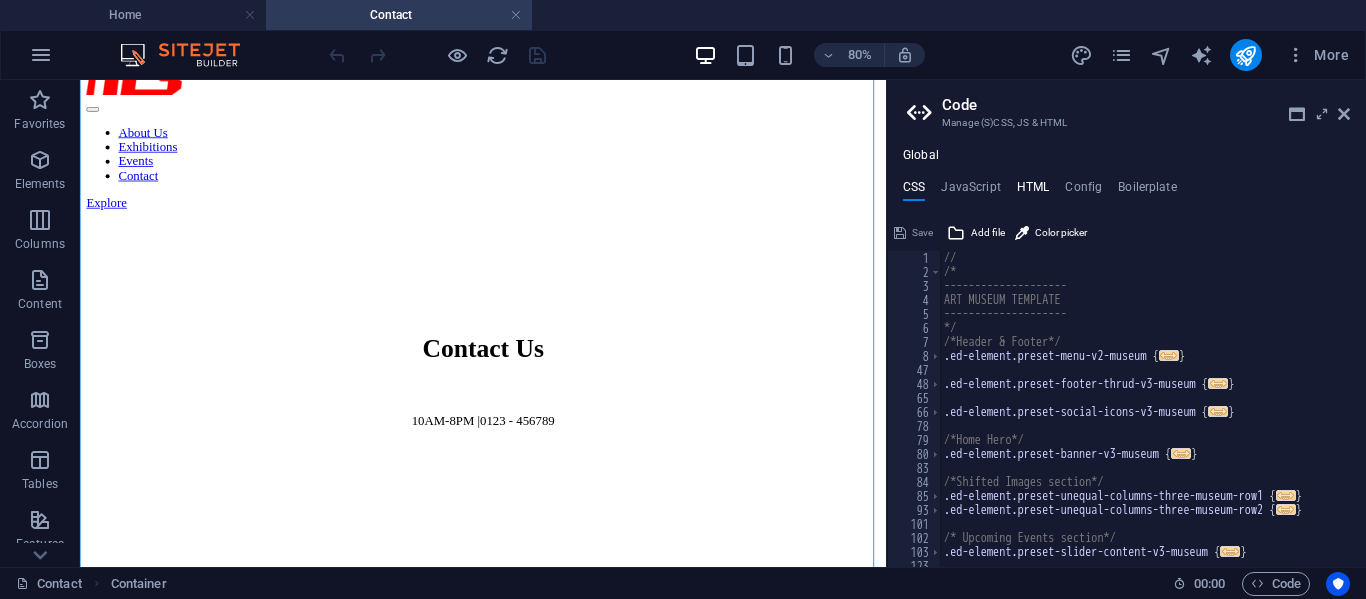 click on "HTML" at bounding box center [1033, 191] 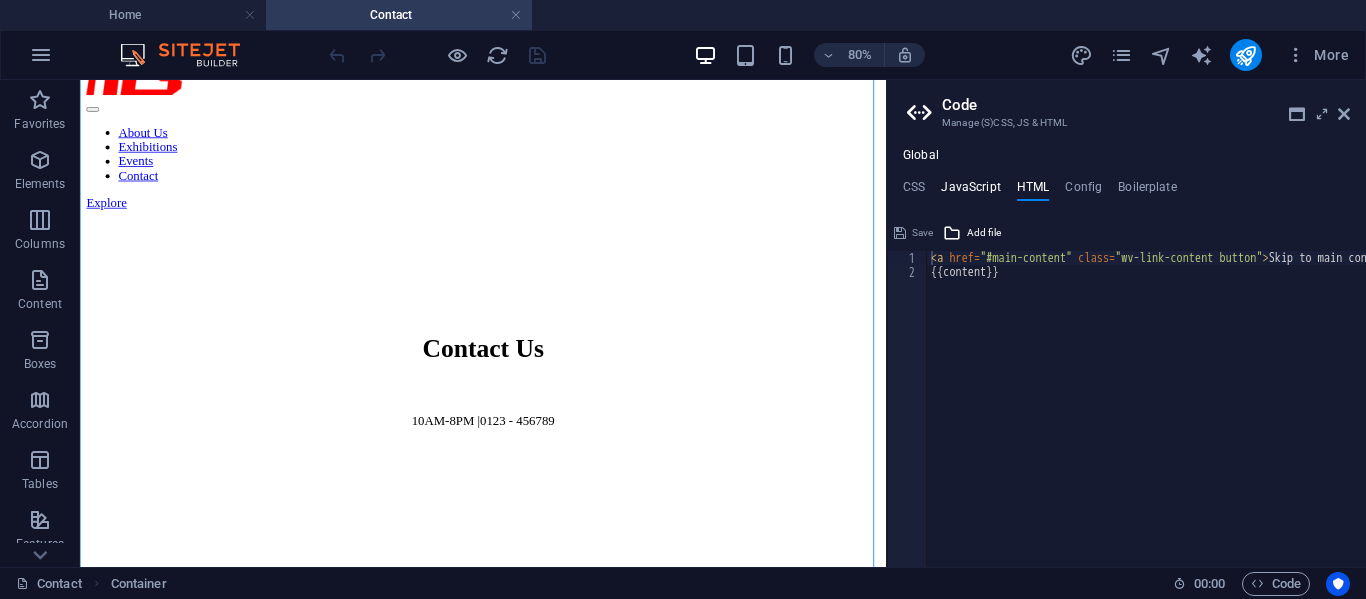 click on "JavaScript" at bounding box center [970, 191] 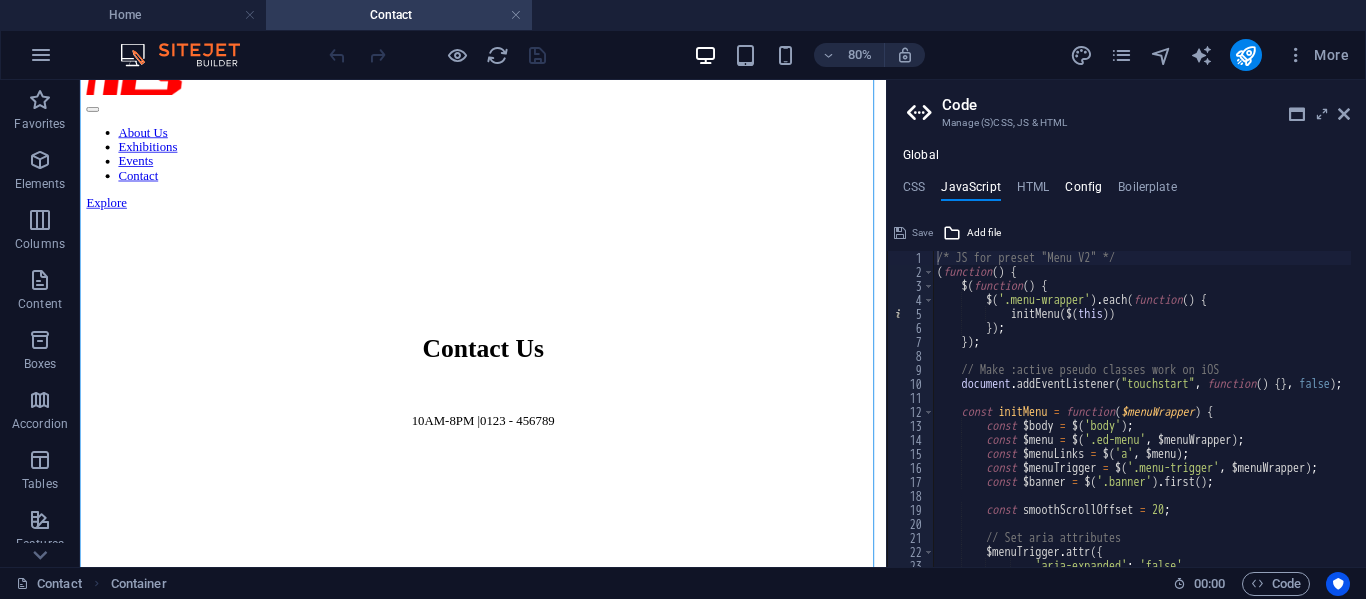 click on "Config" at bounding box center (1083, 191) 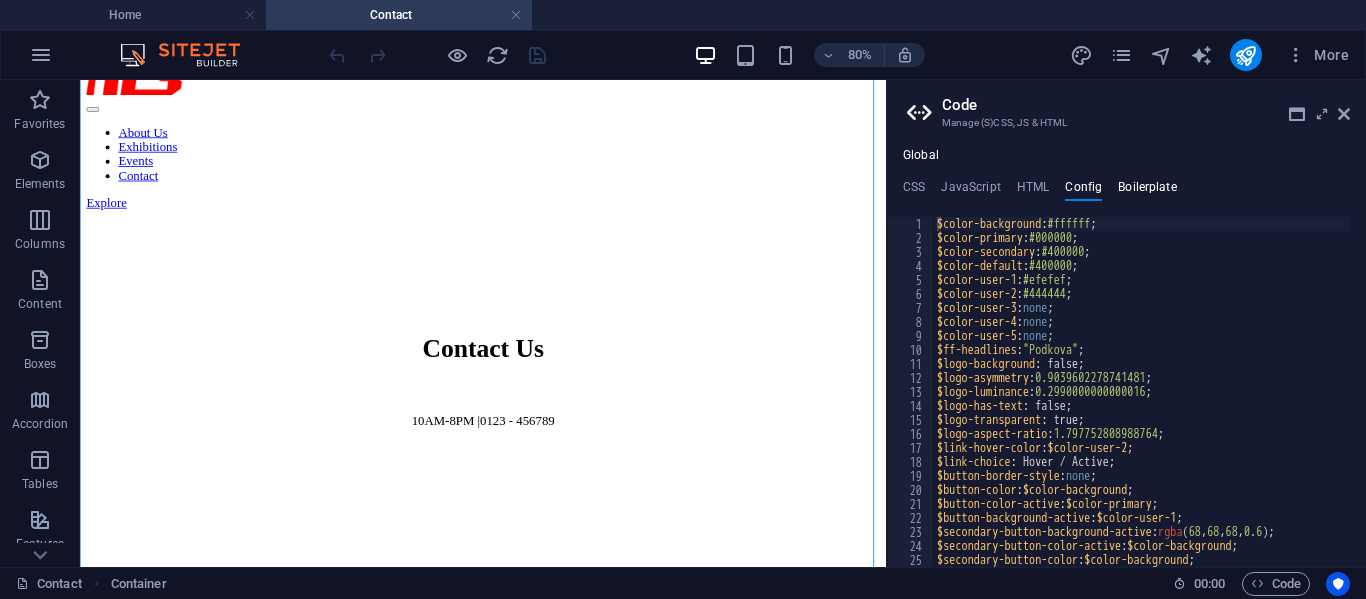 click on "Boilerplate" at bounding box center [1147, 191] 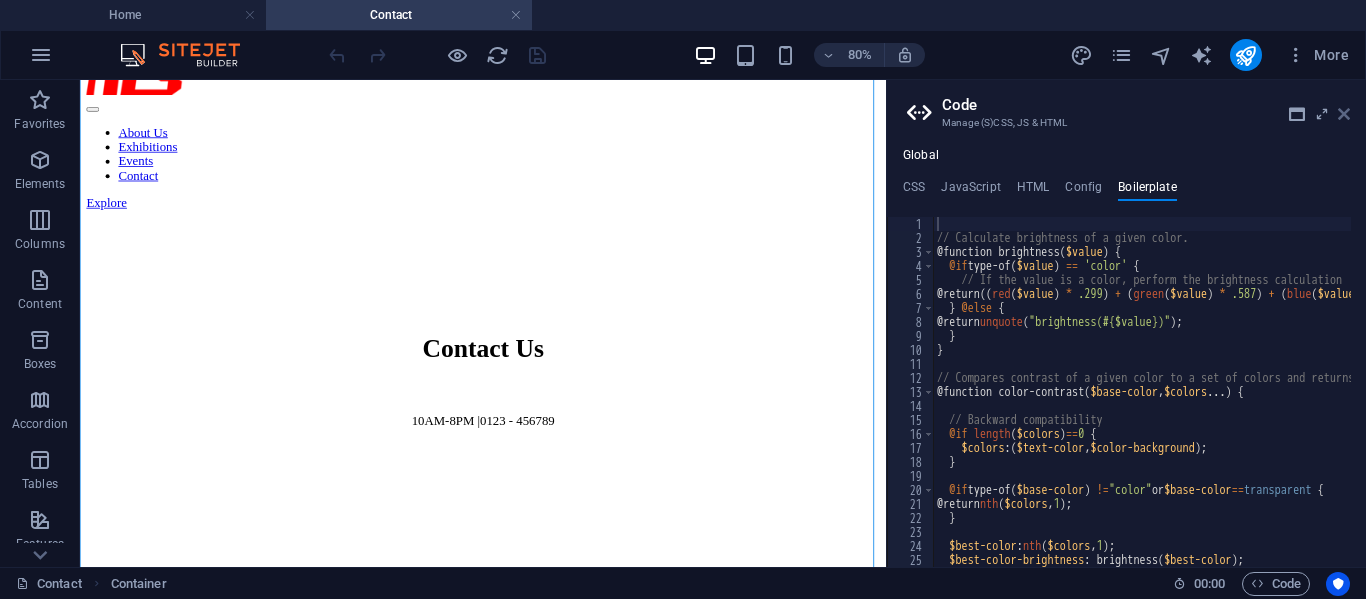 click at bounding box center [1344, 114] 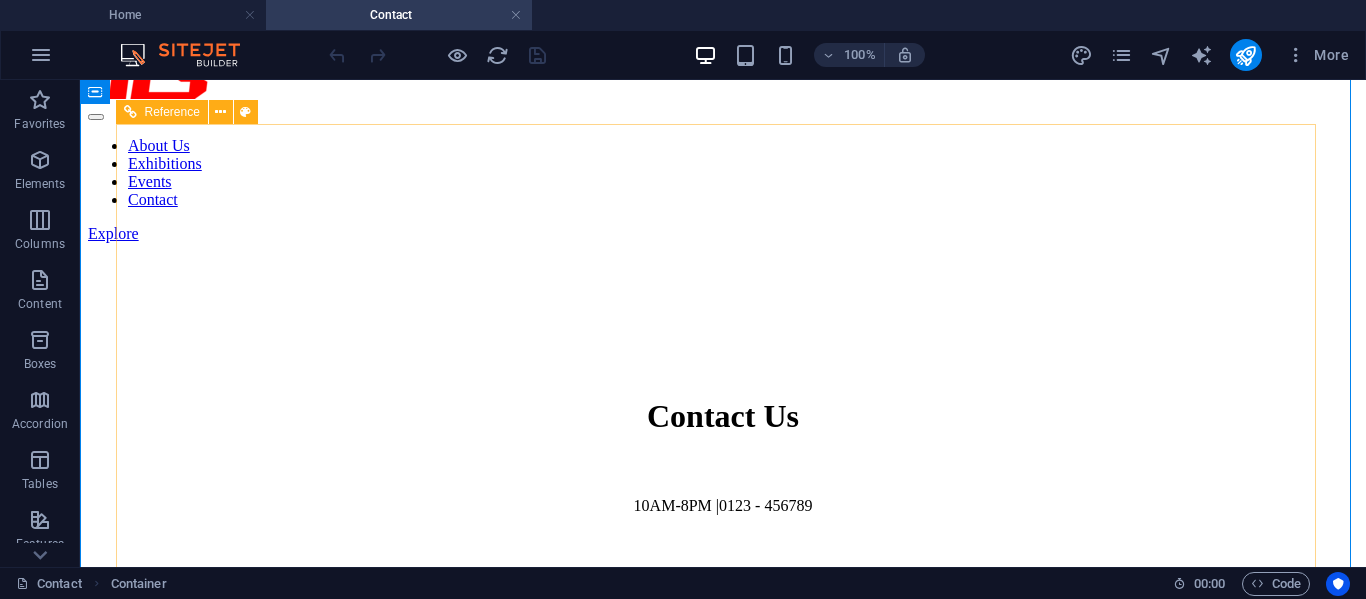 click at bounding box center (723, 1170) 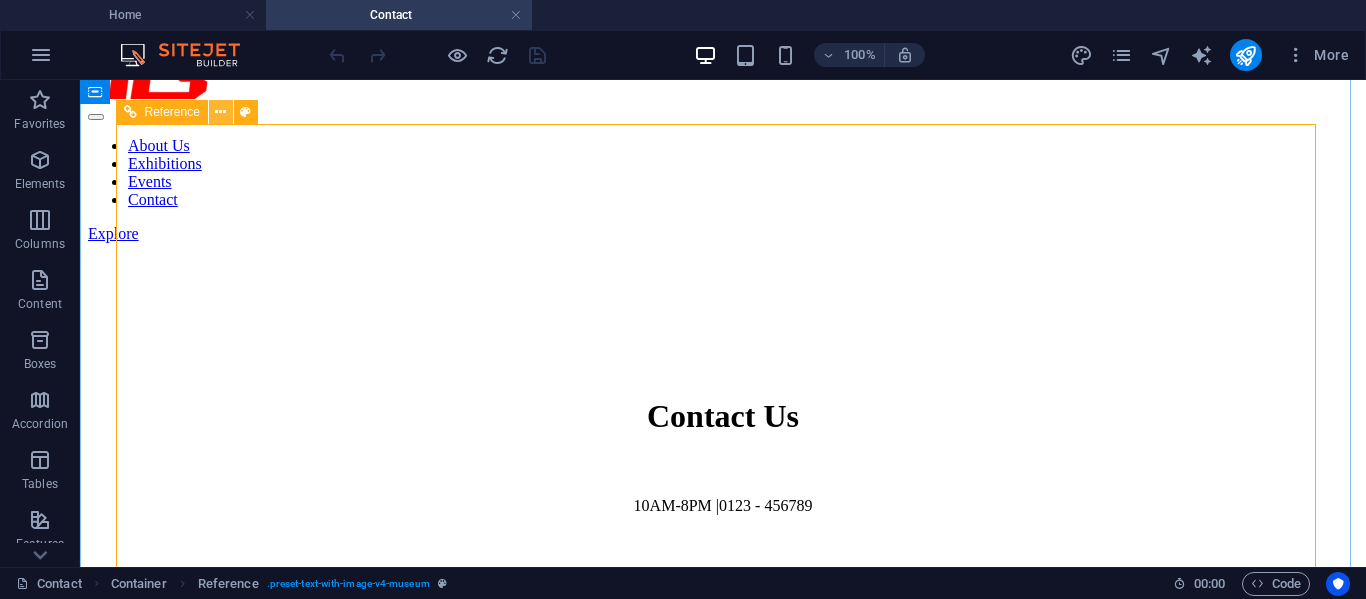 click at bounding box center (220, 112) 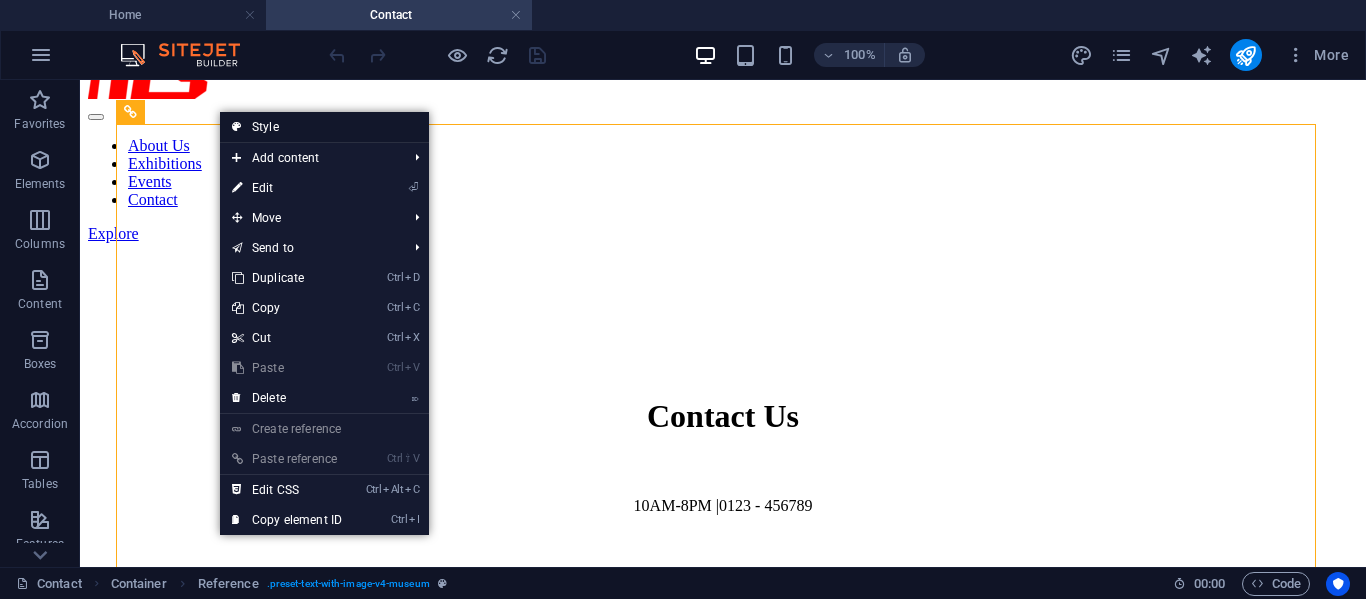 click on "Style" at bounding box center (324, 127) 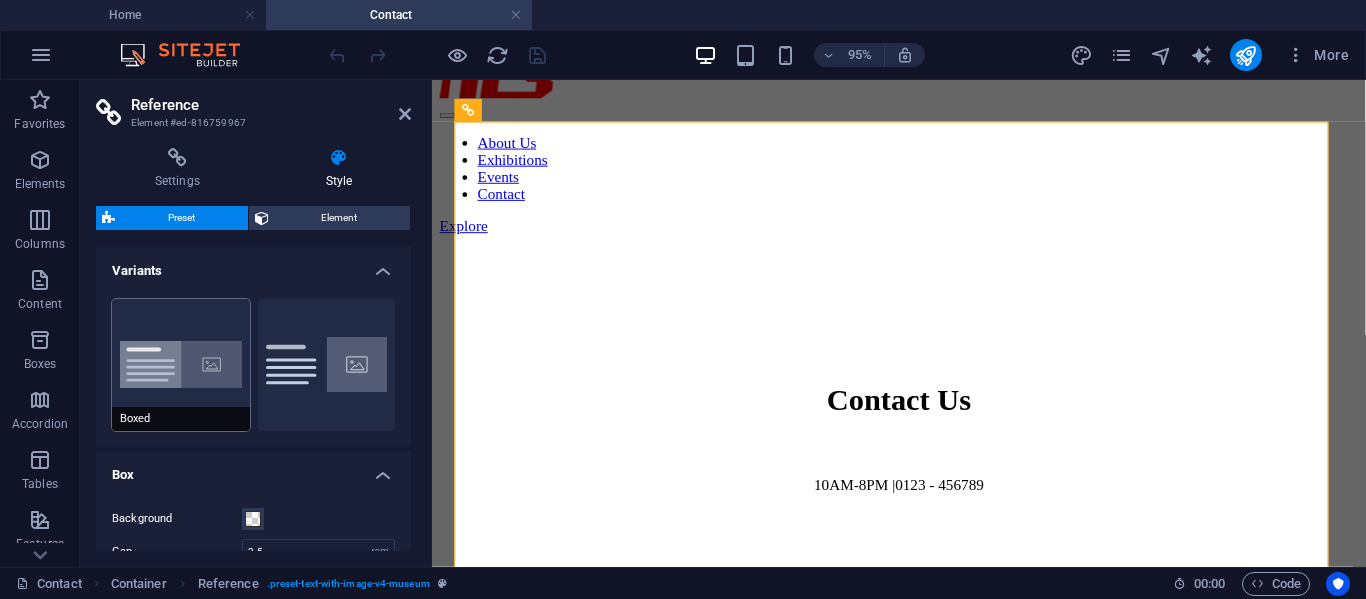 click on "Boxed" at bounding box center (181, 365) 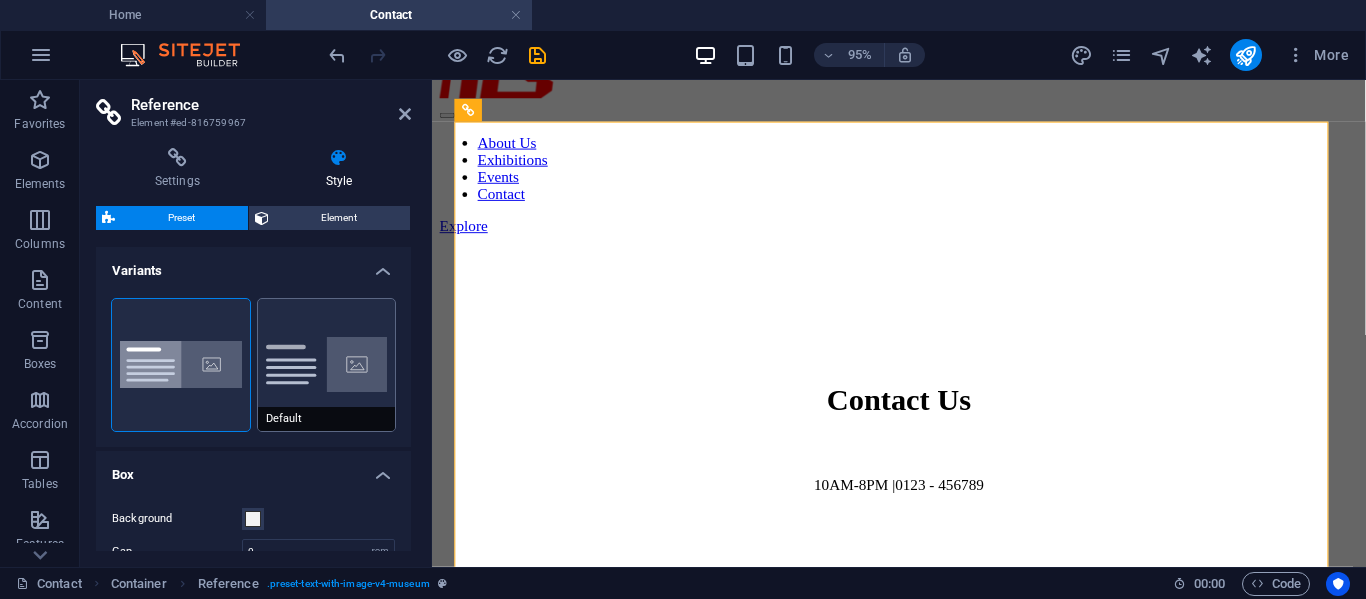 click on "Default" at bounding box center [327, 365] 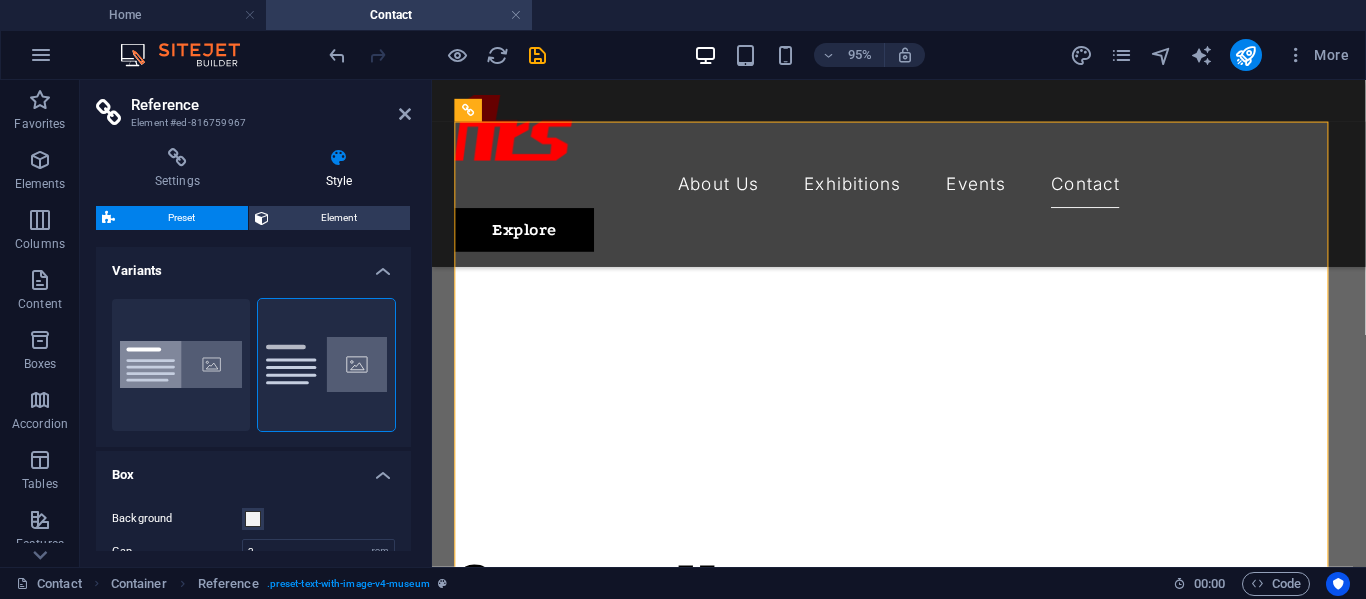 drag, startPoint x: 405, startPoint y: 379, endPoint x: 407, endPoint y: 444, distance: 65.03076 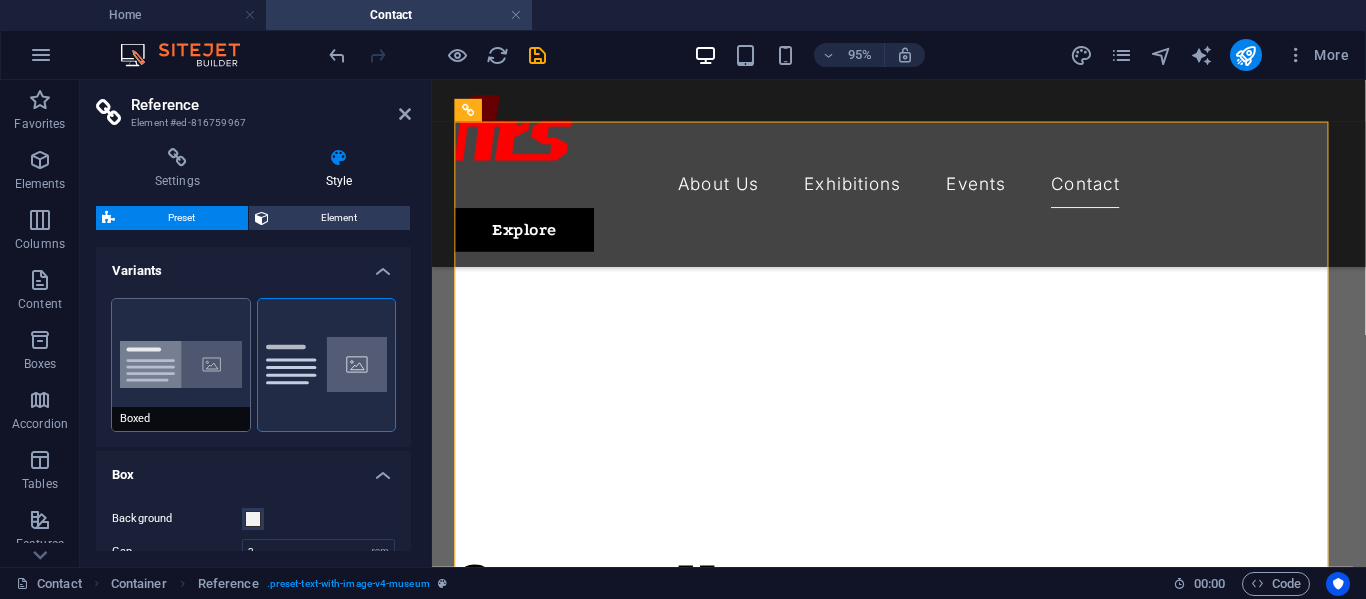 click on "Boxed" at bounding box center [181, 365] 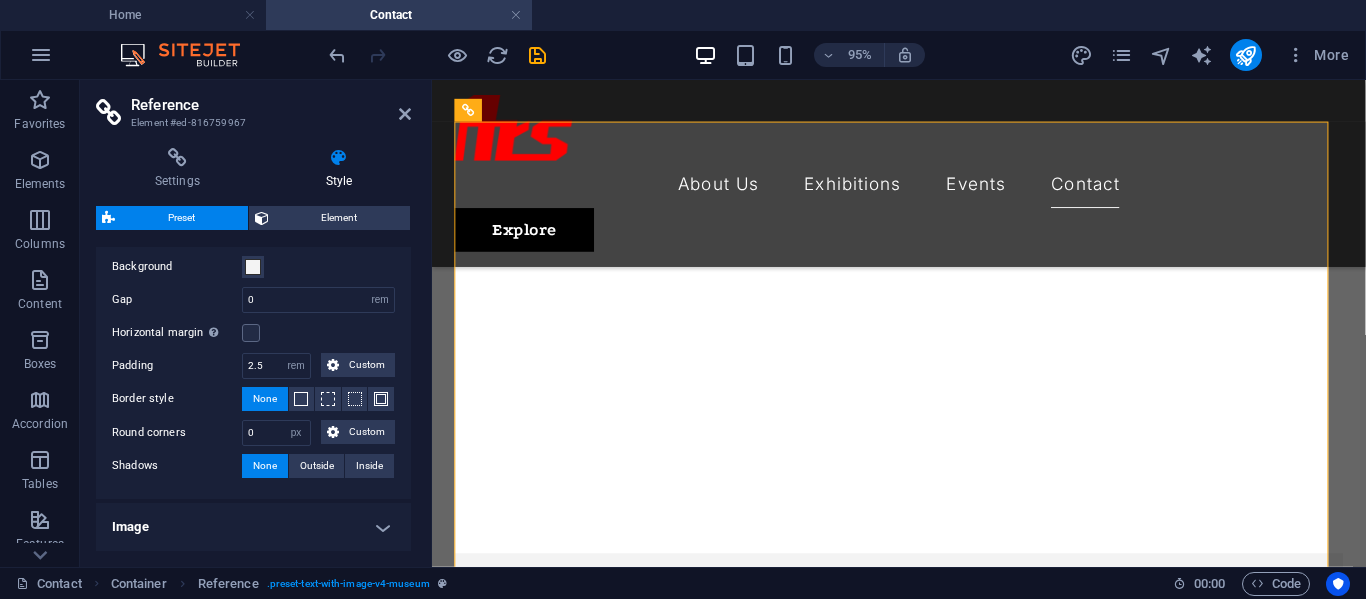 scroll, scrollTop: 266, scrollLeft: 0, axis: vertical 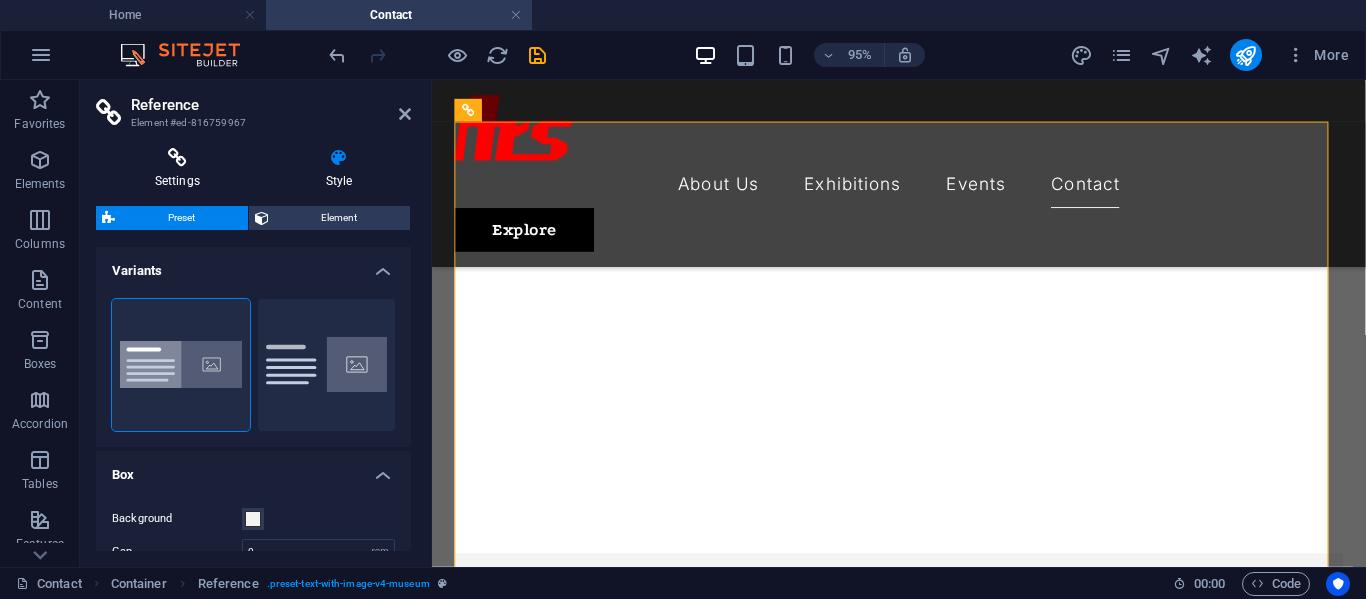 click on "Settings" at bounding box center (181, 169) 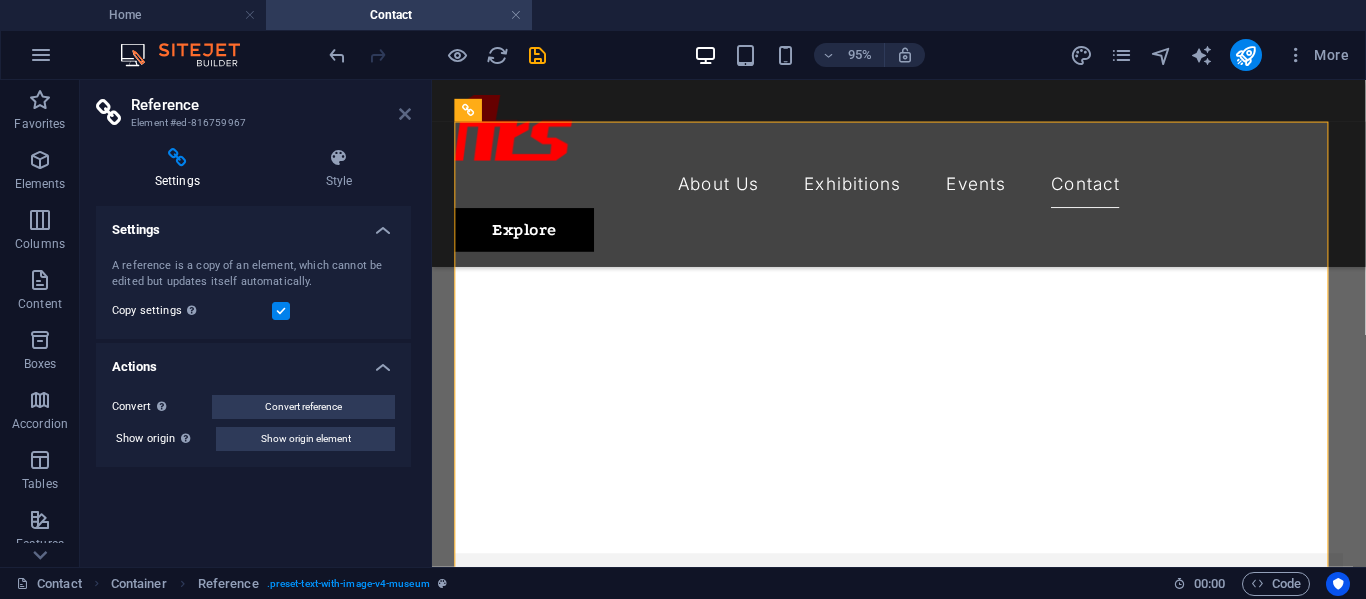 click at bounding box center (405, 114) 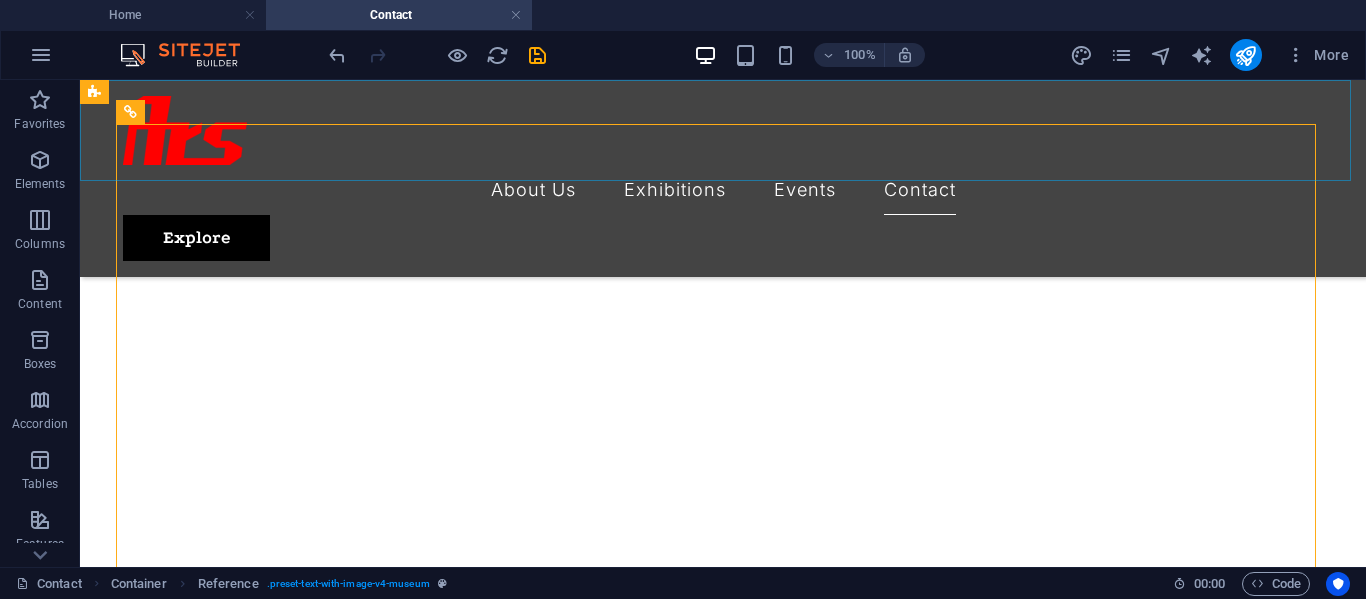 click on "About Us Exhibitions Events Contact Explore" at bounding box center [723, 178] 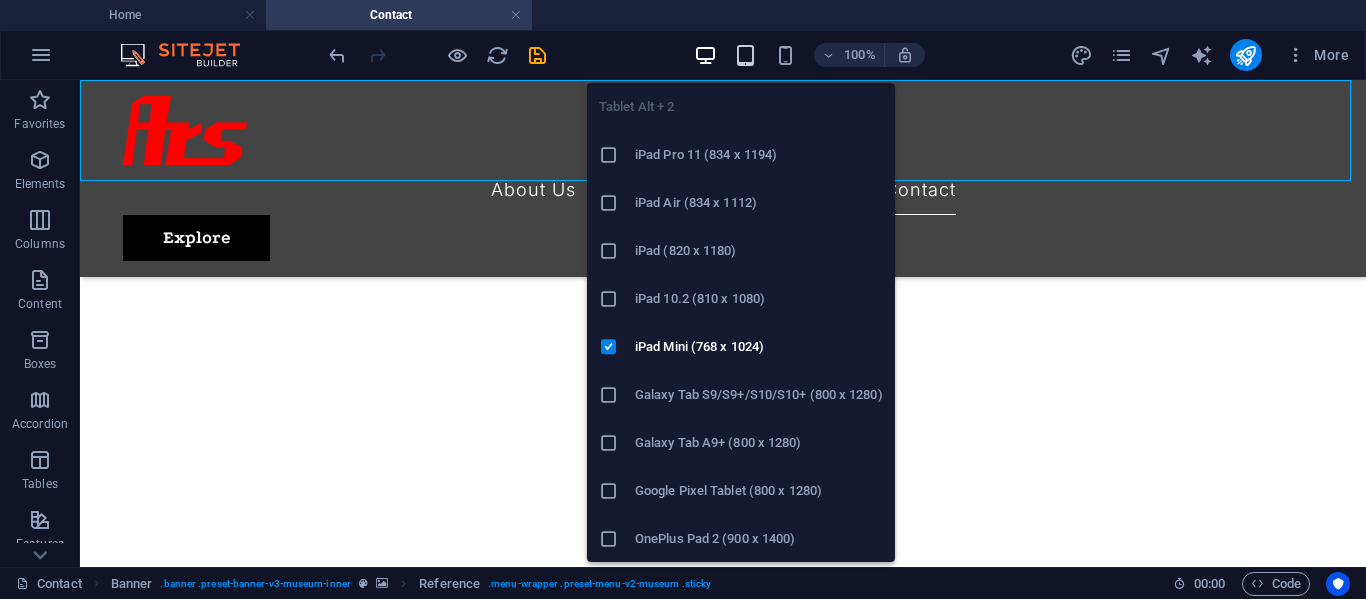 click at bounding box center (745, 55) 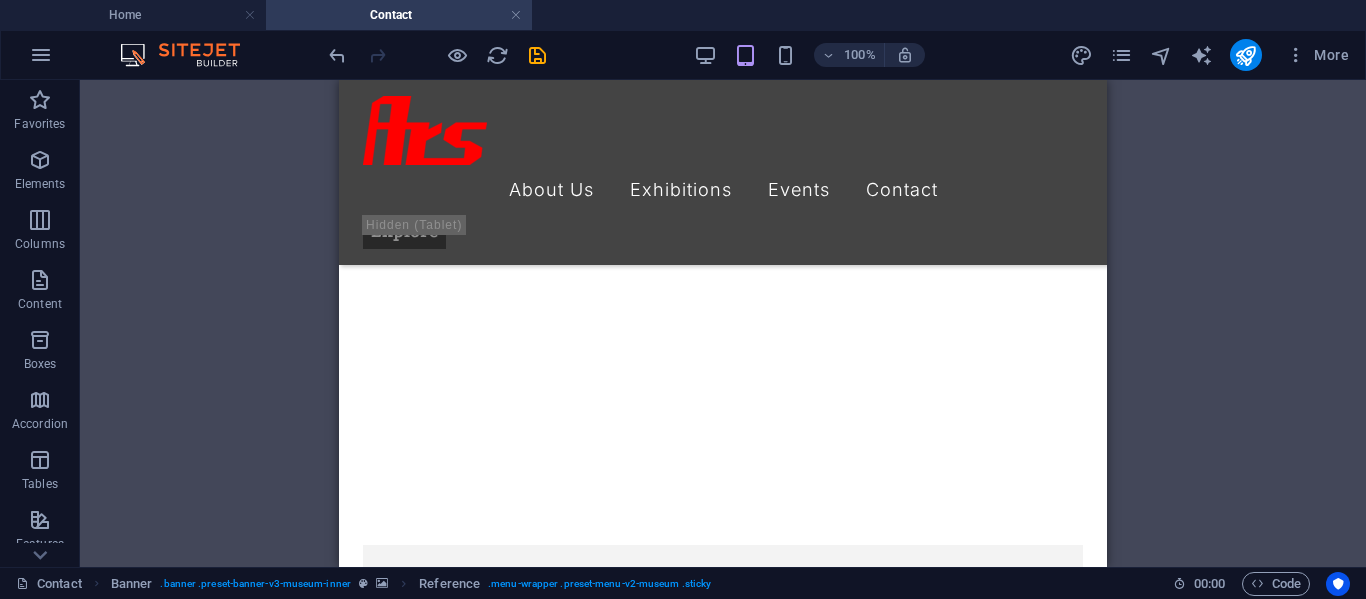 scroll, scrollTop: 639, scrollLeft: 0, axis: vertical 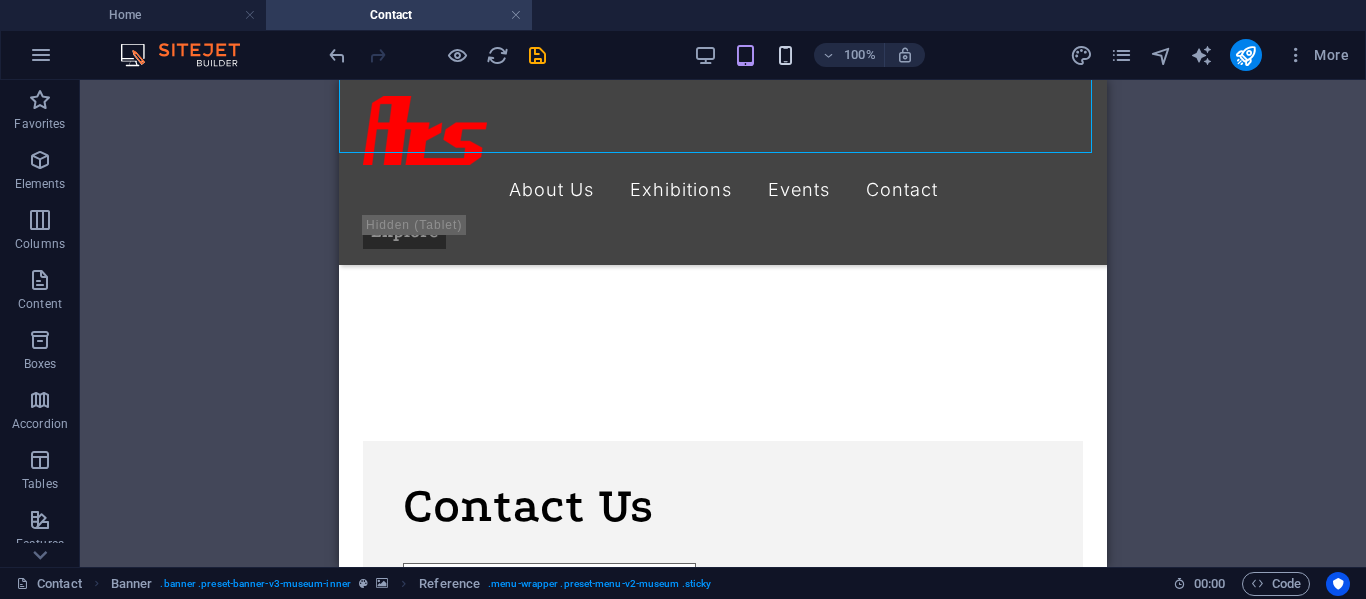 drag, startPoint x: 772, startPoint y: 55, endPoint x: 782, endPoint y: 56, distance: 10.049875 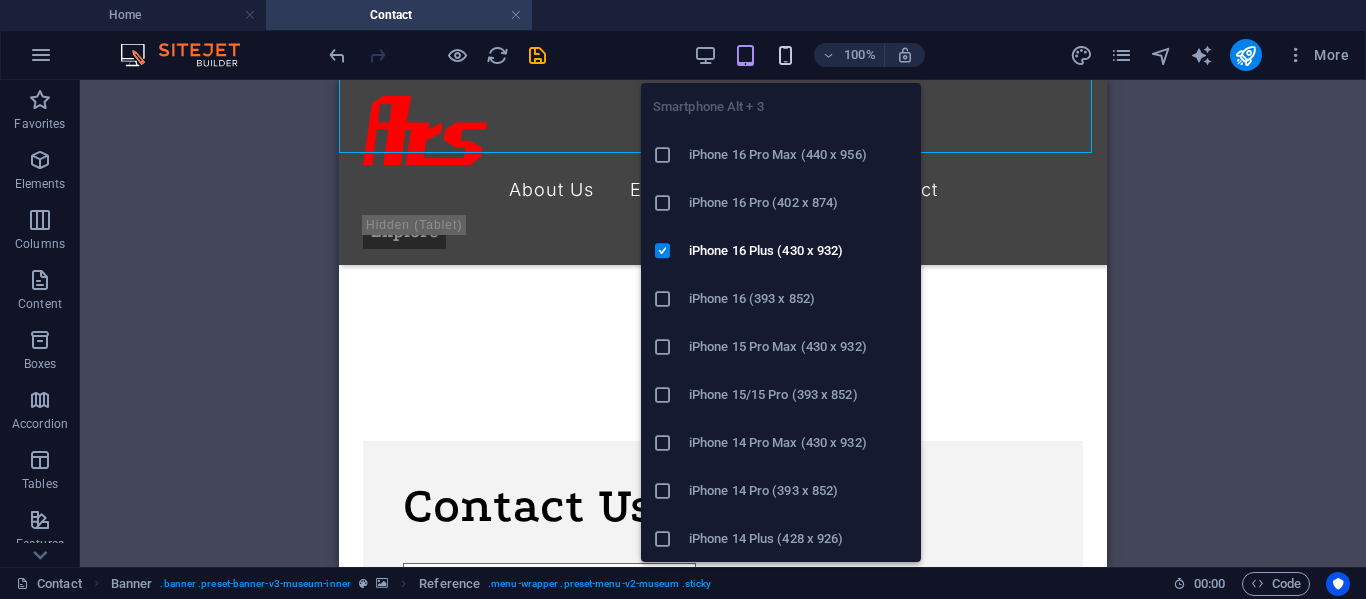 click at bounding box center [785, 55] 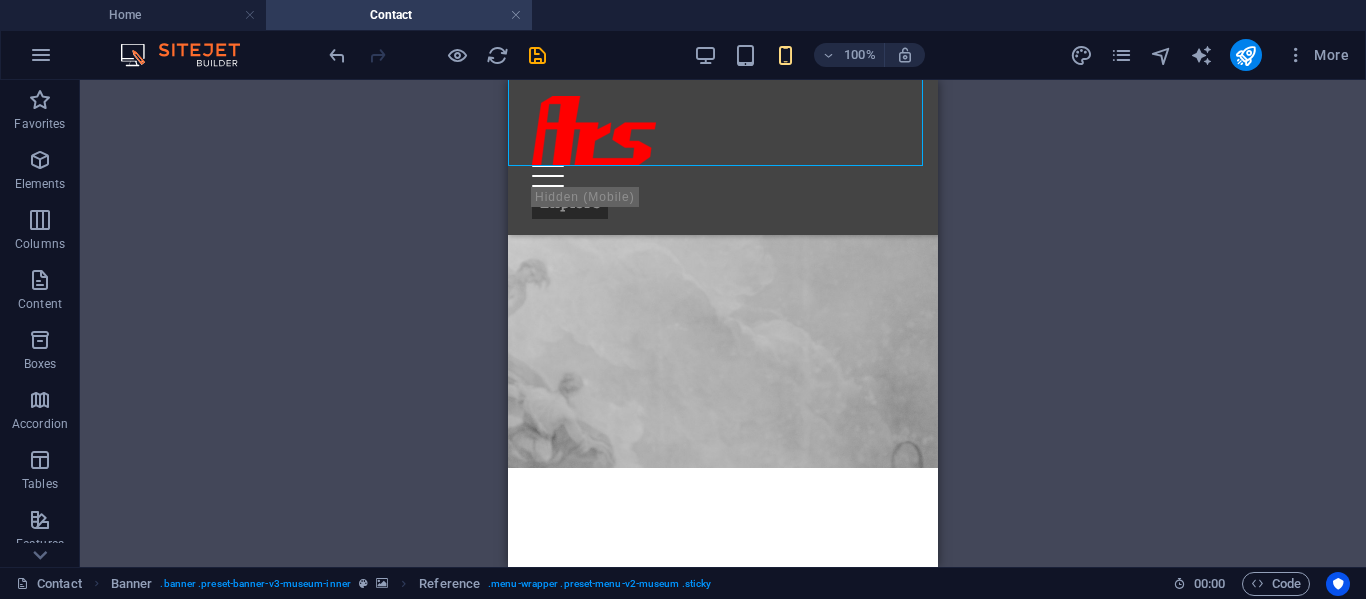 scroll, scrollTop: 0, scrollLeft: 0, axis: both 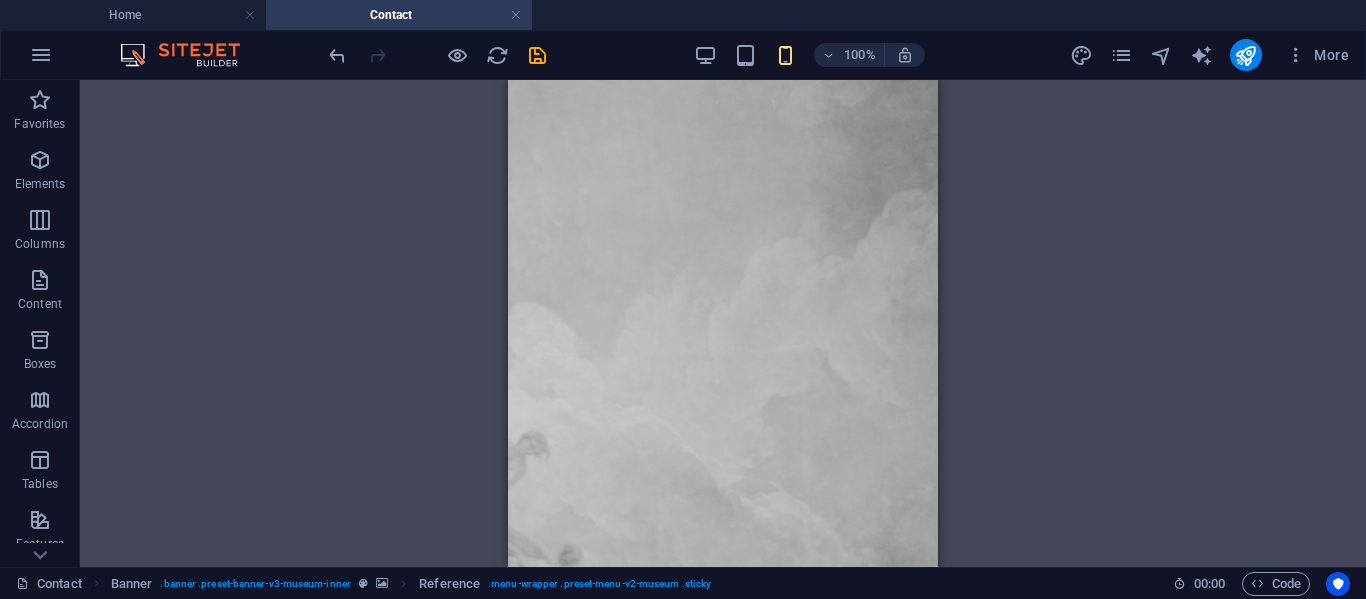 drag, startPoint x: 928, startPoint y: 267, endPoint x: 1397, endPoint y: 133, distance: 487.76736 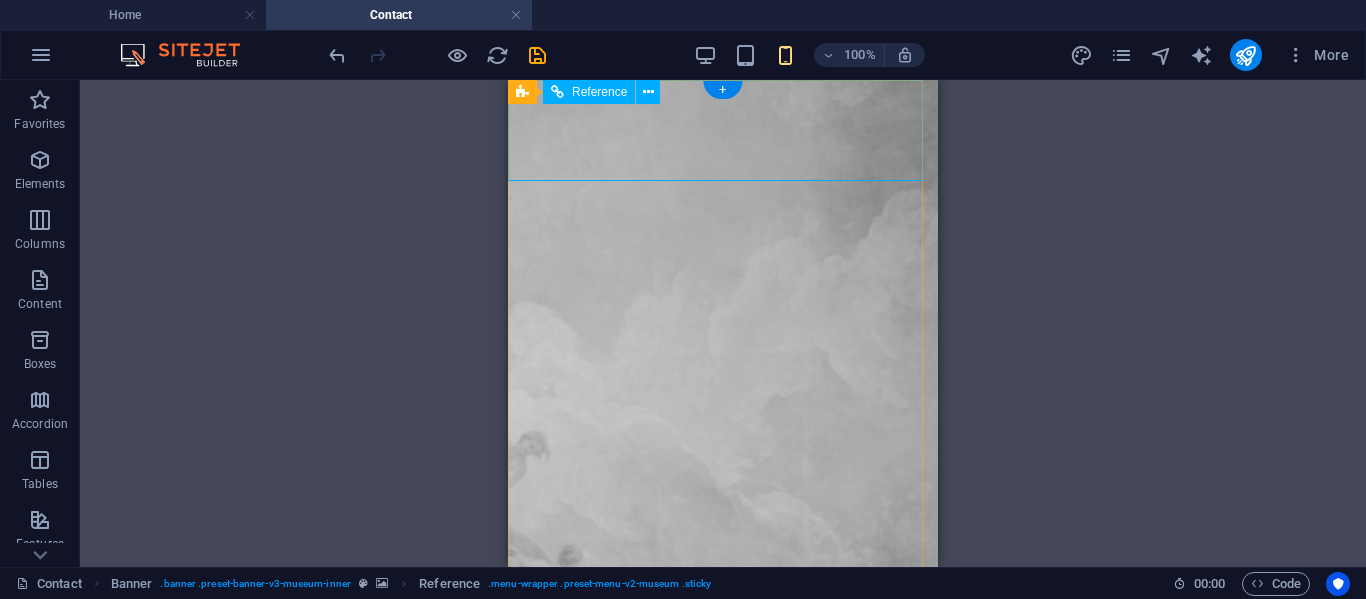 click at bounding box center [723, 690] 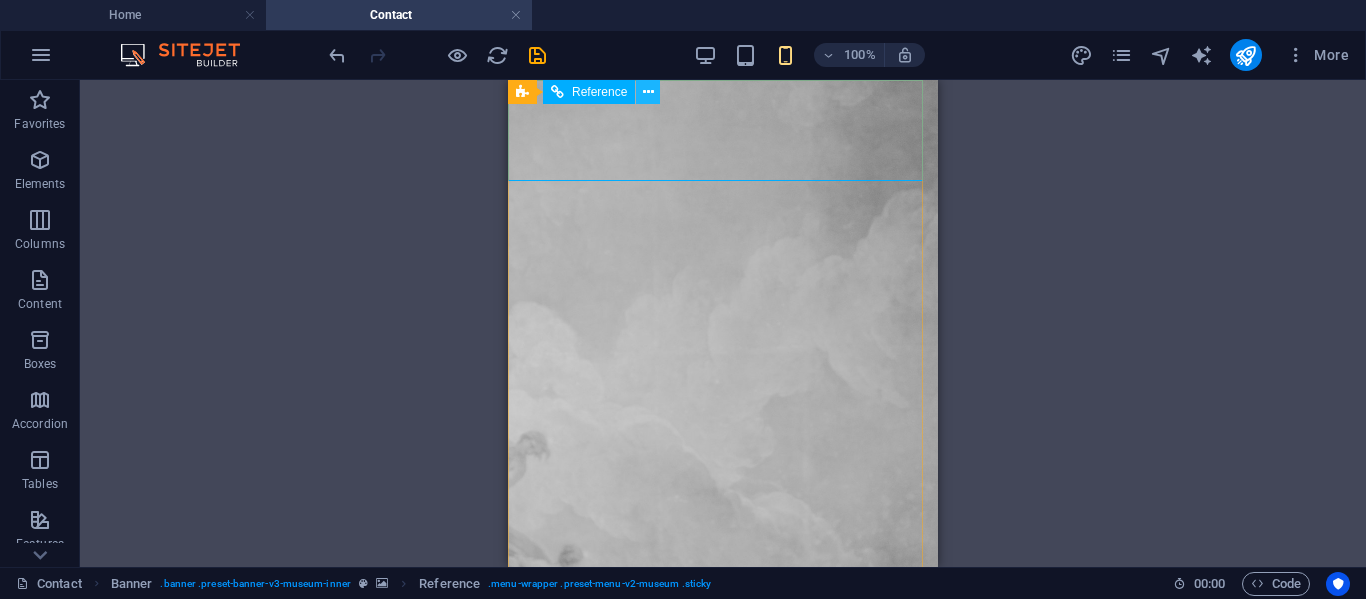 click at bounding box center (648, 92) 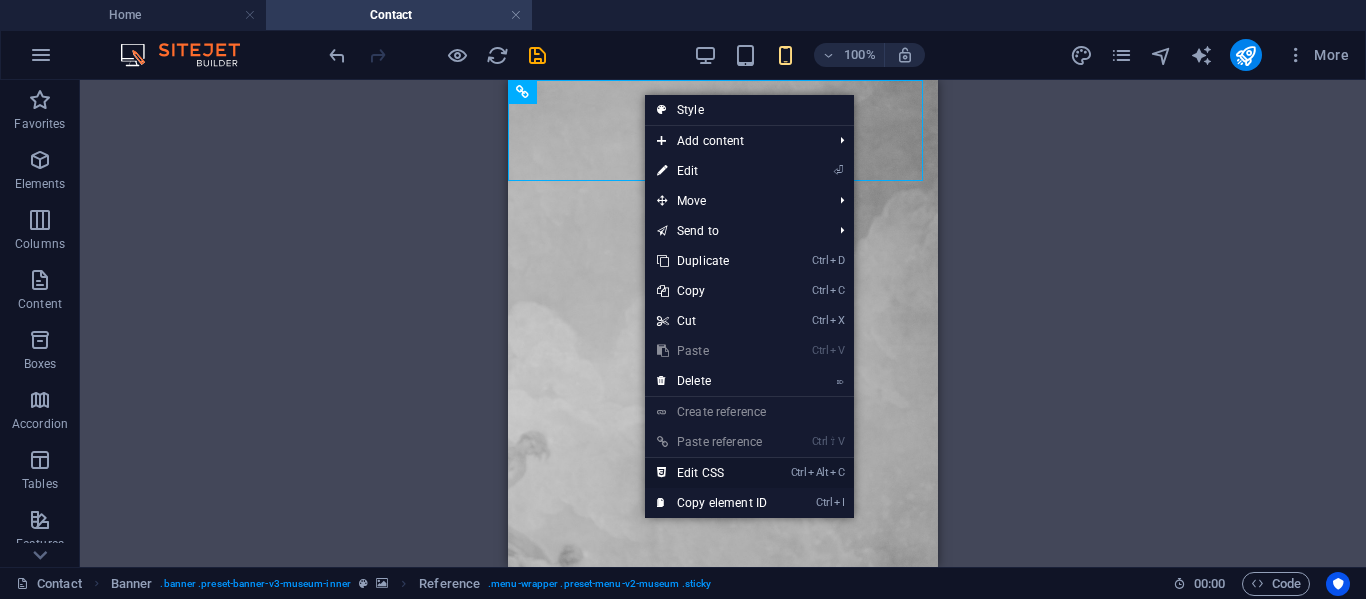 click on "Ctrl Alt C  Edit CSS" at bounding box center (712, 473) 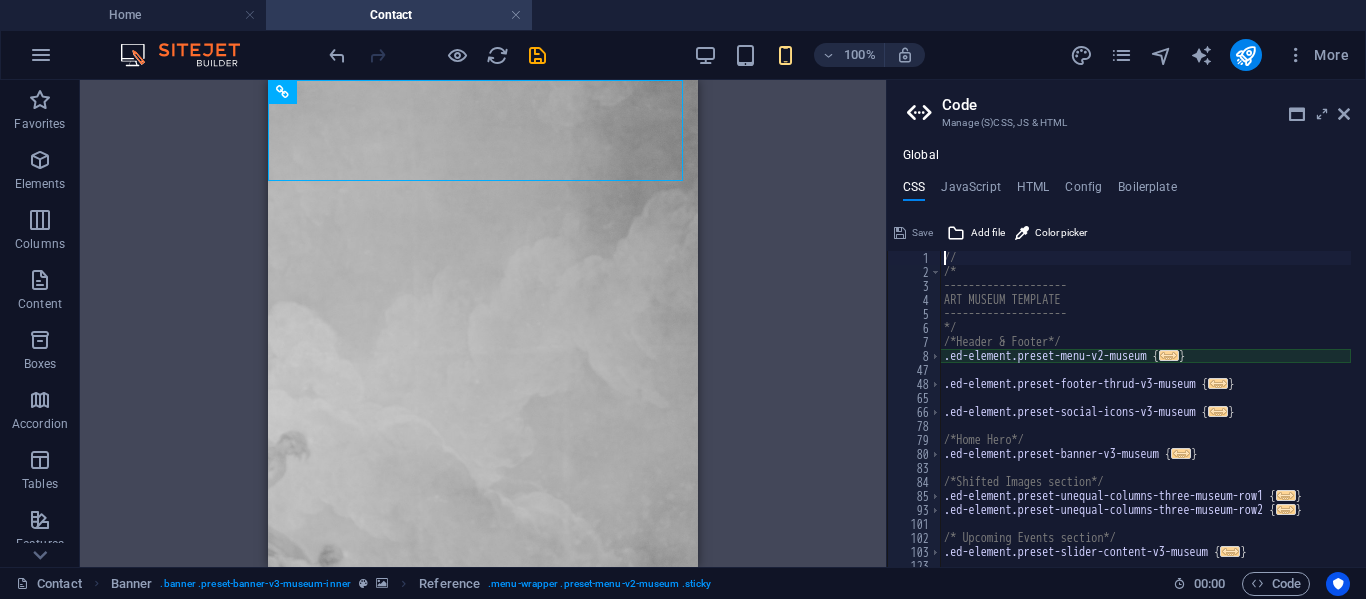 type on "@include menu-v2(" 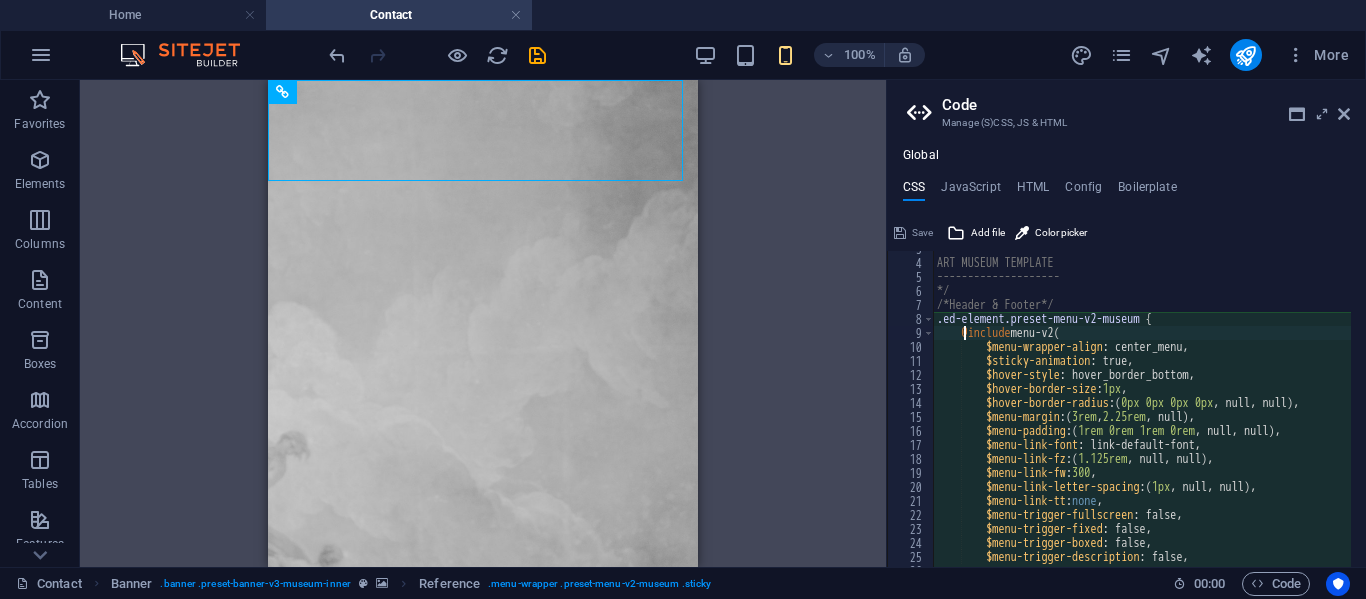 scroll, scrollTop: 0, scrollLeft: 0, axis: both 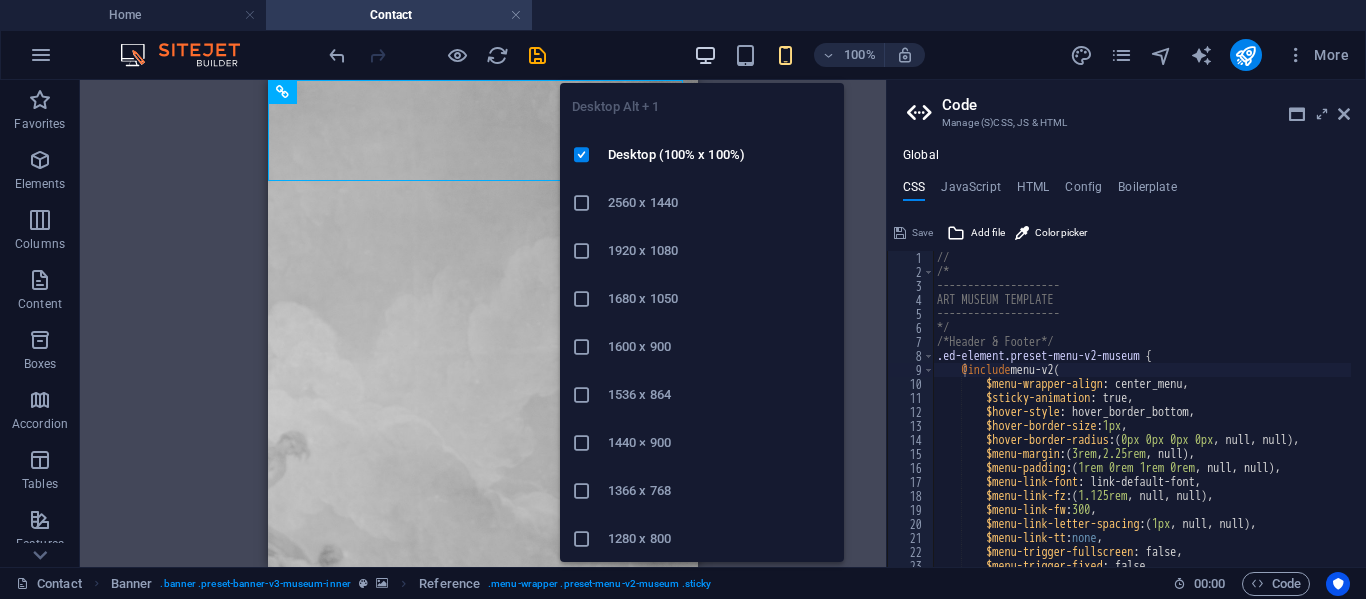 click at bounding box center [705, 55] 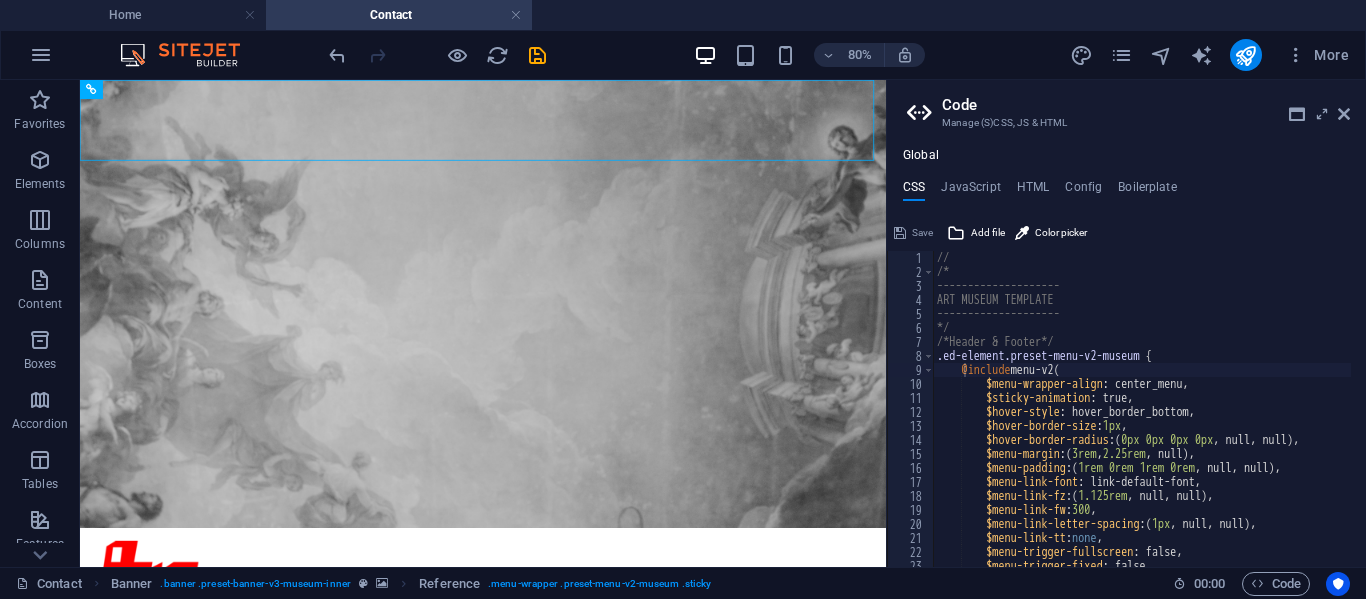 drag, startPoint x: 1086, startPoint y: 238, endPoint x: 1083, endPoint y: 343, distance: 105.04285 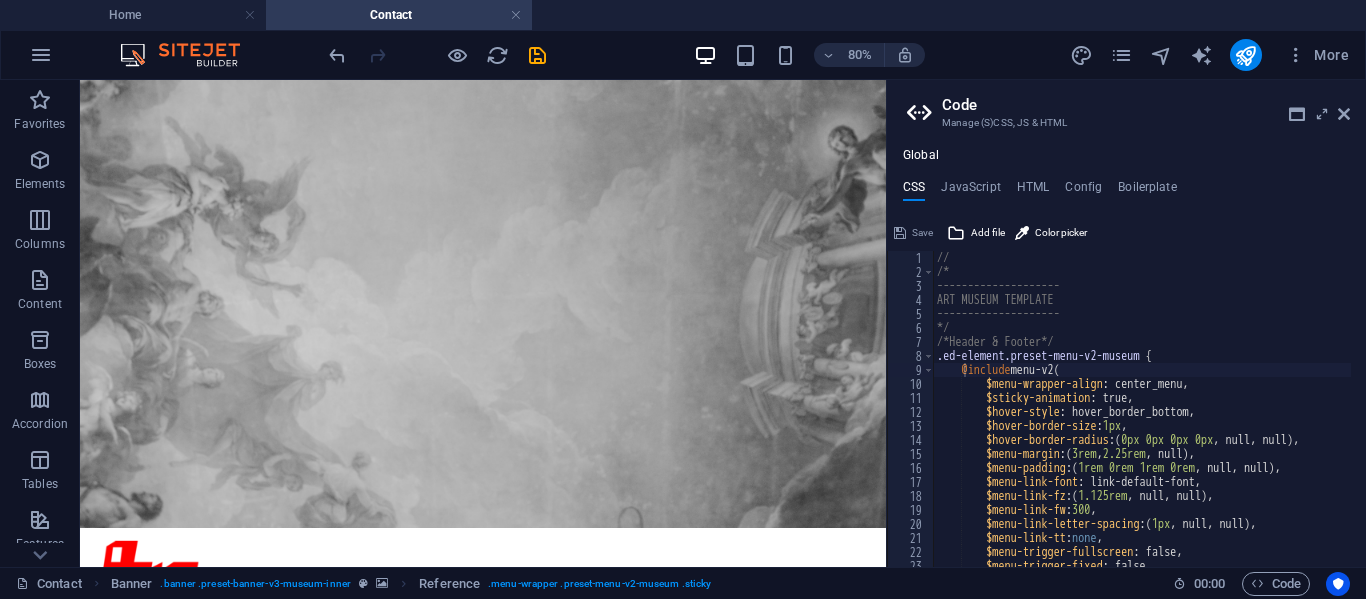 scroll, scrollTop: 524, scrollLeft: 0, axis: vertical 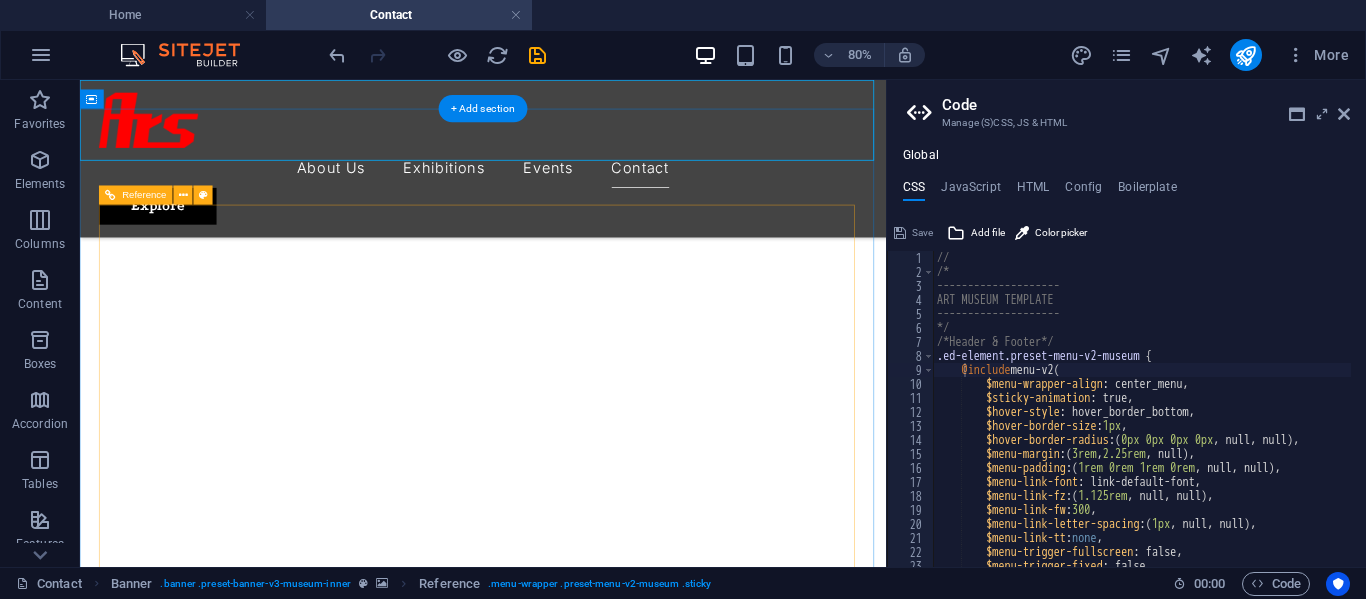 click at bounding box center [584, 1755] 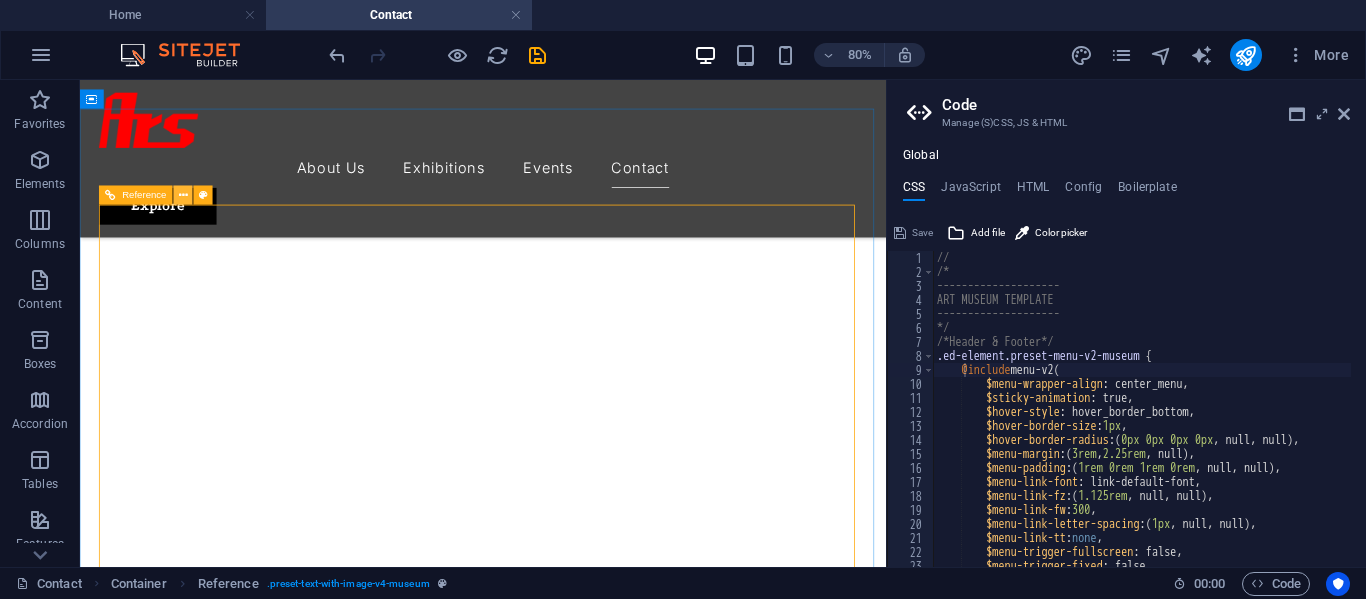click at bounding box center [183, 195] 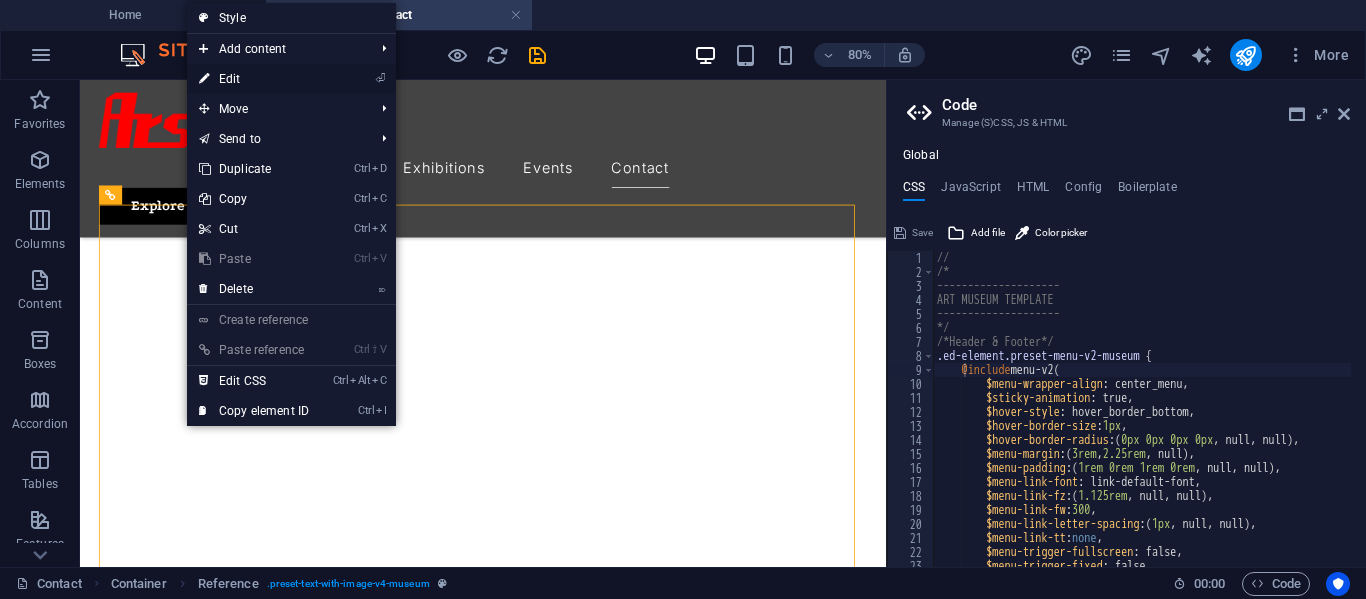 click on "⏎  Edit" at bounding box center [254, 79] 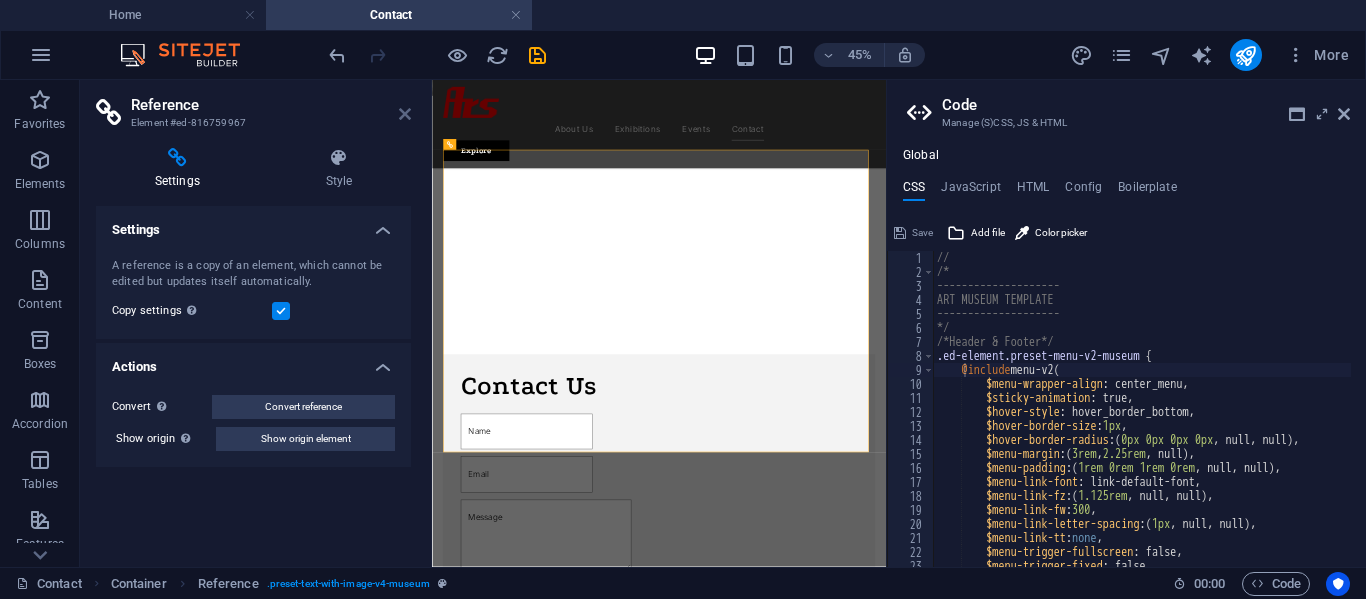 click at bounding box center (405, 114) 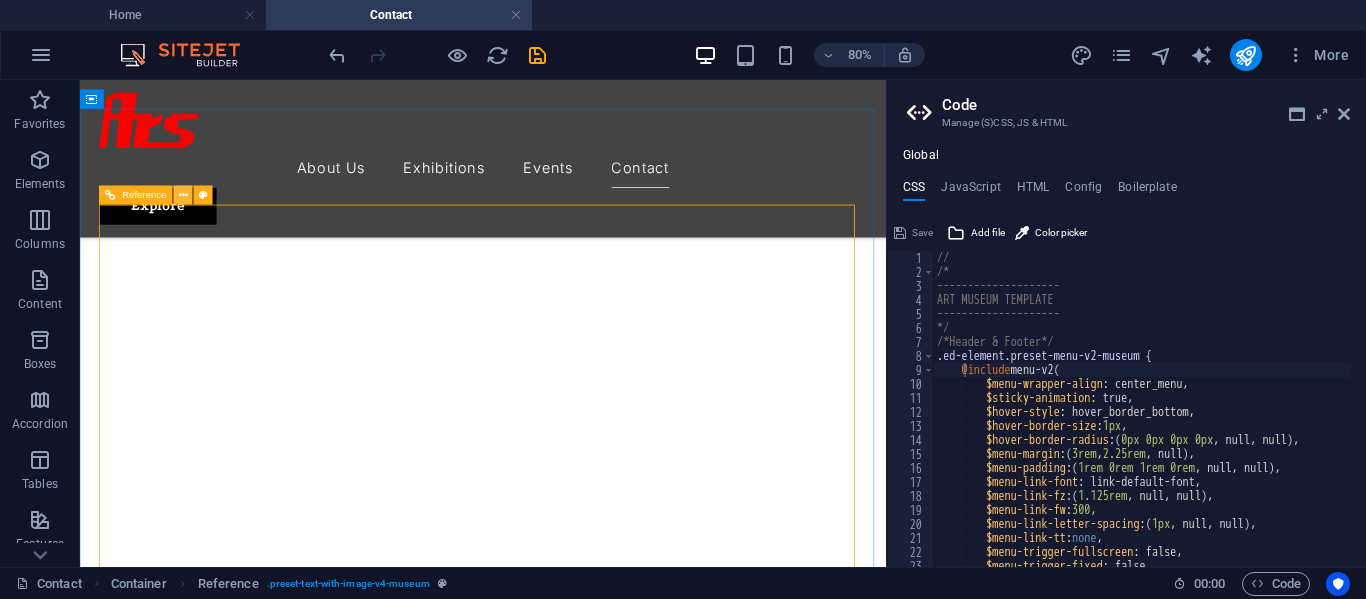 click at bounding box center [183, 195] 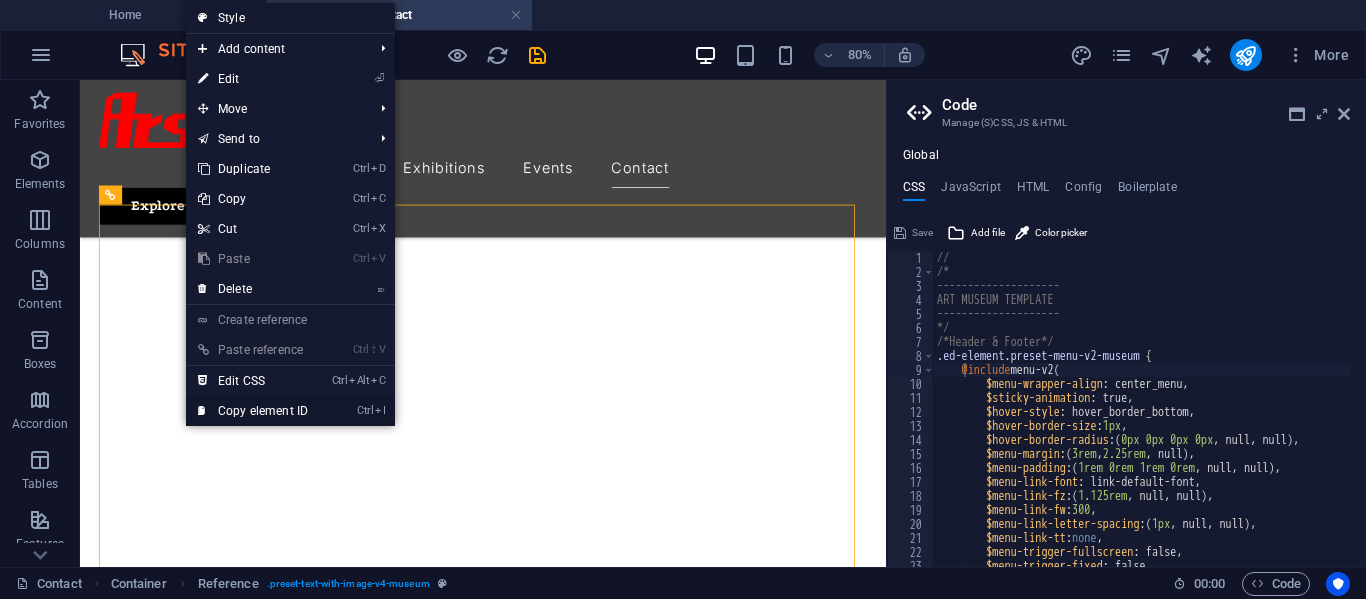 click on "Ctrl I" at bounding box center (371, 411) 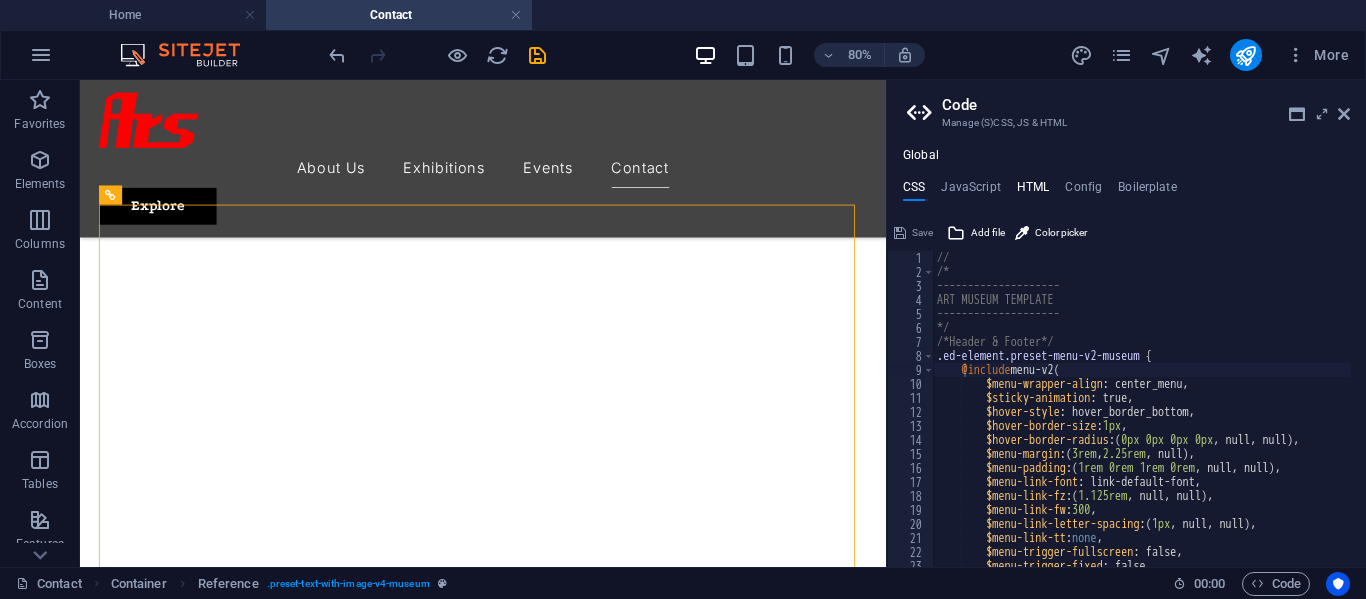click on "HTML" at bounding box center (1033, 191) 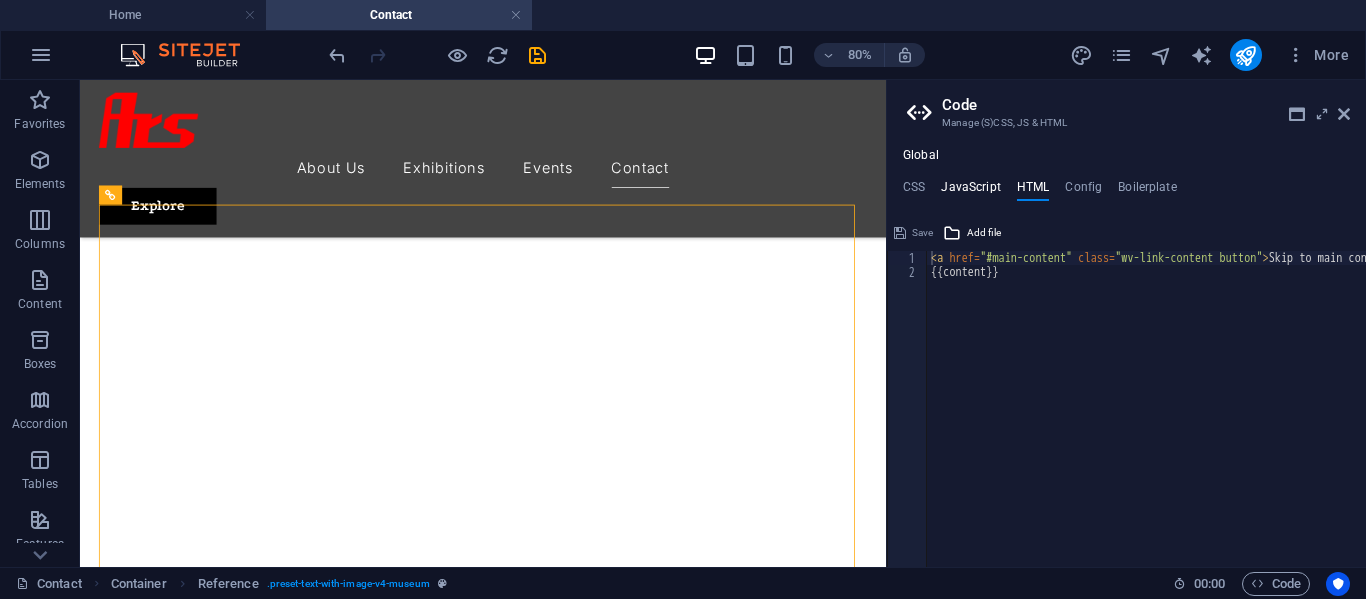 click on "JavaScript" at bounding box center (970, 191) 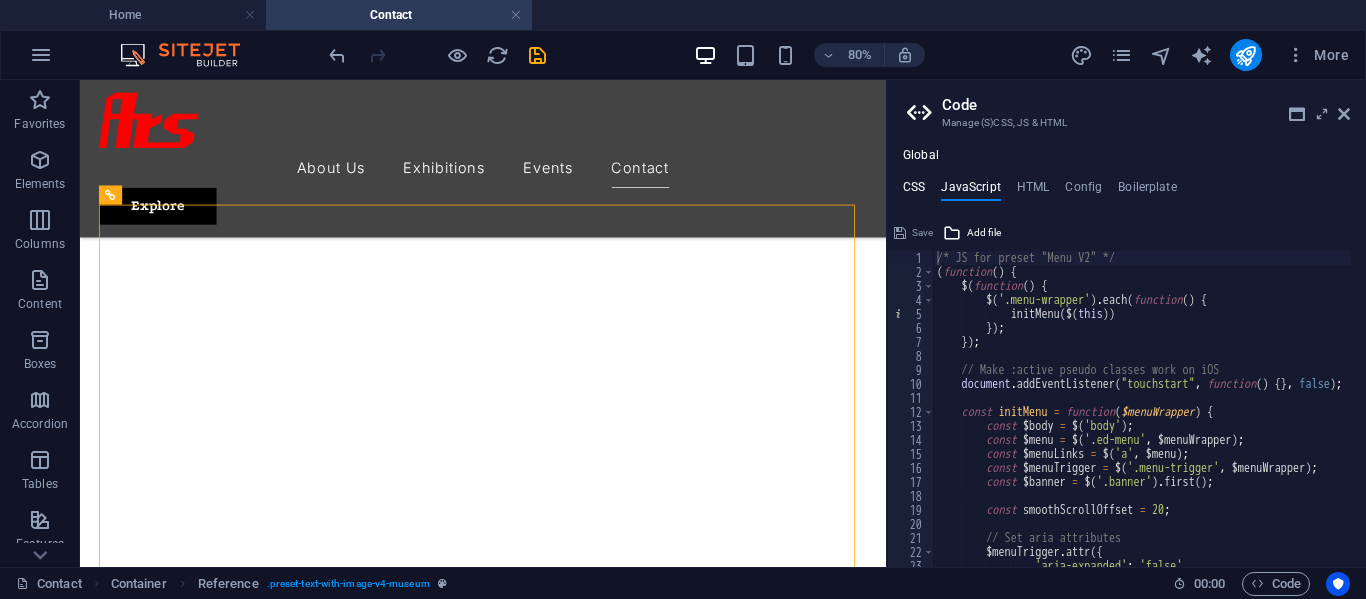 click on "CSS" at bounding box center [914, 191] 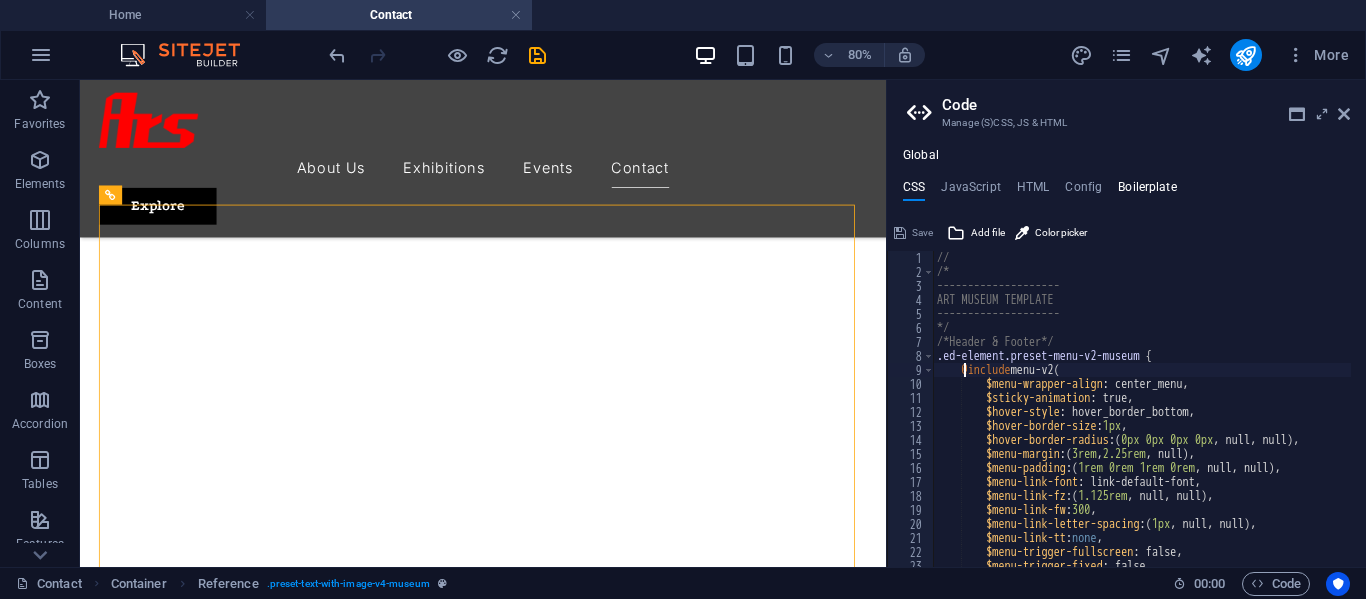 click on "Boilerplate" at bounding box center (1147, 191) 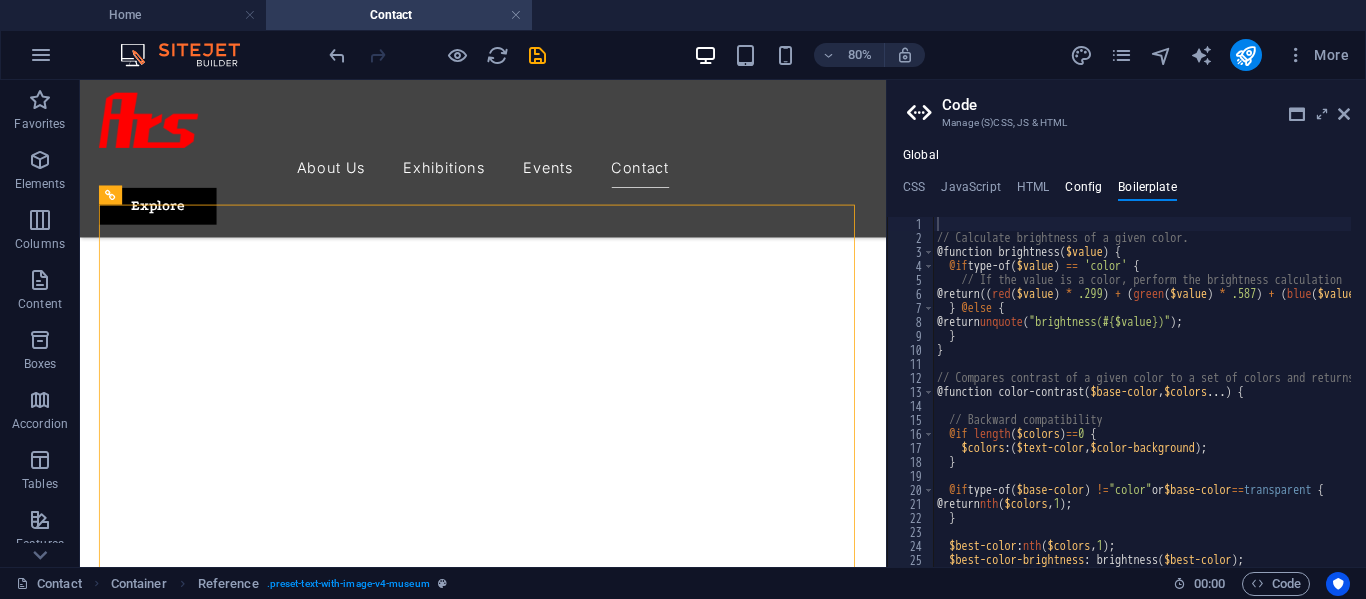 click on "Config" at bounding box center [1083, 191] 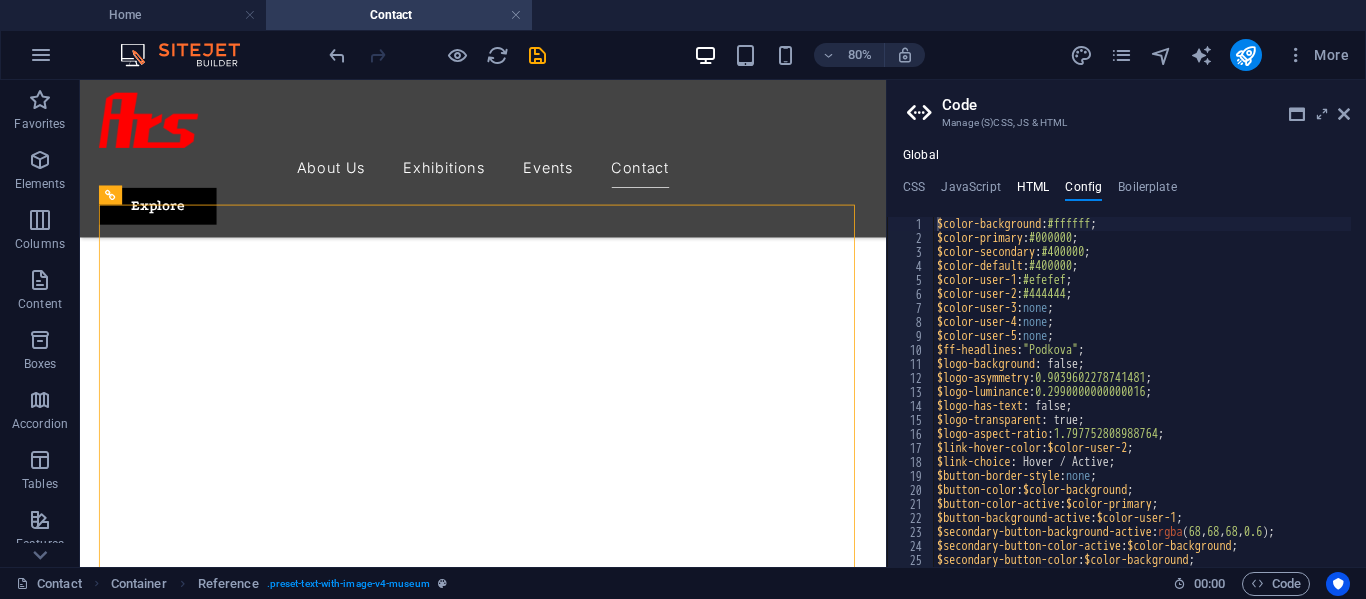 click on "HTML" at bounding box center (1033, 191) 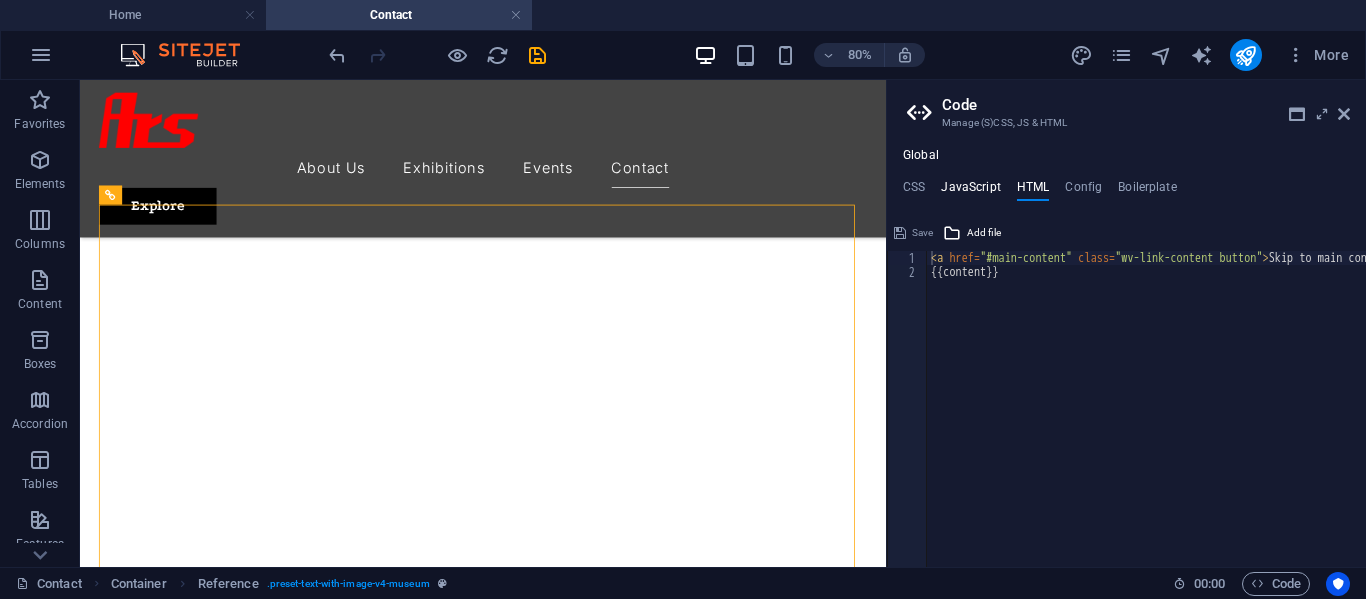 click on "JavaScript" at bounding box center (970, 191) 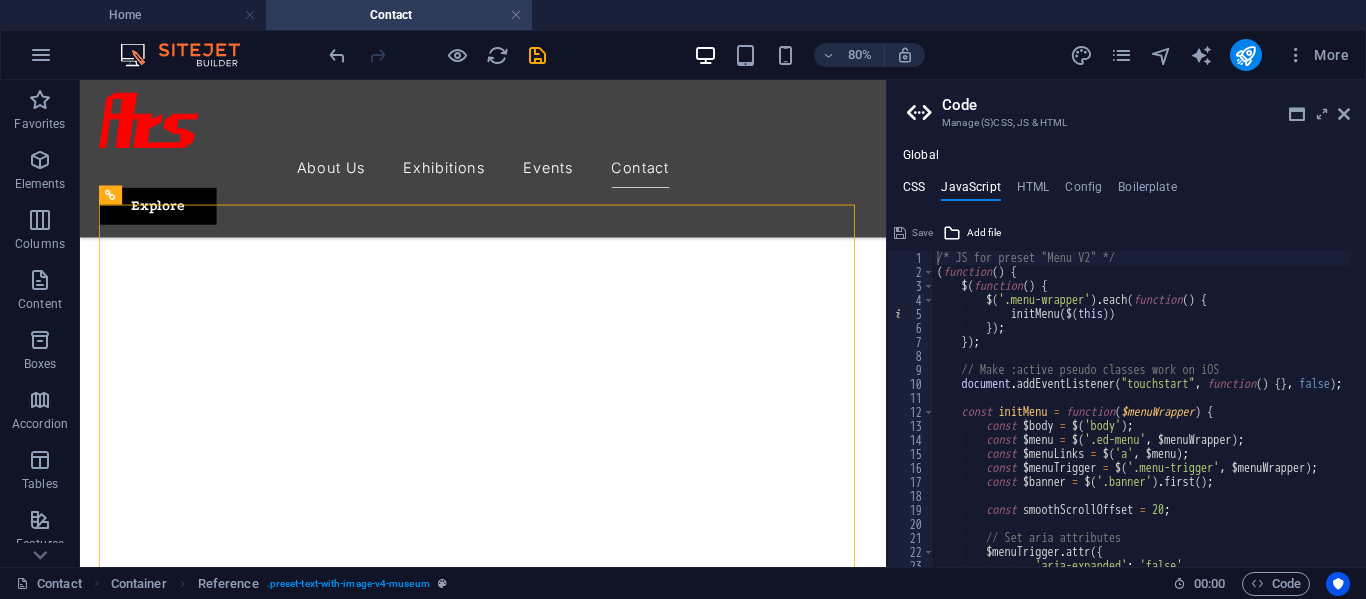 click on "CSS" at bounding box center [914, 191] 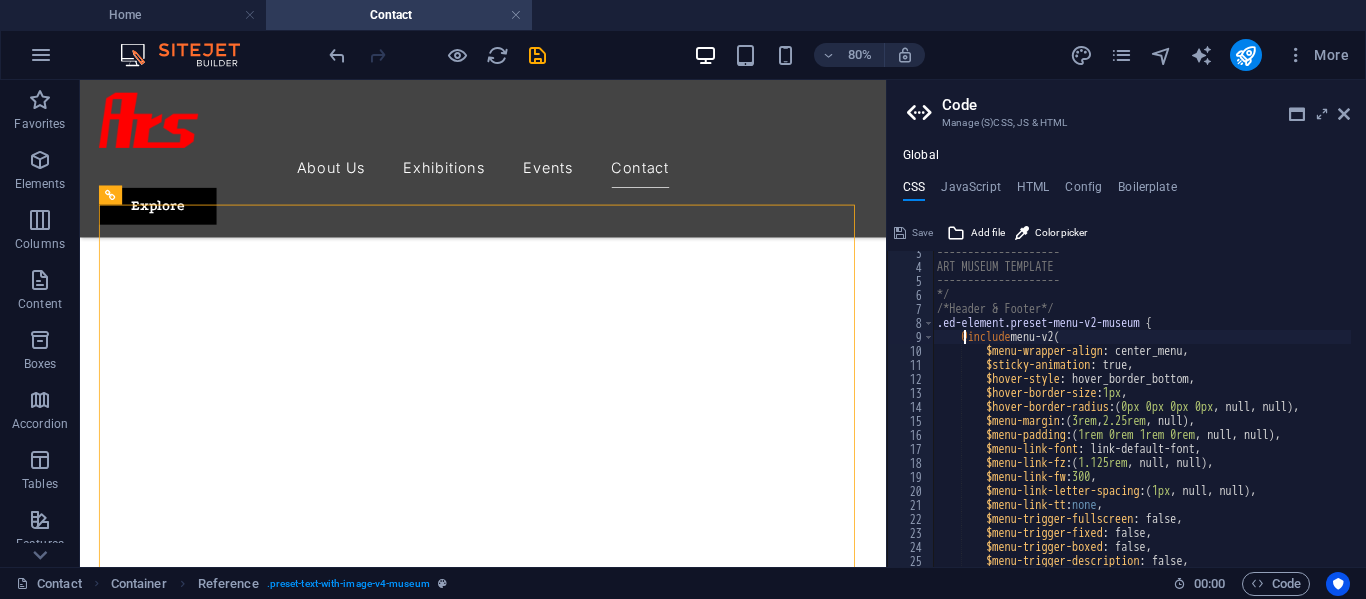 scroll, scrollTop: 0, scrollLeft: 0, axis: both 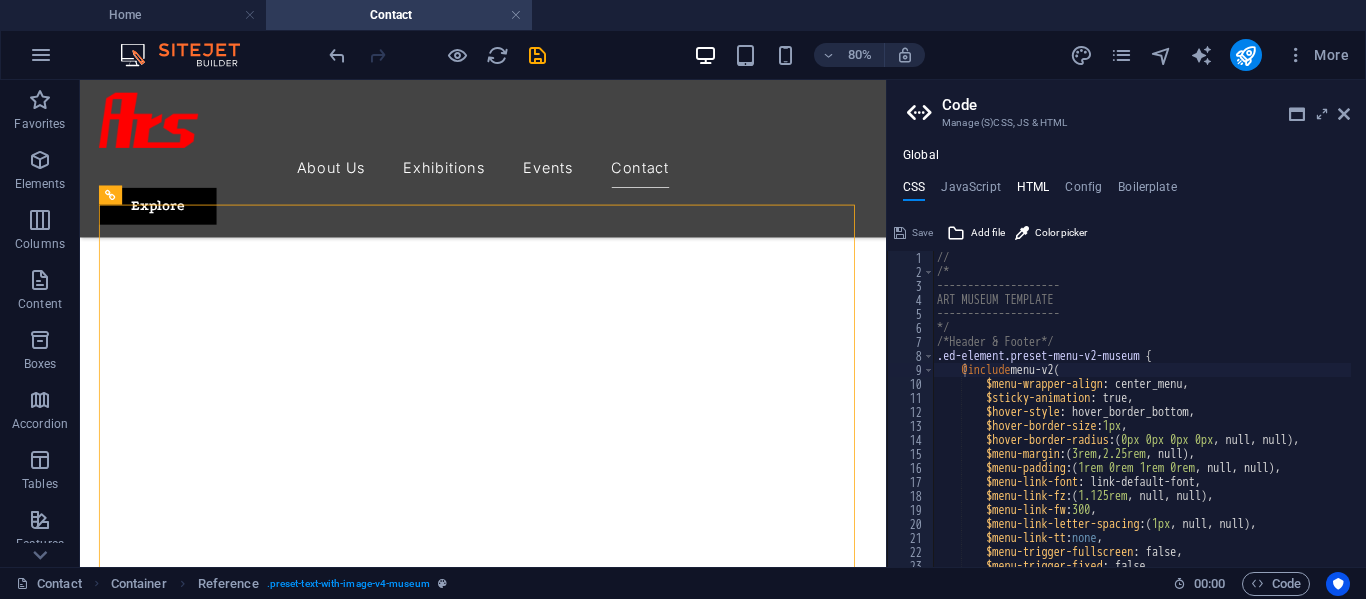 click on "HTML" at bounding box center (1033, 191) 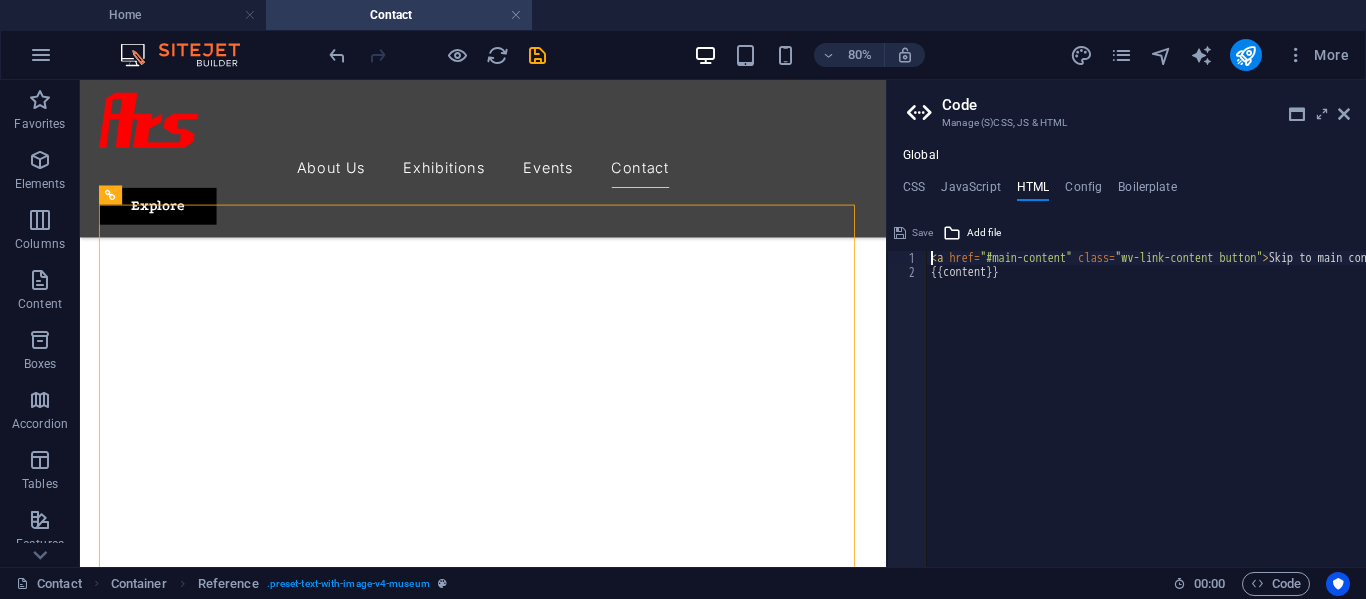scroll, scrollTop: 0, scrollLeft: 0, axis: both 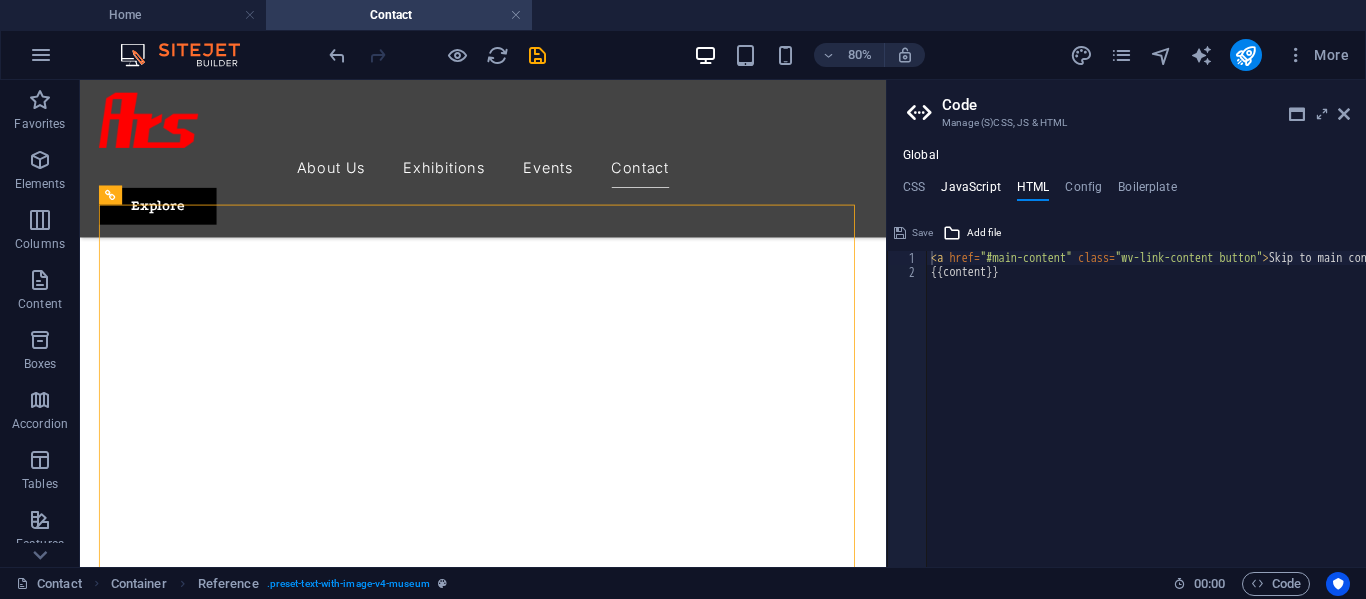 click on "JavaScript" at bounding box center [970, 191] 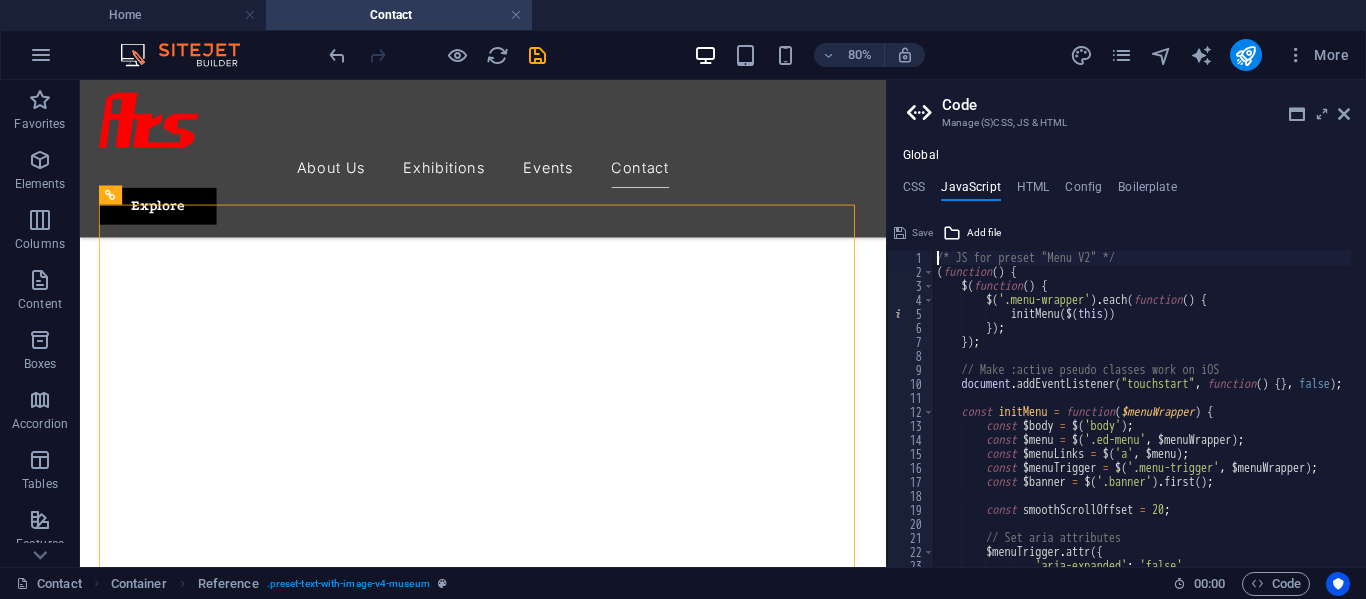 scroll, scrollTop: 0, scrollLeft: 0, axis: both 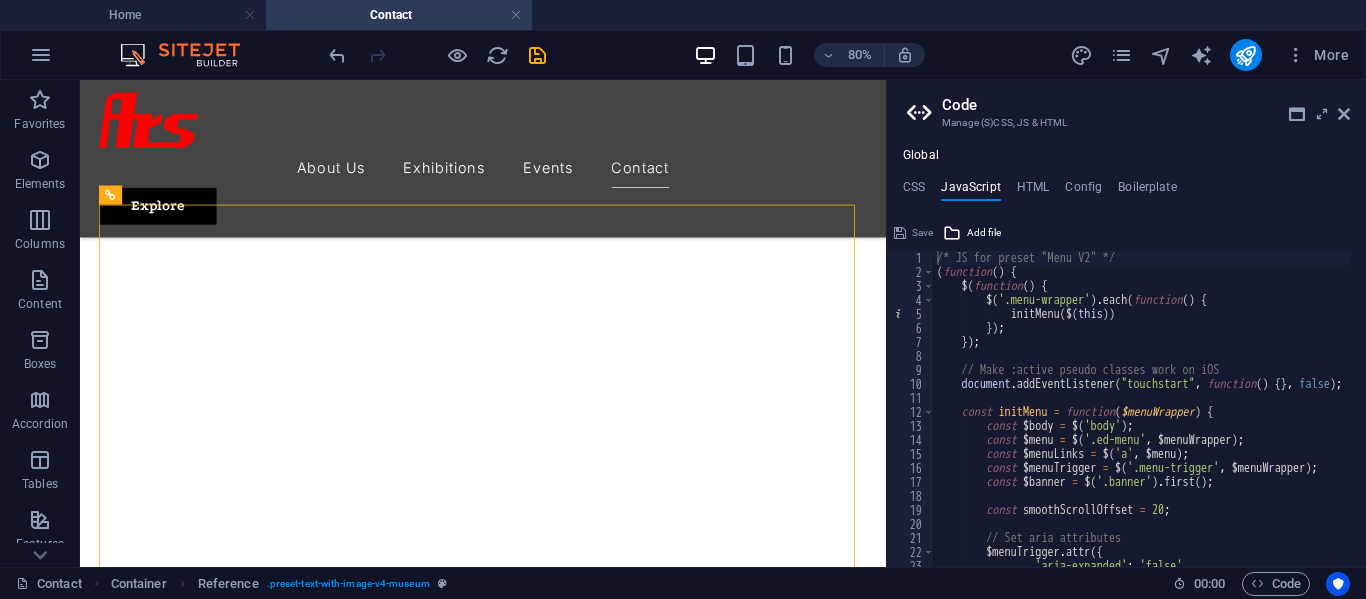 click on "Code Manage (S)CSS, JS & HTML Global CSS JavaScript HTML Config Boilerplate @include menu-v2( 1 2 3 4 5 6 7 8 9 10 11 12 13 14 15 16 17 18 19 20 21 22 23 24 25 //  /* -------------------- ART MUSEUM TEMPLATE -------------------- */ /*Header & Footer*/ .ed-element.preset-menu-v2-museum   {      @include  menu-v2 (           $menu-wrapper-align : center_menu,            $sticky-animation : true,            $hover-style : hover_border_bottom,            $hover-border-size :  1px ,            $hover-border-radius :  ( 0px   0px   0px   0px , null, null ) ,            $menu-margin :  ( 3rem ,  2.25rem , null ) ,            $menu-padding :  ( 1rem   0rem   1rem   0rem , null, null ) ,            $menu-link-font : link-default-font,            $menu-link-fz :  ( 1.125rem , null, null ) ,            $menu-link-fw :  300 ,            $menu-link-letter-spacing :  ( 1px , null, null ) ,            $menu-link-tt :  none ,            $menu-trigger-fullscreen : false,            $menu-trigger-fixed : false,      Save 1 2" at bounding box center [1126, 323] 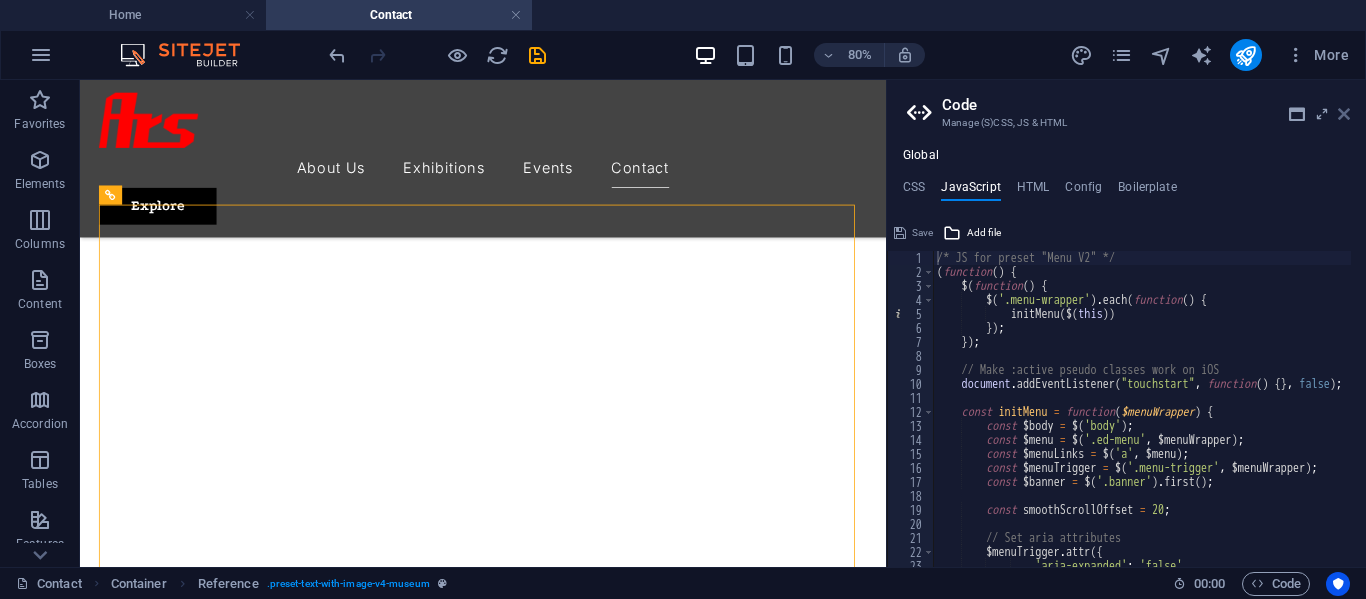 click at bounding box center [1344, 114] 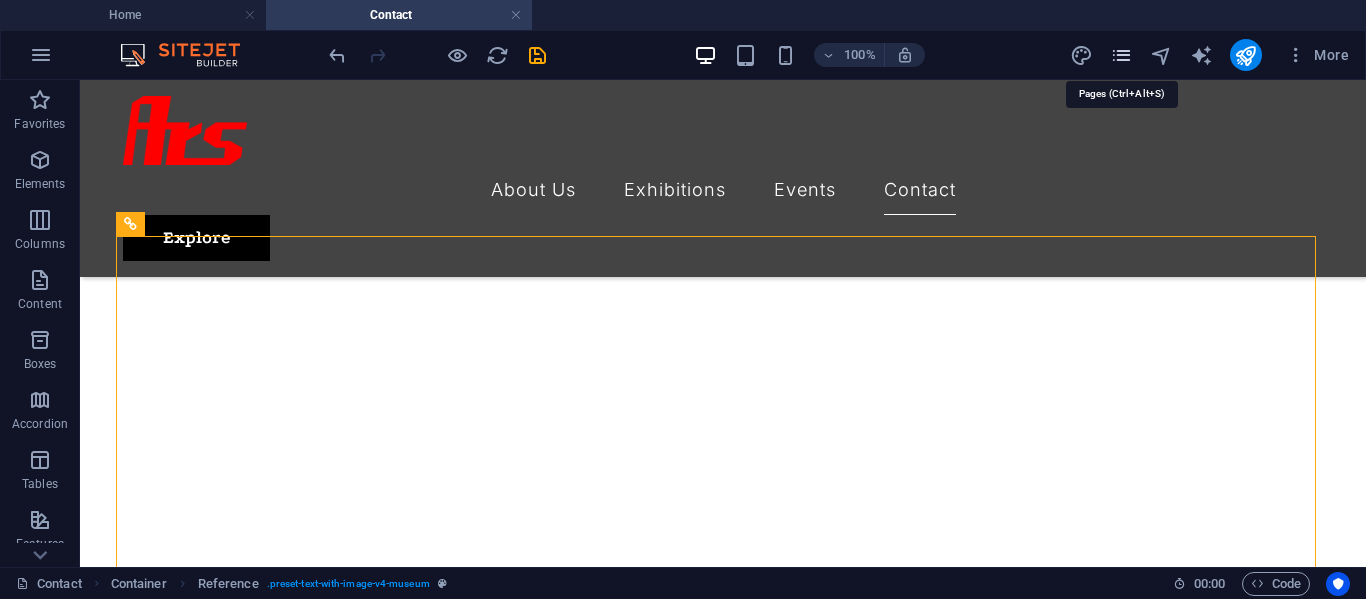 click at bounding box center (1121, 55) 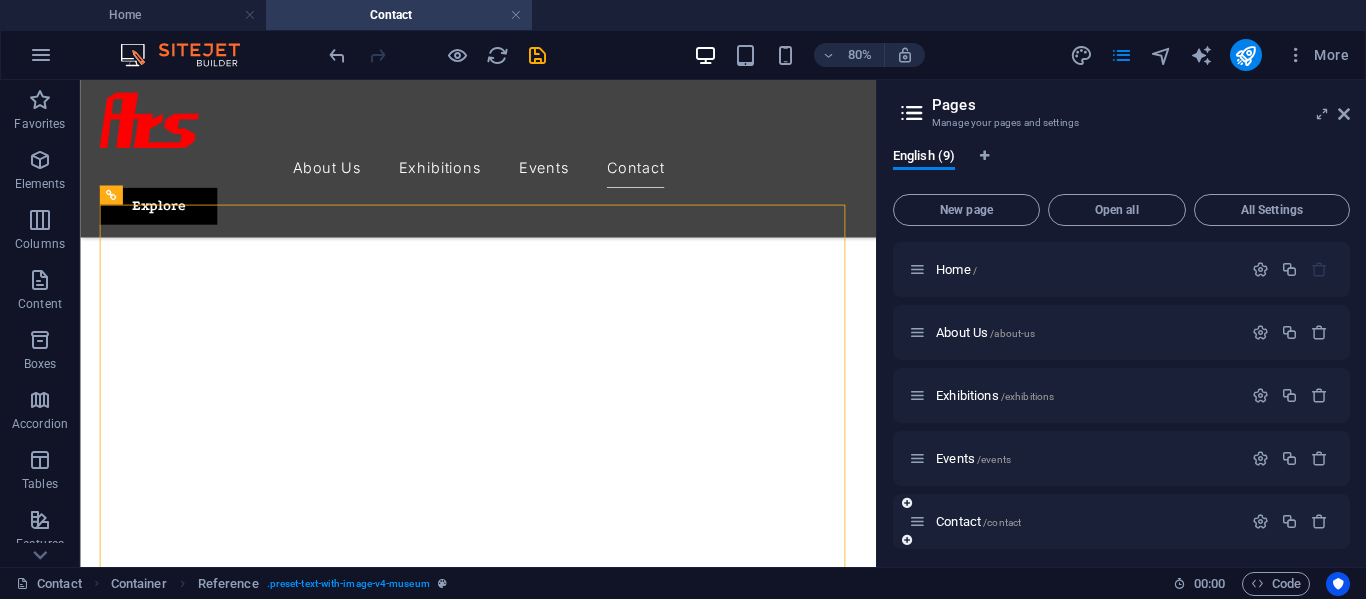 click at bounding box center [917, 521] 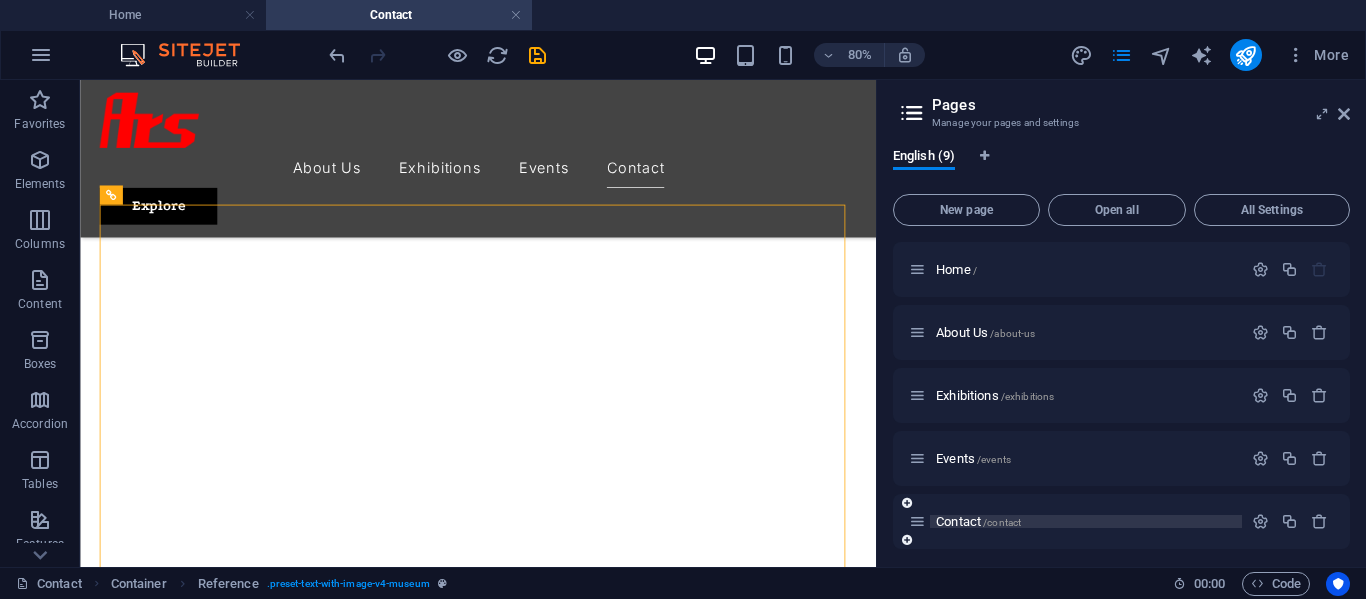 click on "/contact" at bounding box center (1002, 522) 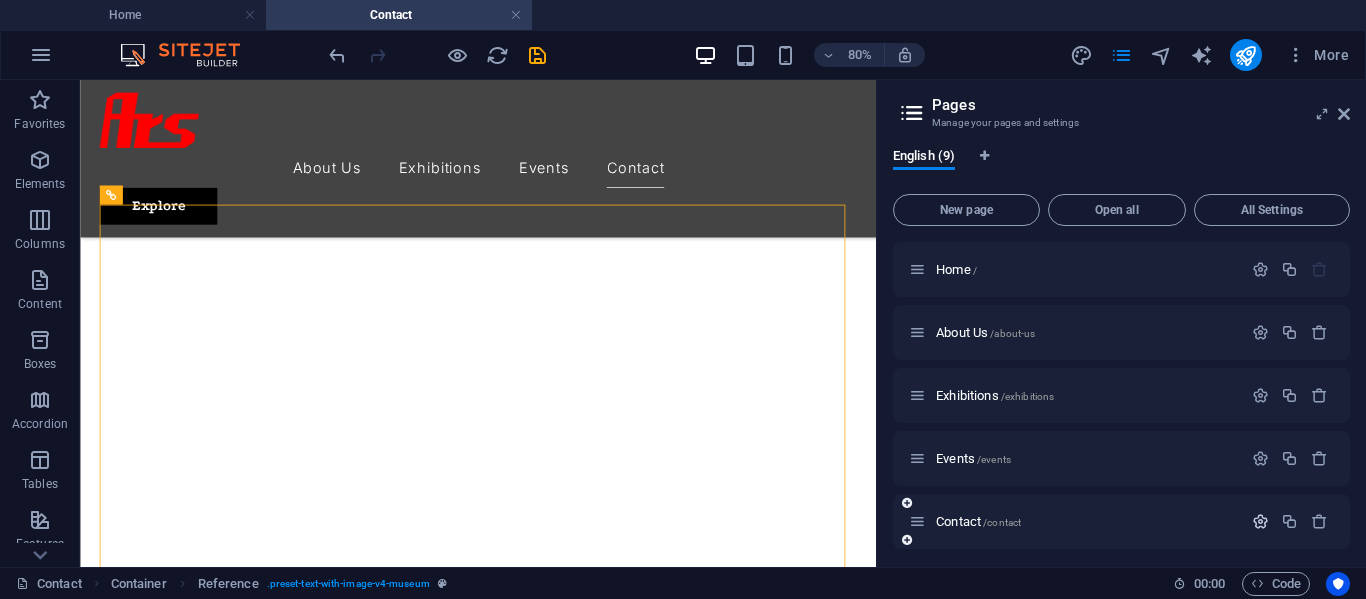 click at bounding box center [1260, 521] 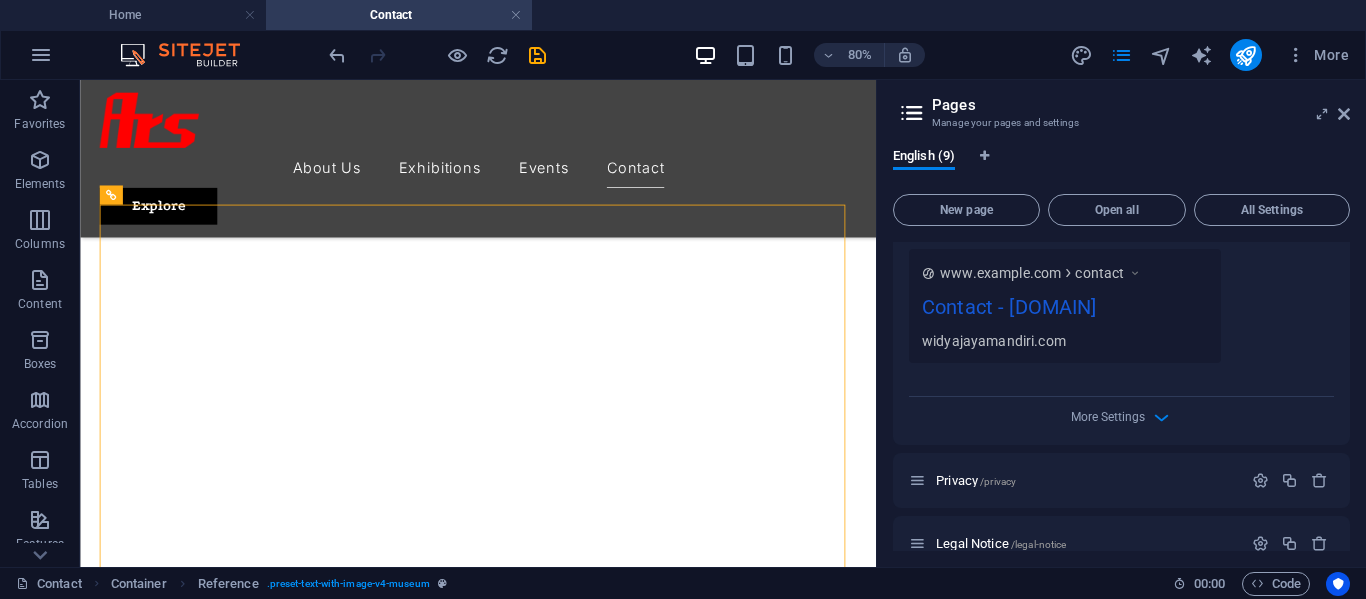 scroll, scrollTop: 1031, scrollLeft: 0, axis: vertical 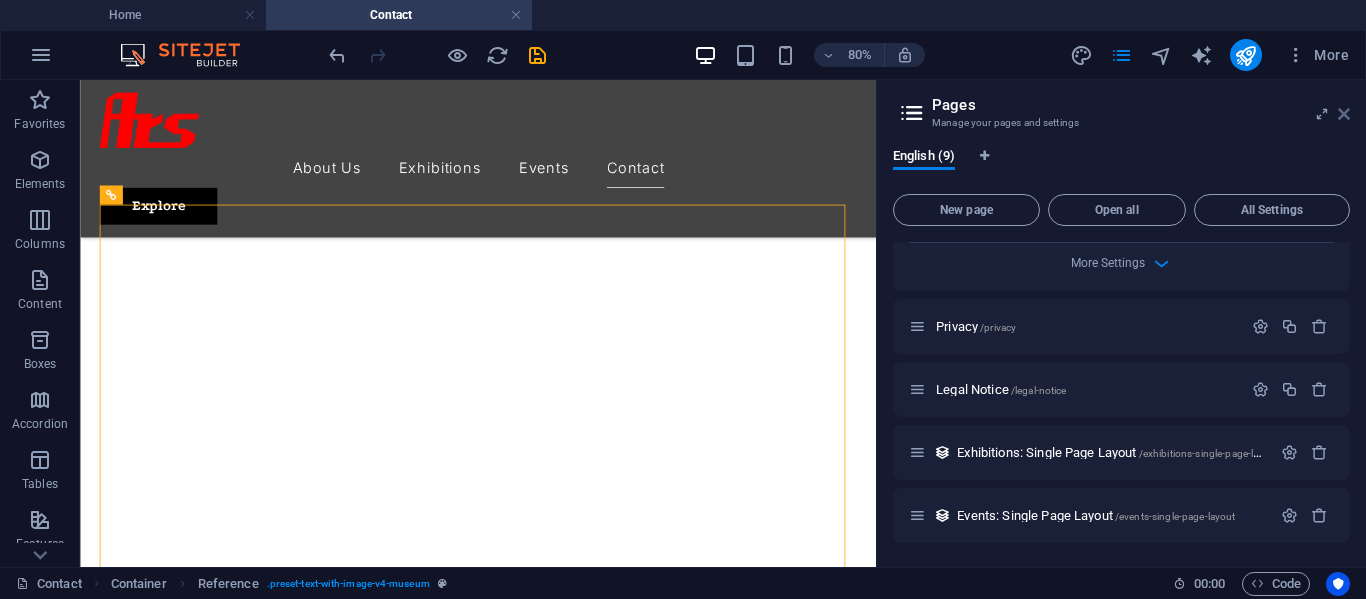 click at bounding box center (1344, 114) 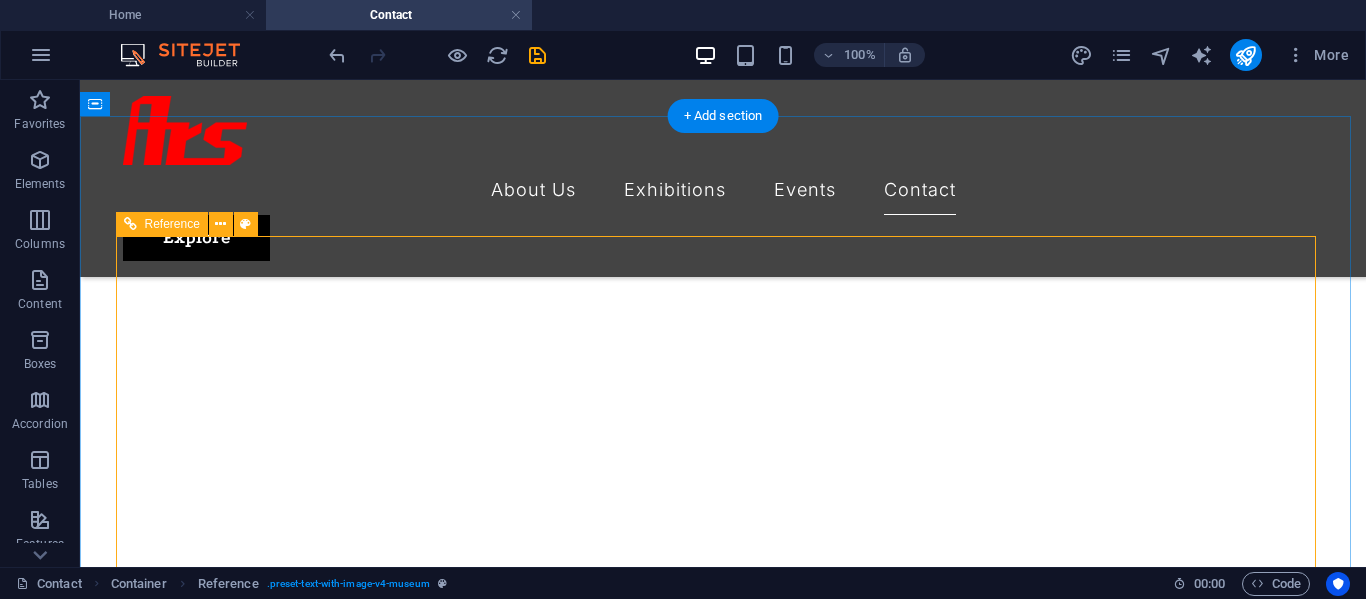 click at bounding box center (723, 1755) 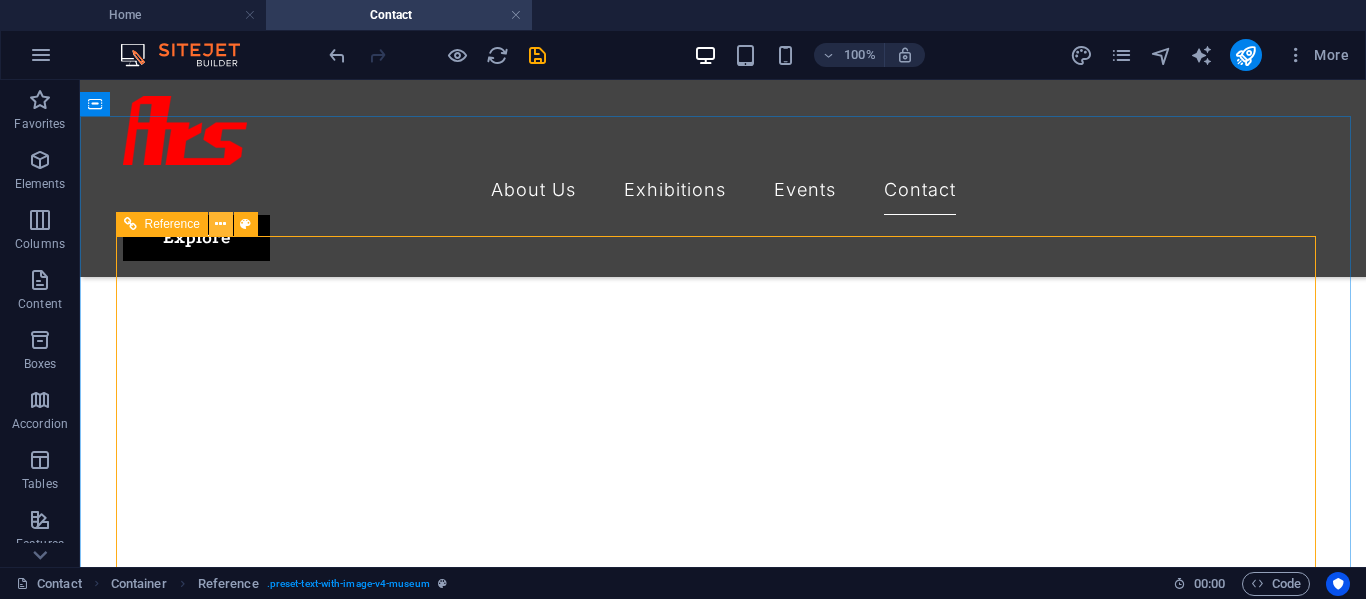 click at bounding box center (221, 224) 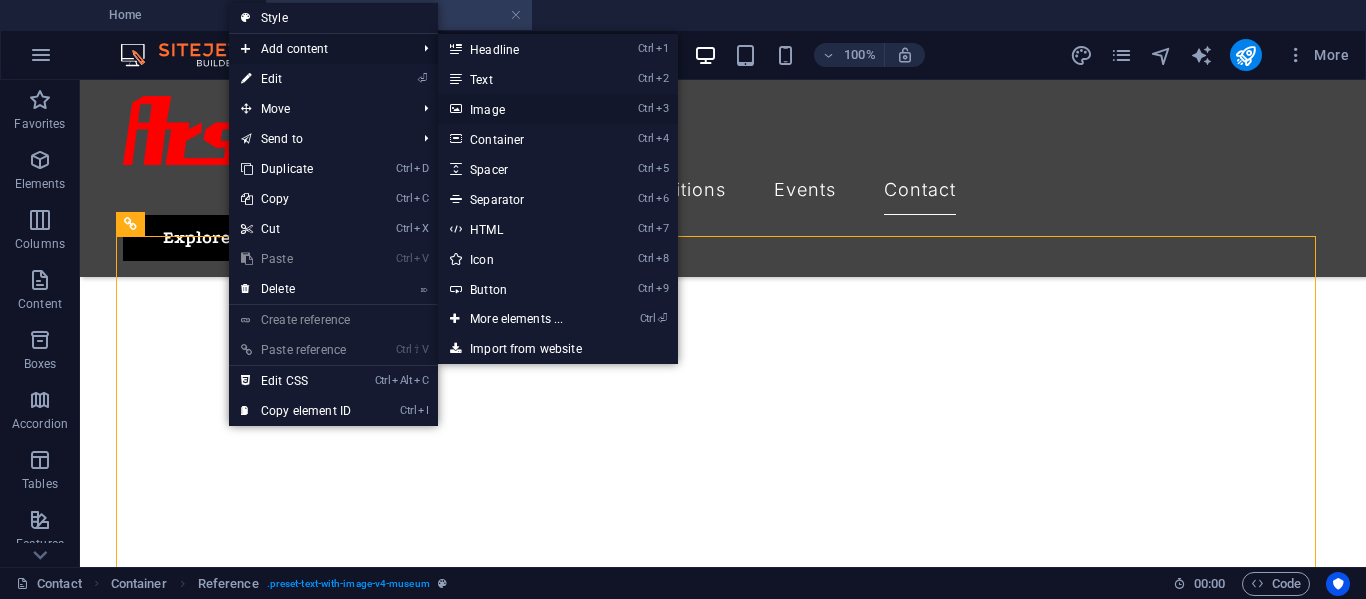 click on "Ctrl 3  Image" at bounding box center (520, 109) 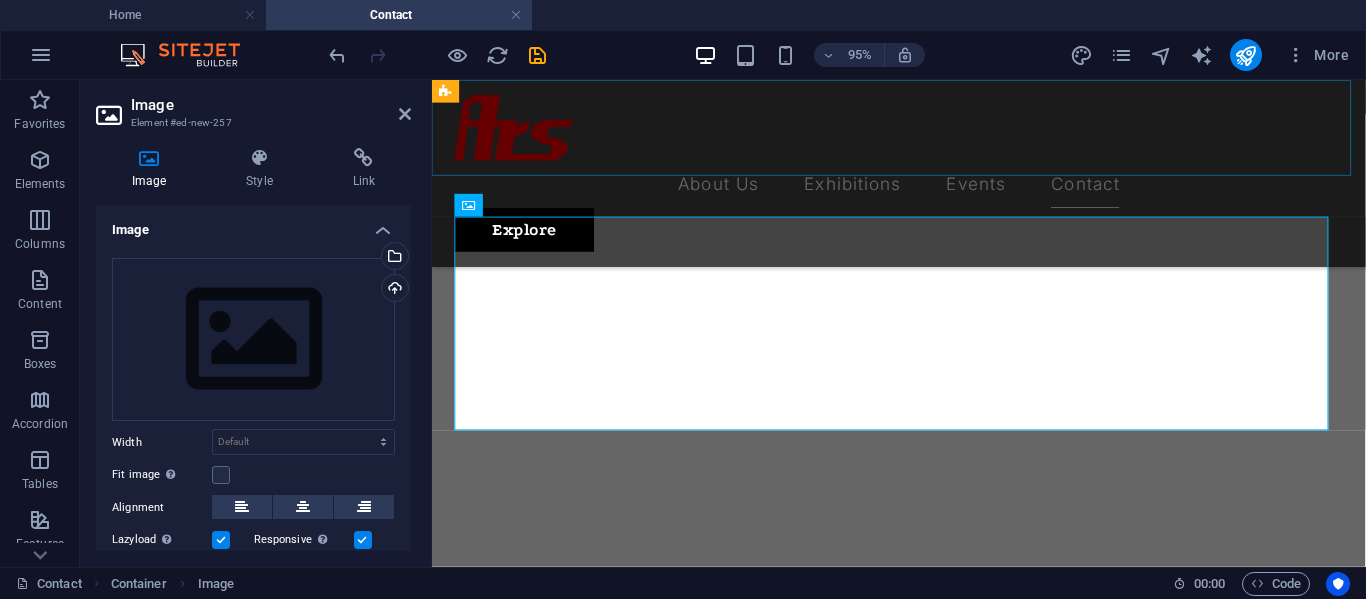 scroll, scrollTop: 1208, scrollLeft: 0, axis: vertical 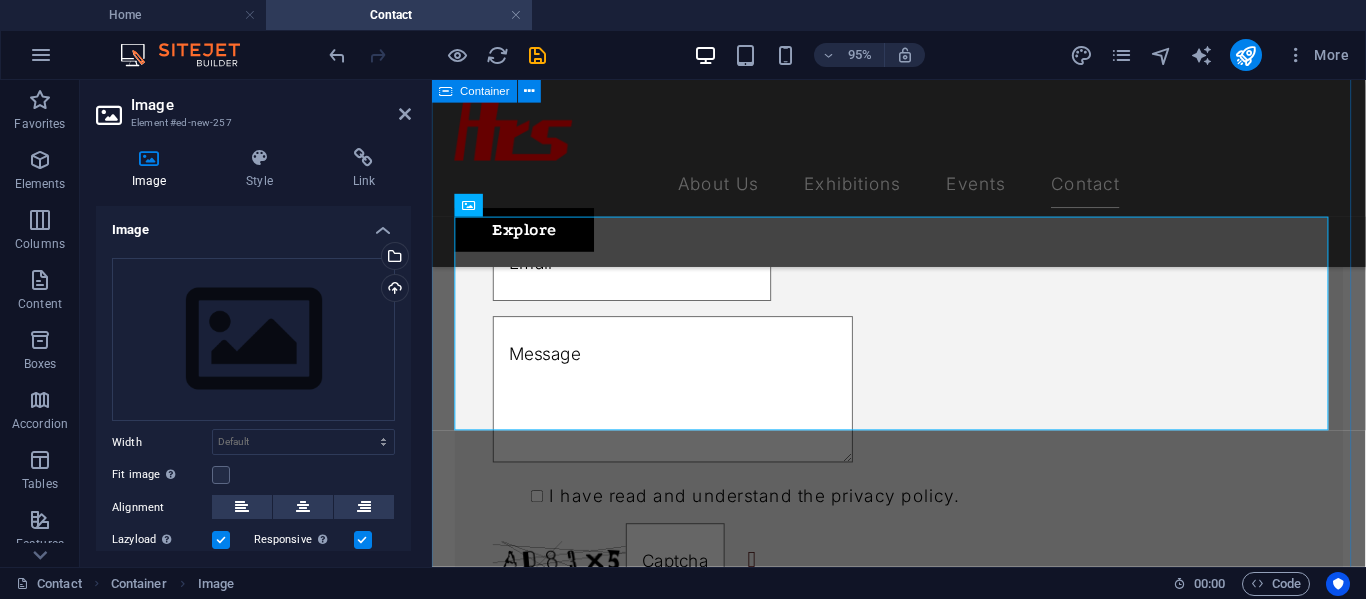 click on "Contact Us   I have read and understand the privacy policy. Unreadable? Load new Submit message" at bounding box center [923, 851] 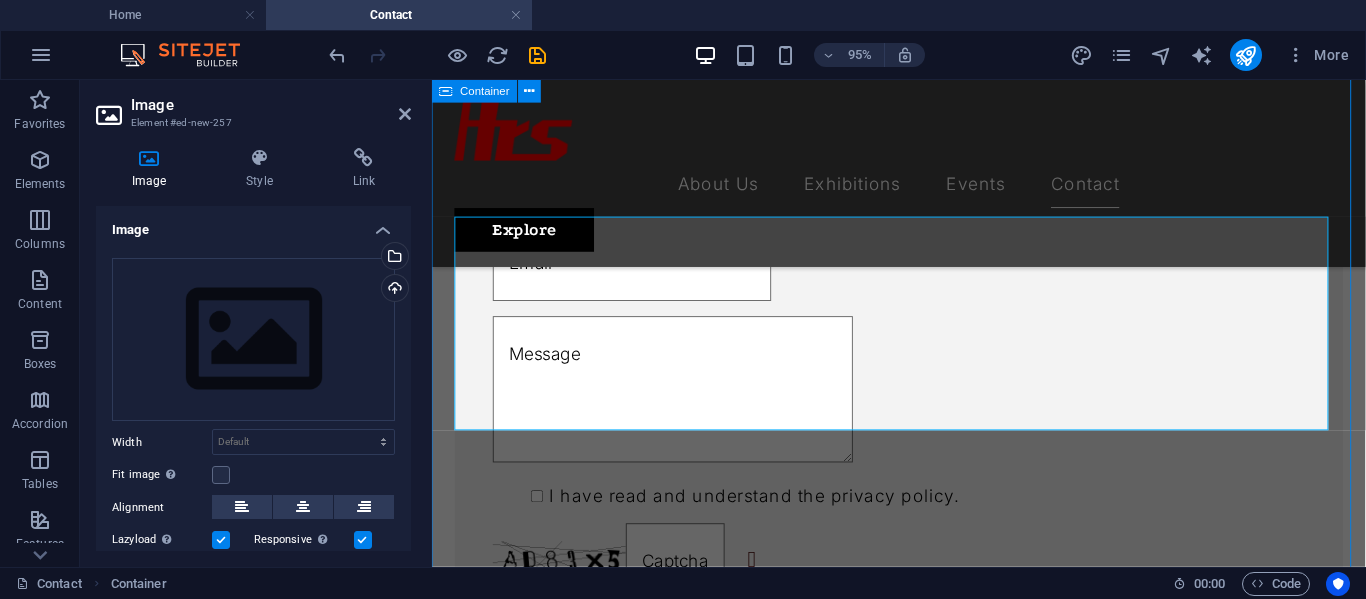 scroll, scrollTop: 1183, scrollLeft: 0, axis: vertical 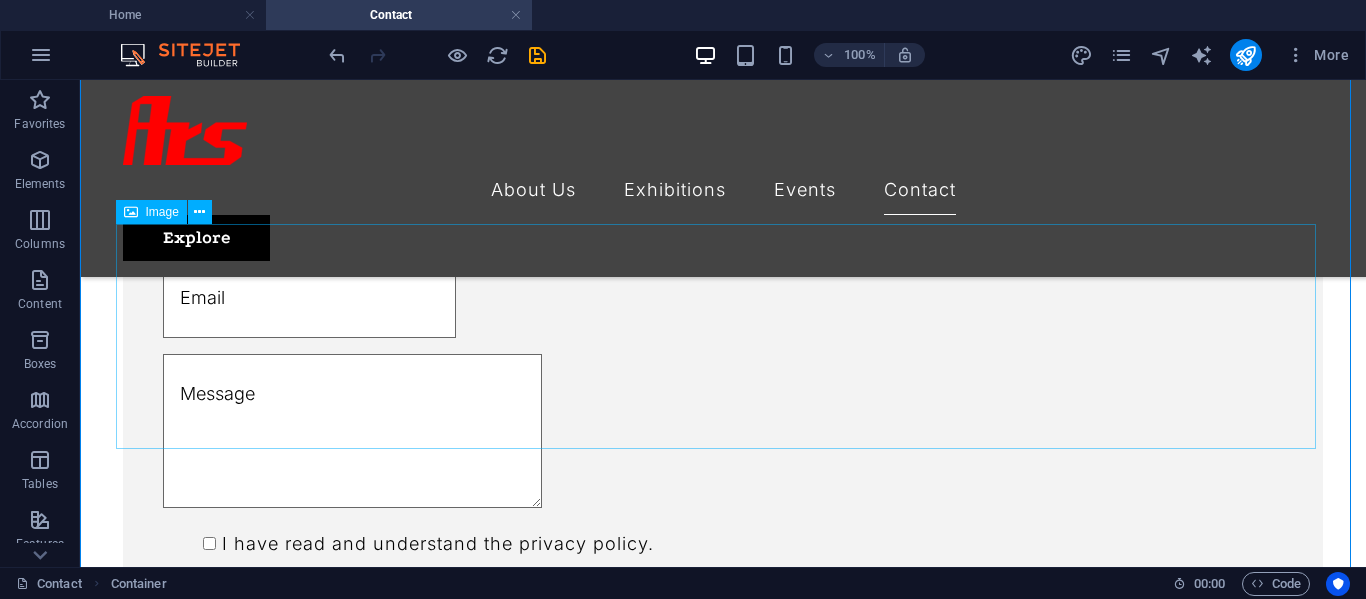 click at bounding box center (723, 1544) 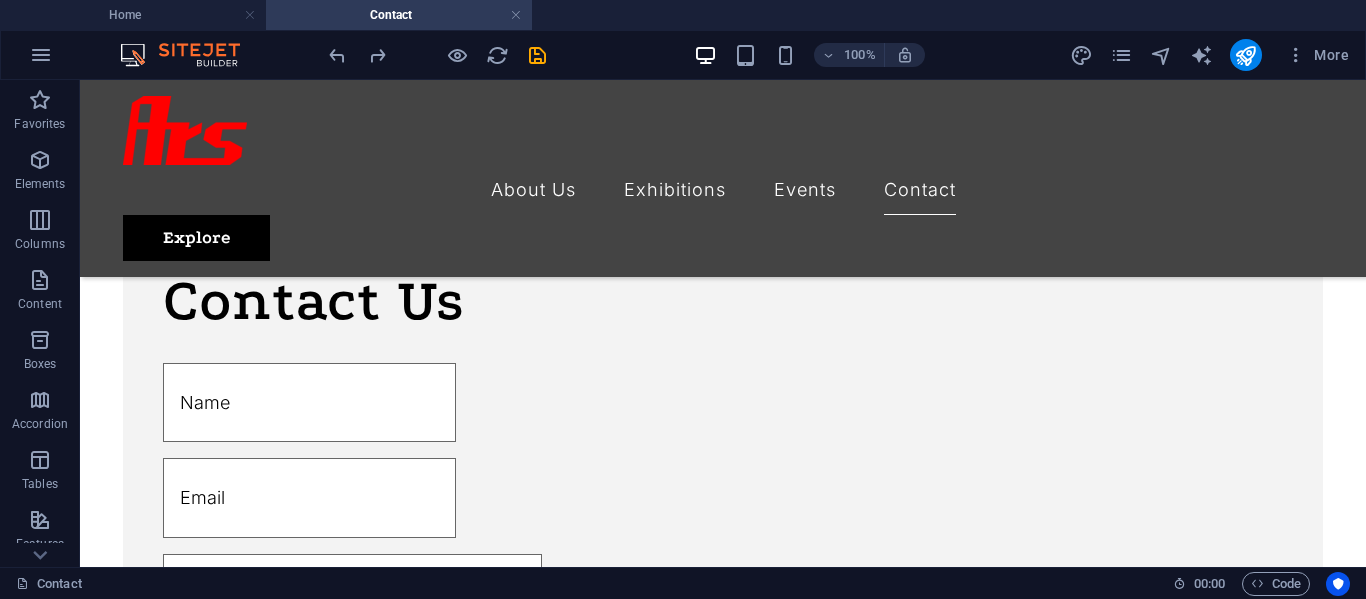 scroll, scrollTop: 952, scrollLeft: 0, axis: vertical 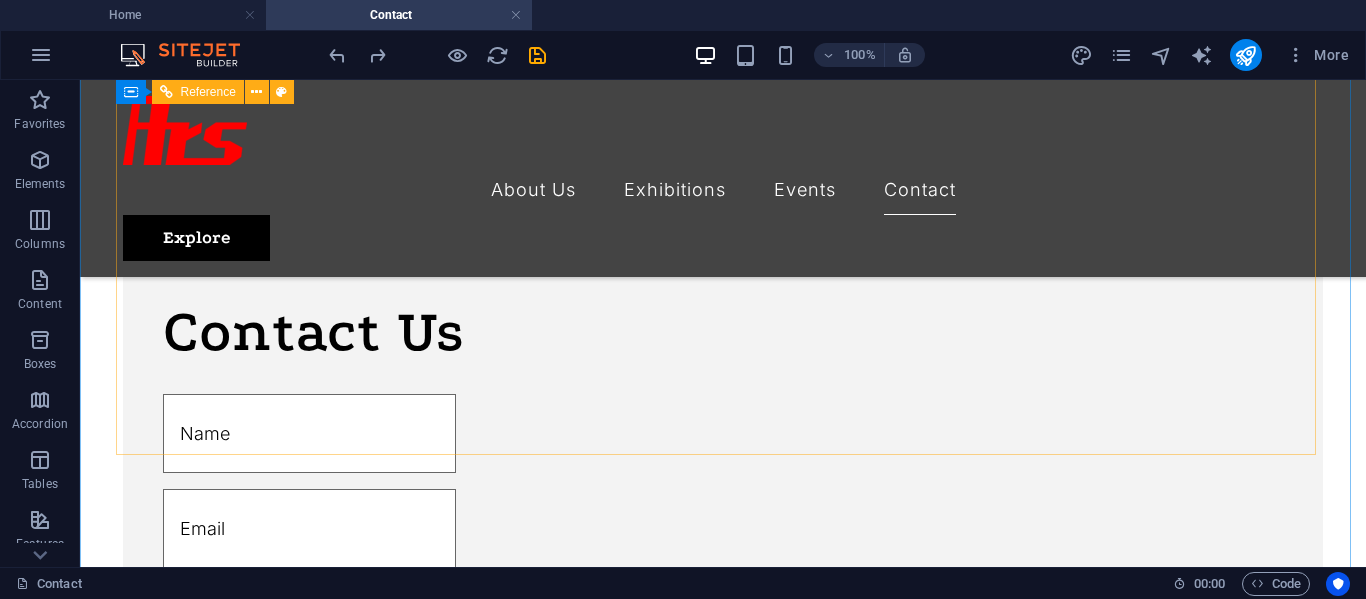 click at bounding box center (723, 1314) 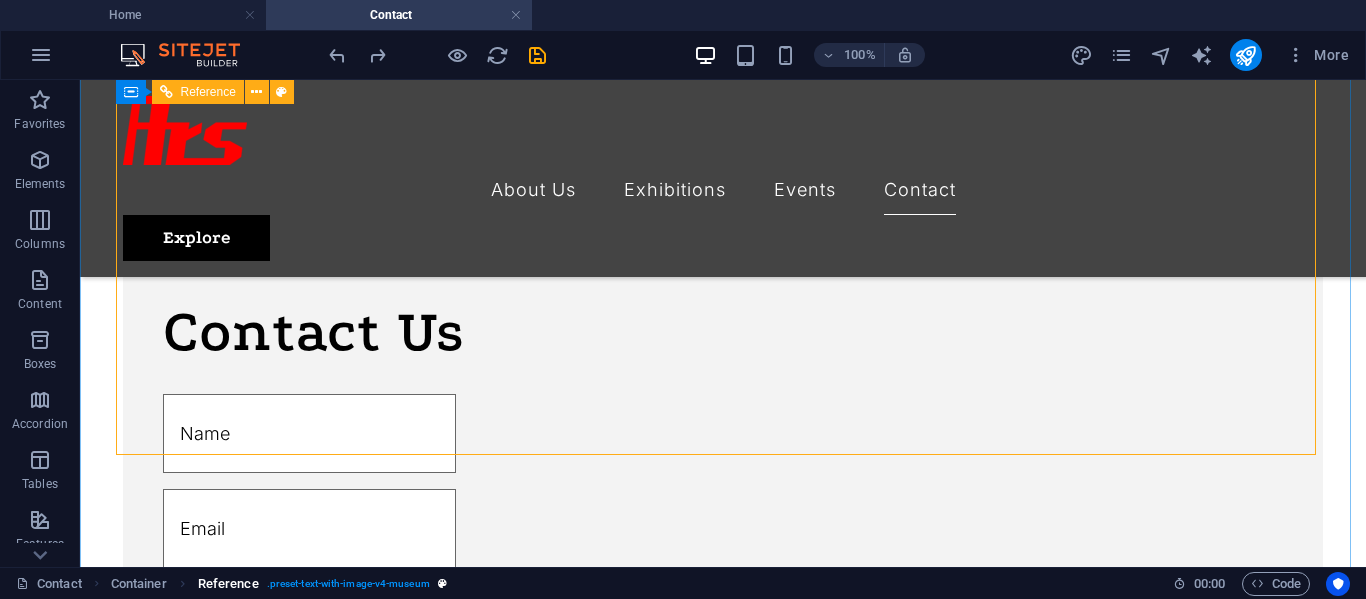 click on ". preset-text-with-image-v4-museum" at bounding box center (348, 584) 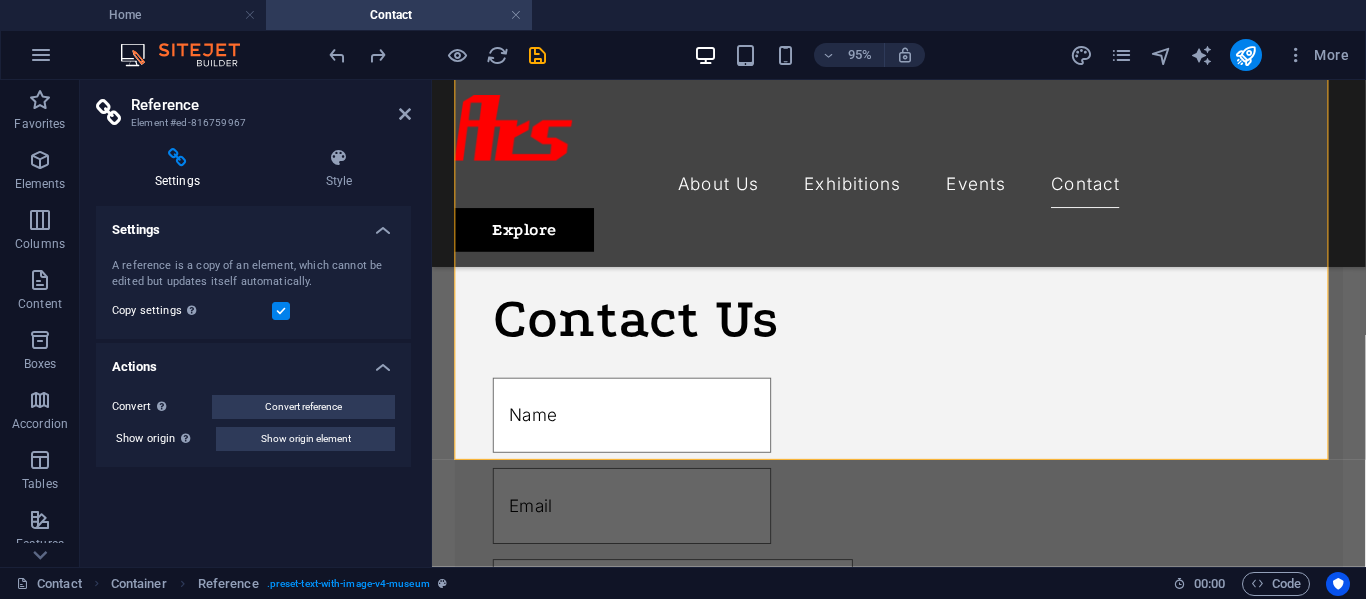 click at bounding box center (177, 158) 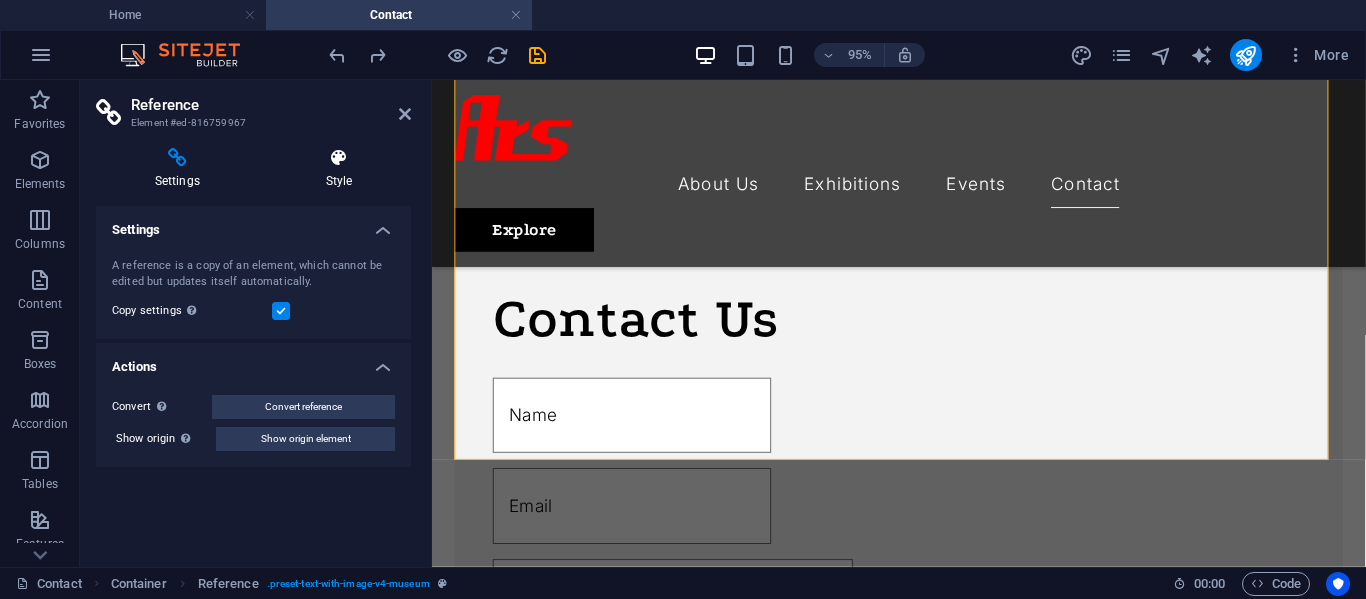 click on "Style" at bounding box center [339, 169] 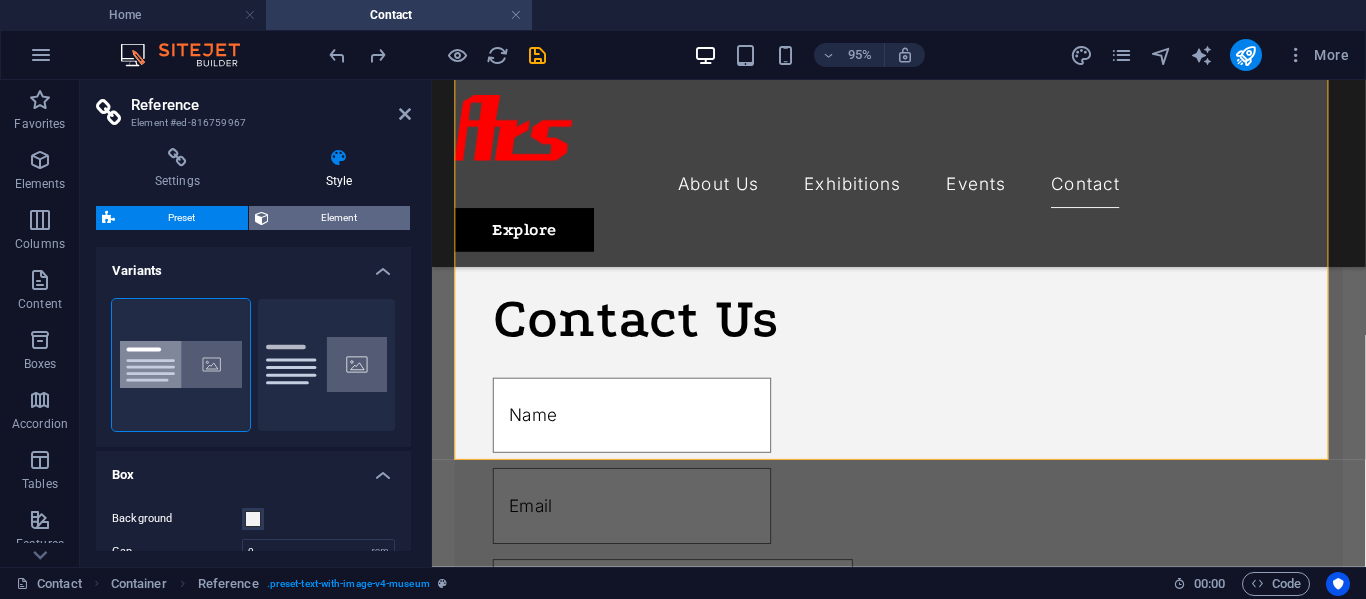 click on "Element" at bounding box center (340, 218) 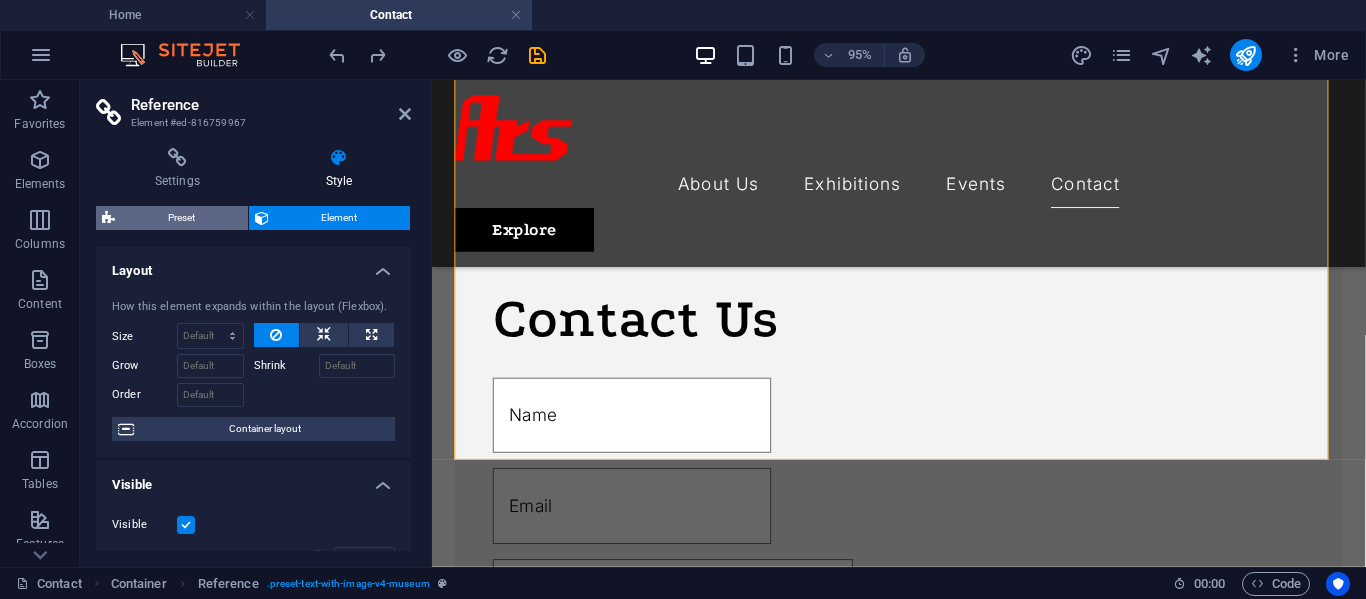 click on "Preset" at bounding box center [181, 218] 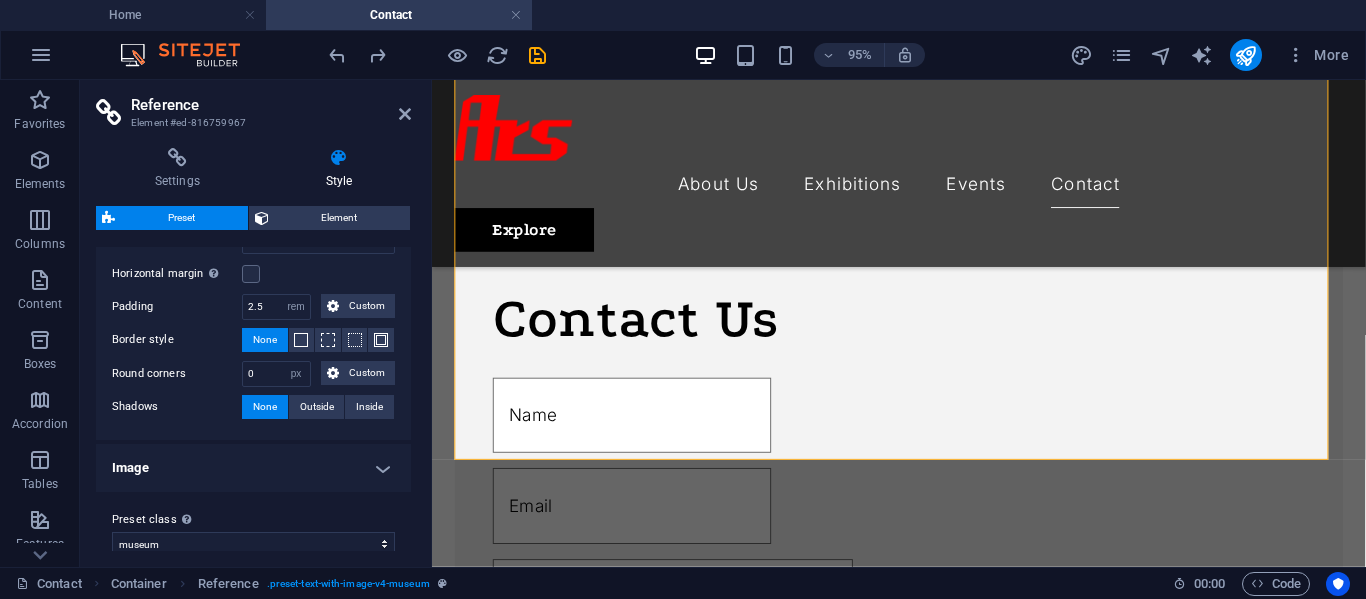 scroll, scrollTop: 332, scrollLeft: 0, axis: vertical 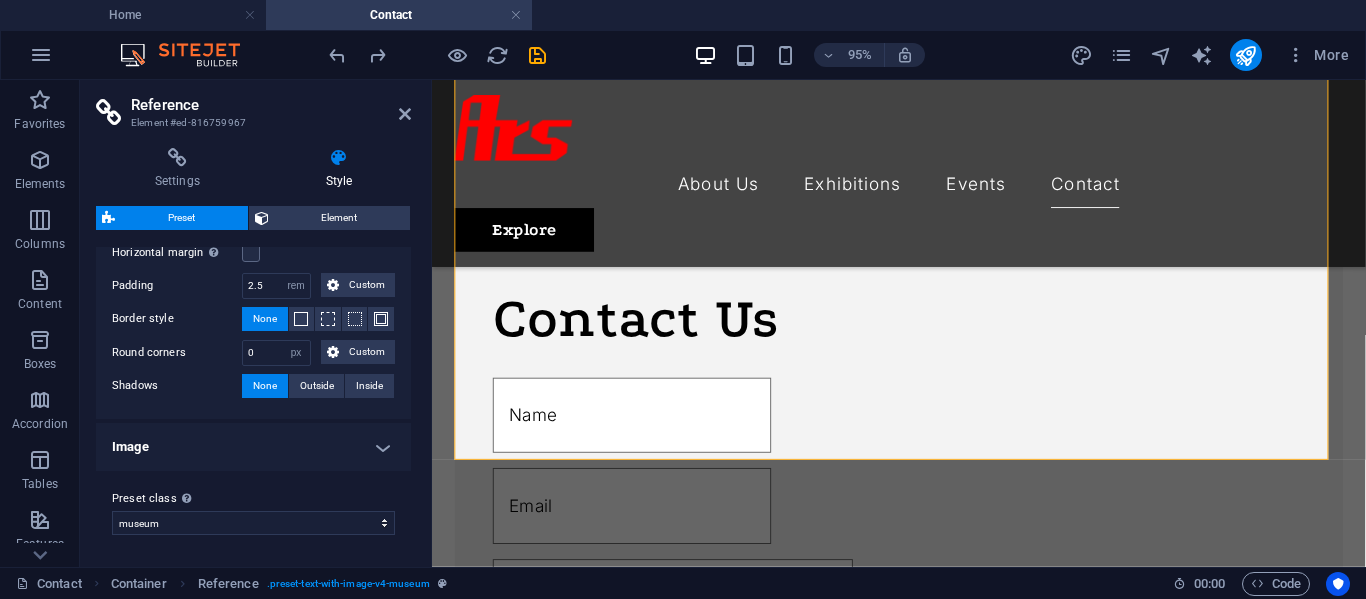click on "Image" at bounding box center (253, 447) 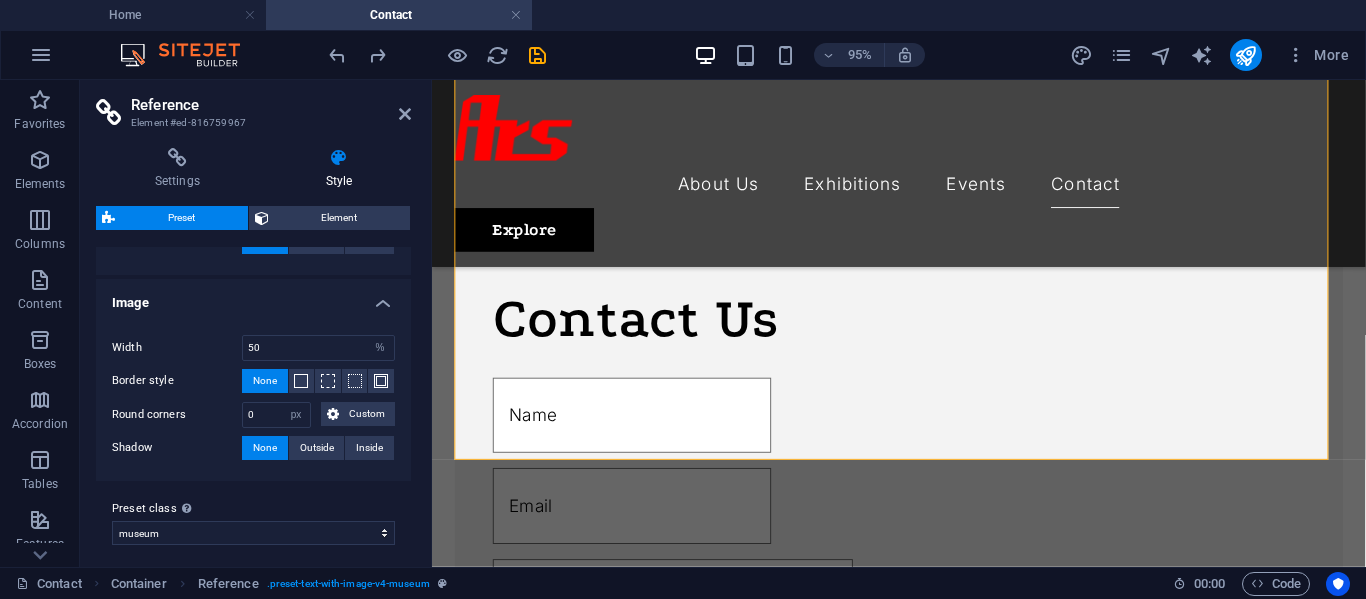 scroll, scrollTop: 486, scrollLeft: 0, axis: vertical 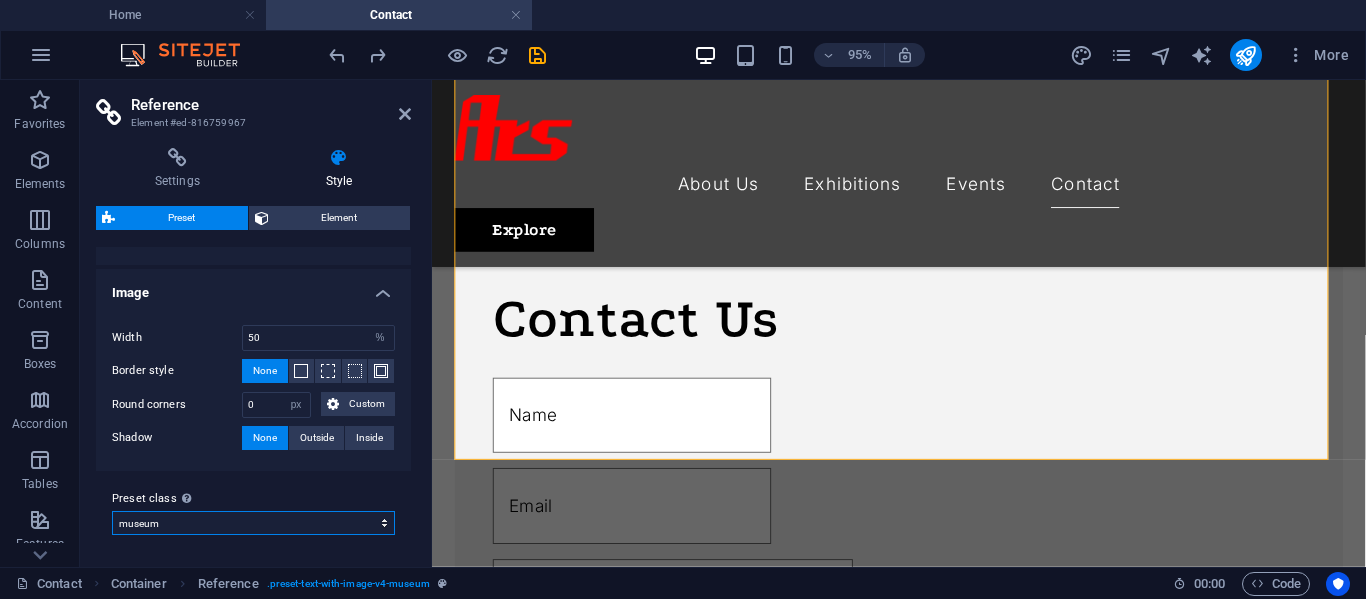 click on "museum Add preset class" at bounding box center (253, 523) 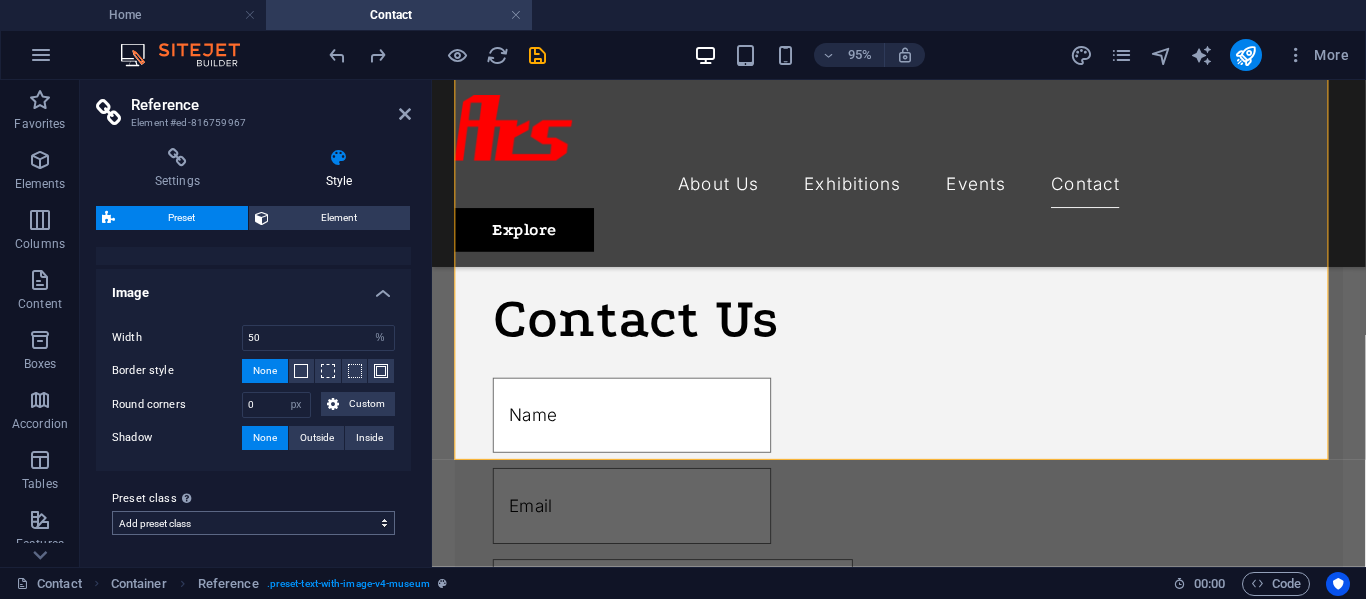 click on "museum Add preset class" at bounding box center [253, 523] 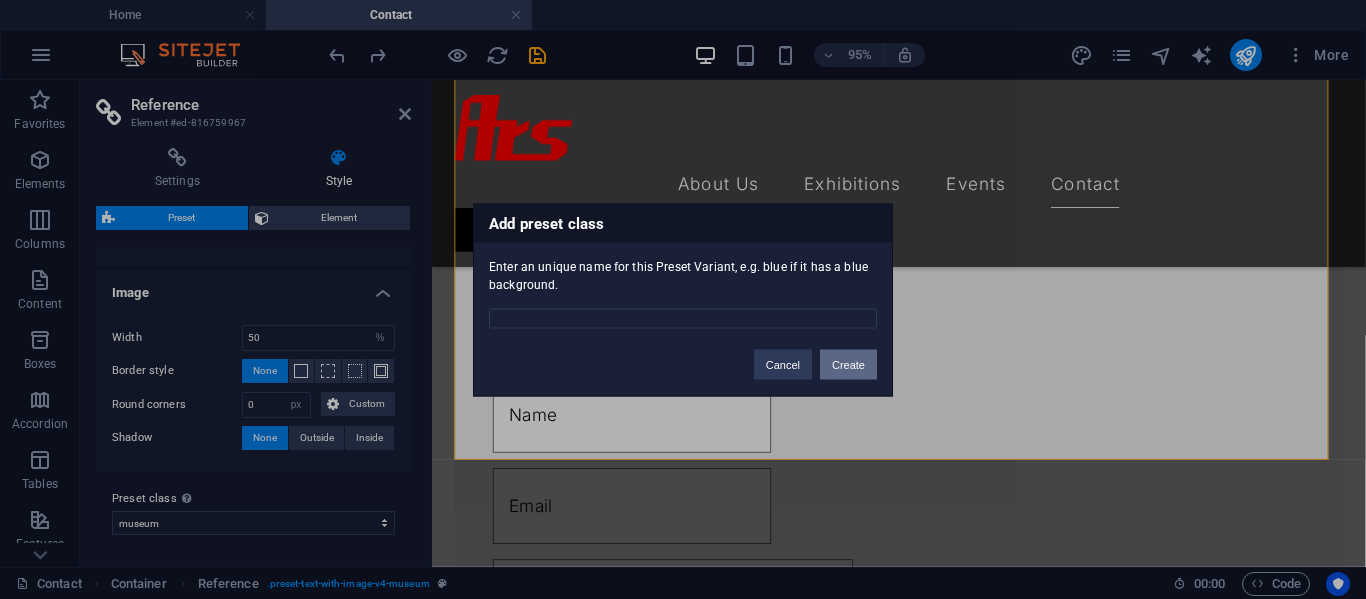 click on "Create" at bounding box center [848, 364] 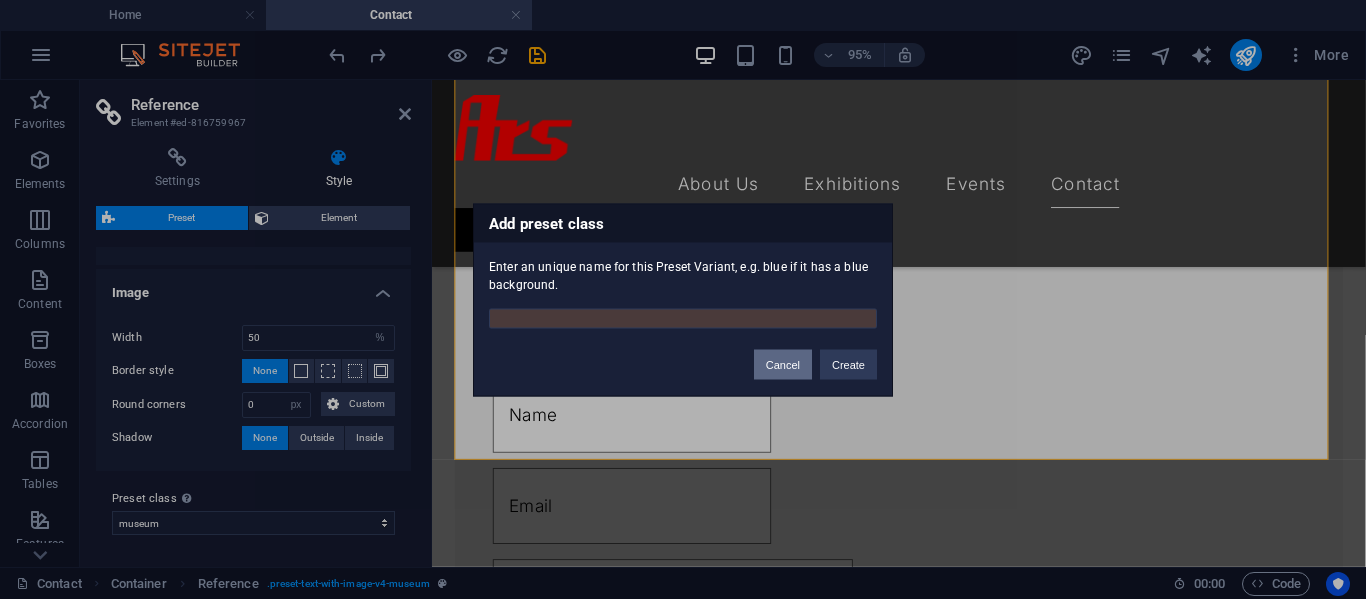 click on "Cancel" at bounding box center (783, 364) 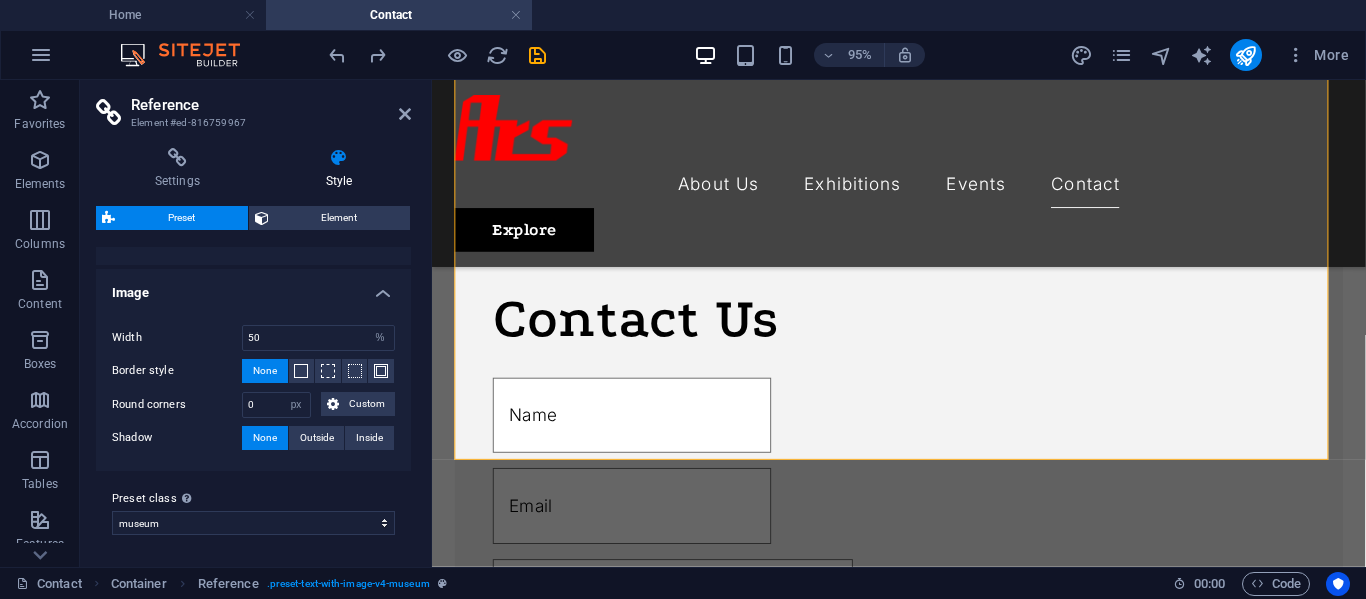 drag, startPoint x: 405, startPoint y: 451, endPoint x: 412, endPoint y: 367, distance: 84.29116 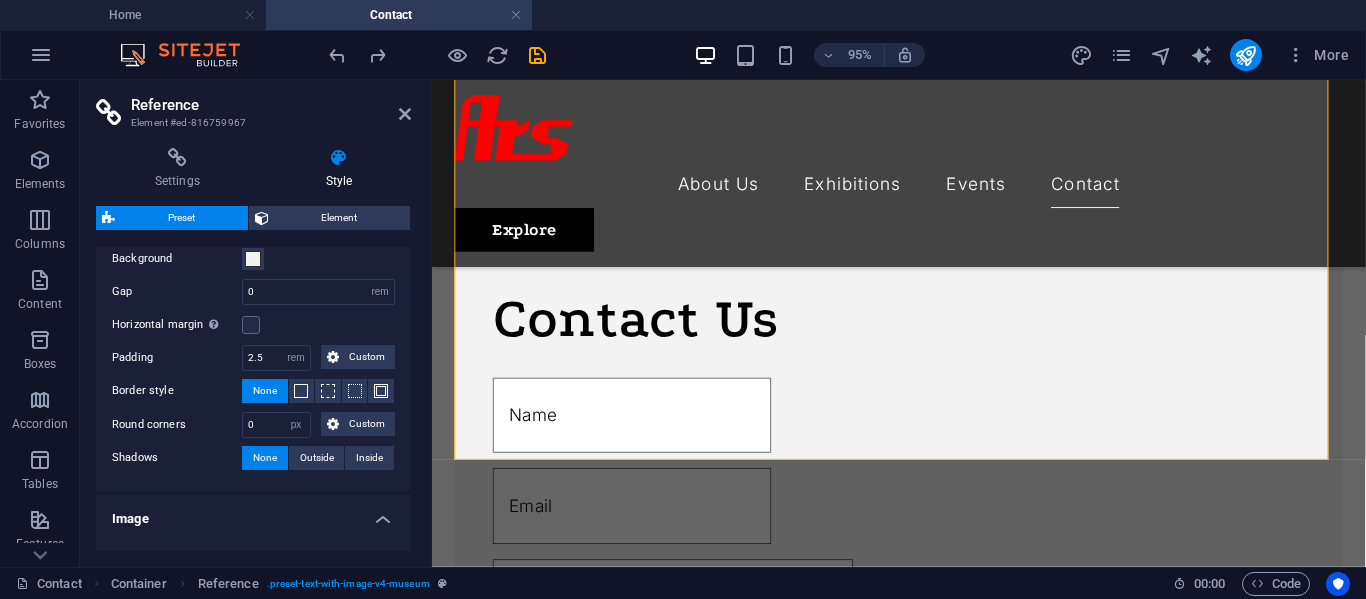 scroll, scrollTop: 220, scrollLeft: 0, axis: vertical 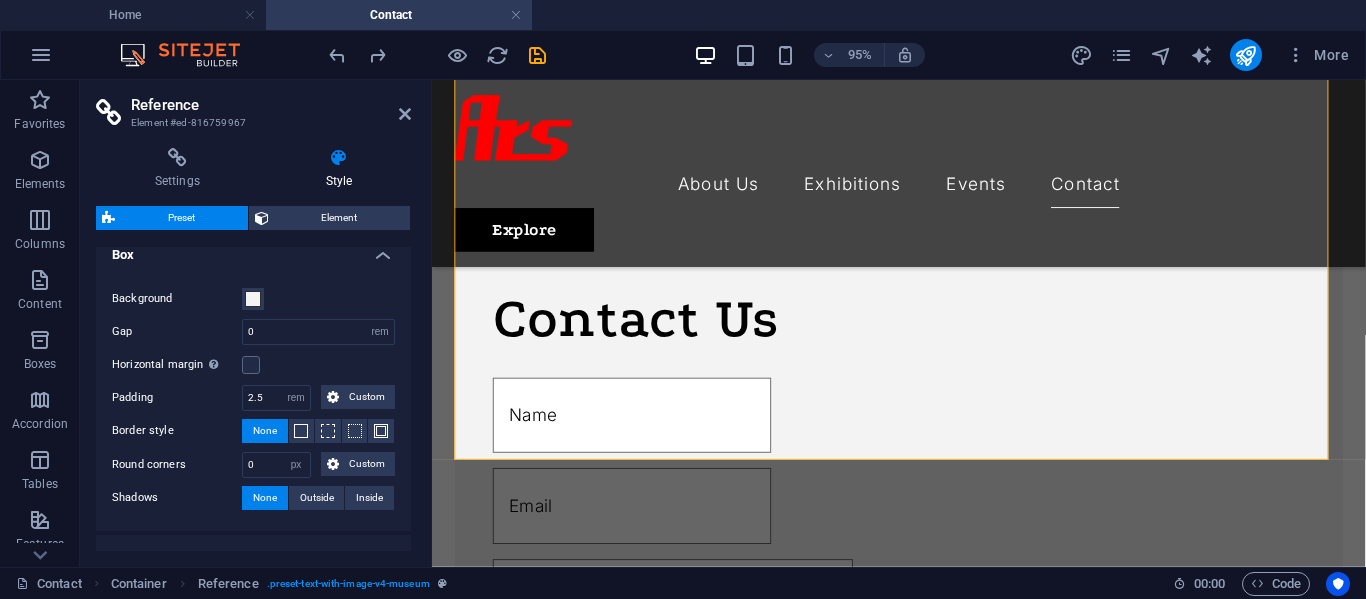 drag, startPoint x: 403, startPoint y: 366, endPoint x: 405, endPoint y: 317, distance: 49.0408 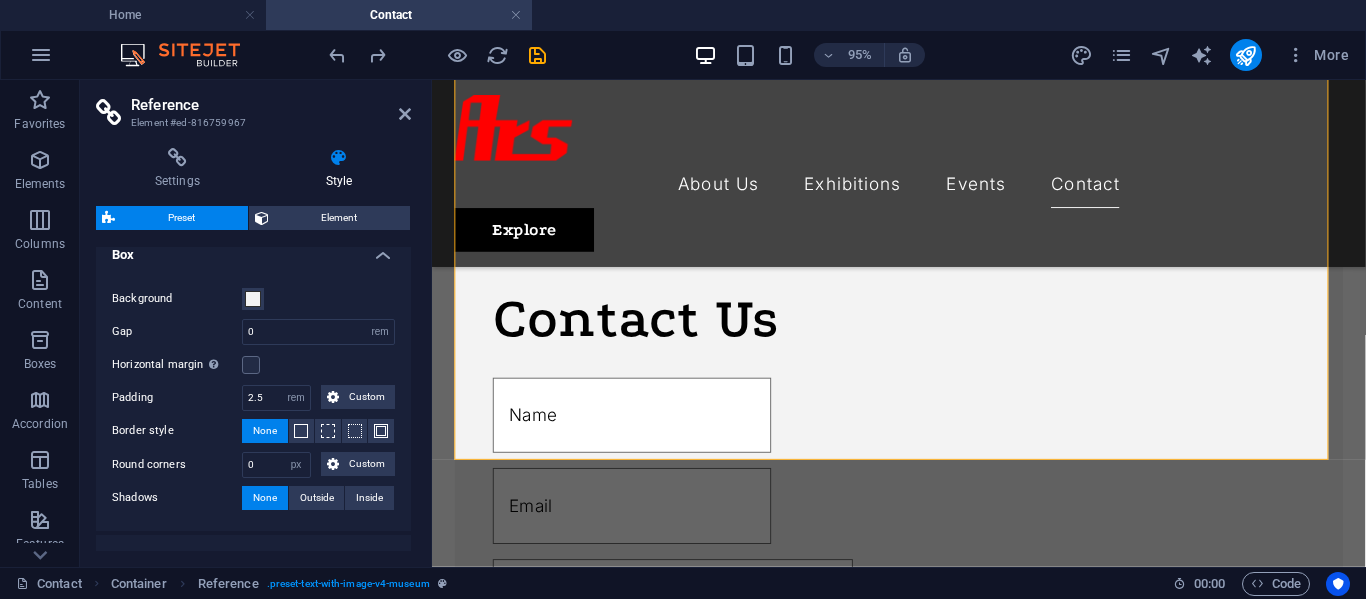 click on "Background Gap 0 rem px % vh vw Horizontal margin Only if the containers "Content width" is not set to "Default" Padding 2.5 rem px % vh vw Custom Custom 2.5 rem px % vh vw 2.5 rem px % vh vw 2.5 rem px % vh vw 2.5 rem px % vh vw Border style None             Border width 1 px rem vh vw Custom Custom 1 px rem vh vw 1 px rem vh vw 1 px rem vh vw 1 px rem vh vw Border color Round corners 0 px rem % vh vw Custom Custom 0 px rem % vh vw 0 px rem % vh vw 0 px rem % vh vw 0 px rem % vh vw Shadows None Outside Inside Color X offset 0 px rem vh vw Y offset 0 px rem vh vw Blur 0 px rem % vh vw Spread 0 px rem vh vw" at bounding box center (253, 399) 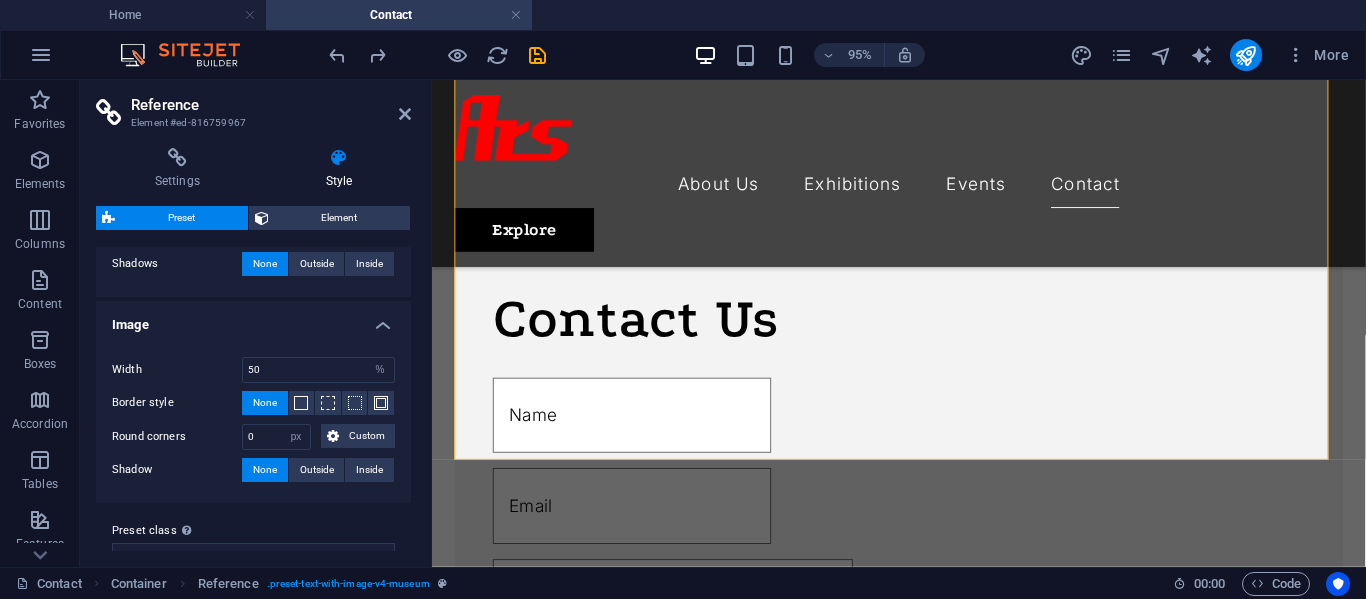 scroll, scrollTop: 460, scrollLeft: 0, axis: vertical 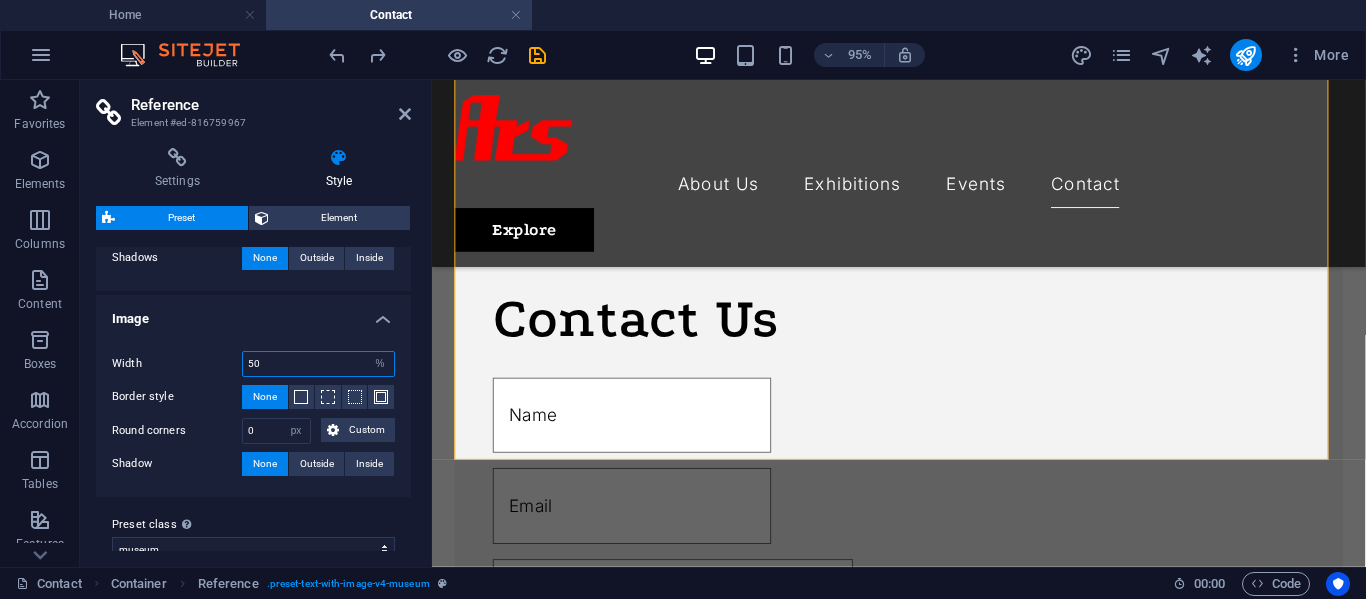 click on "50" at bounding box center (318, 364) 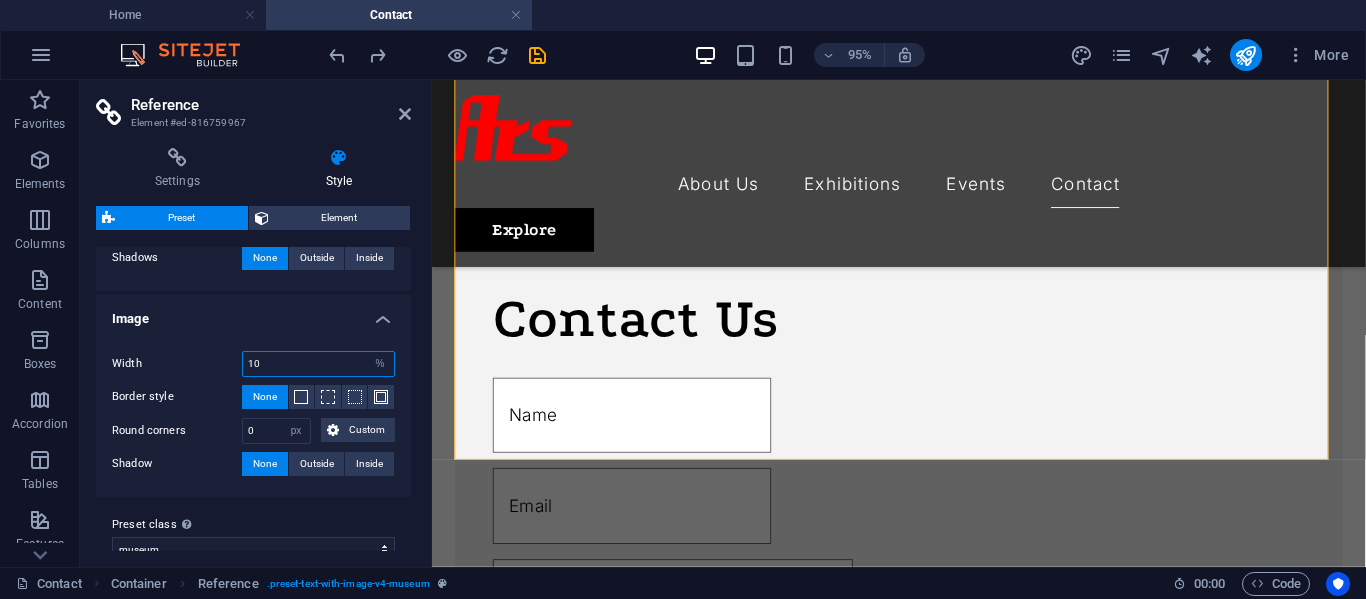 type on "10" 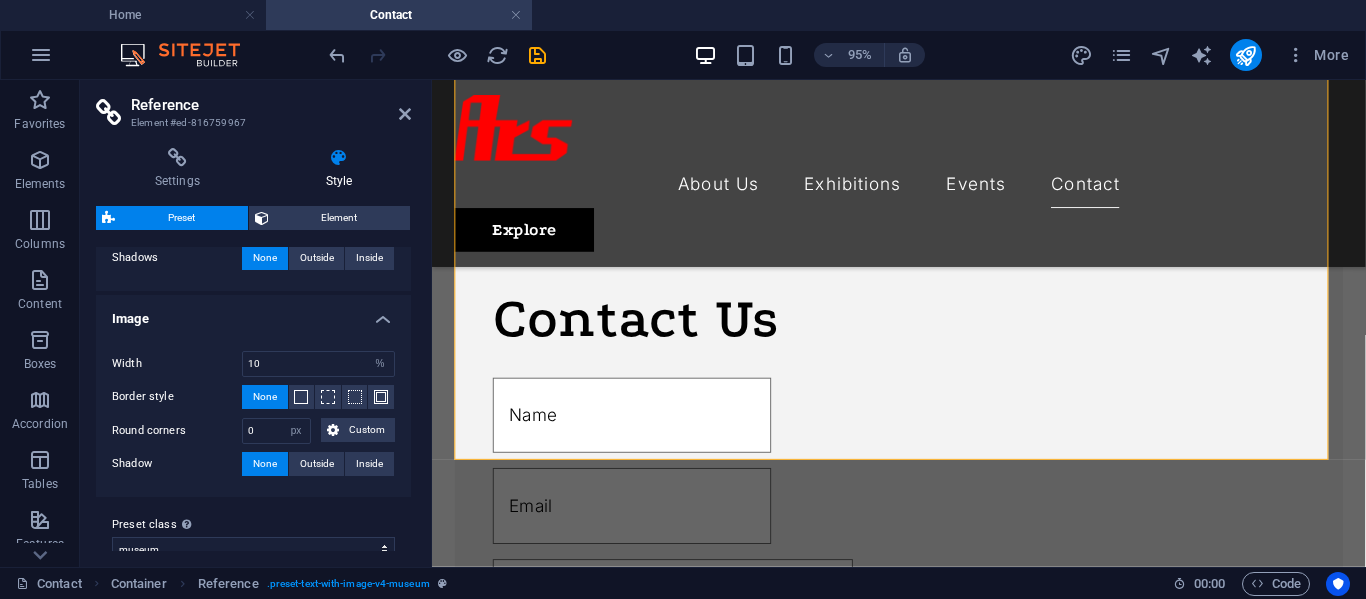 click on "Image" at bounding box center (253, 313) 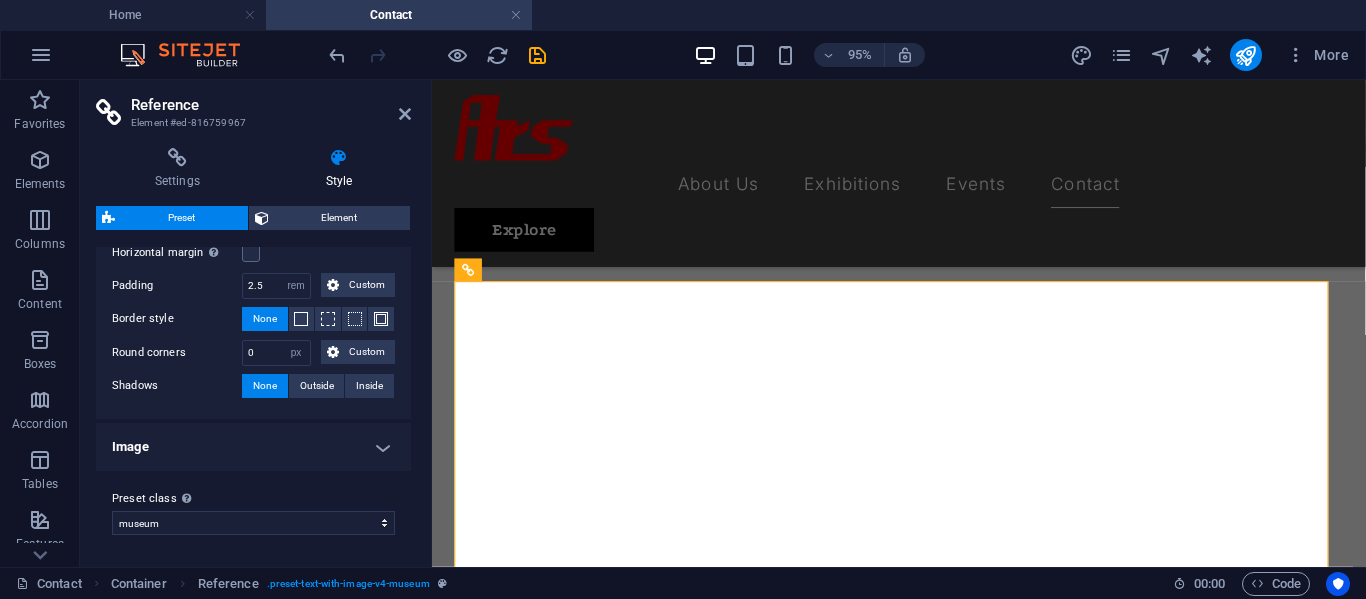 scroll, scrollTop: 460, scrollLeft: 0, axis: vertical 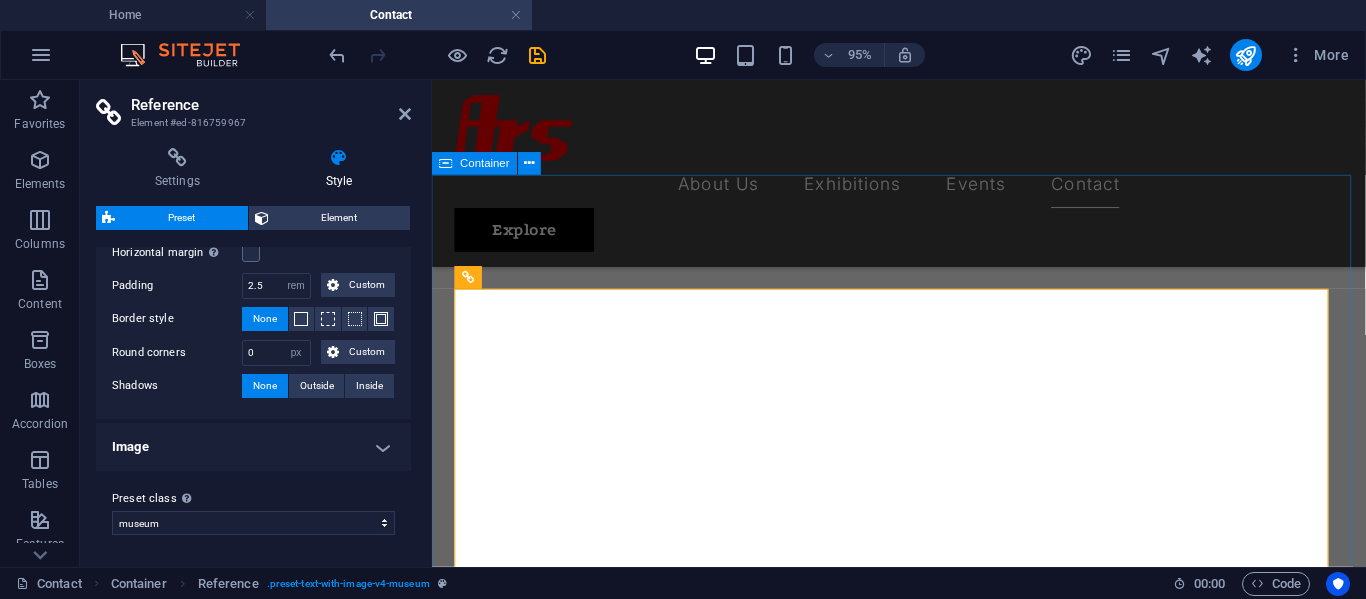 click on "Contact Us   I have read and understand the privacy policy. Unreadable? Load new Submit message" at bounding box center [923, 1474] 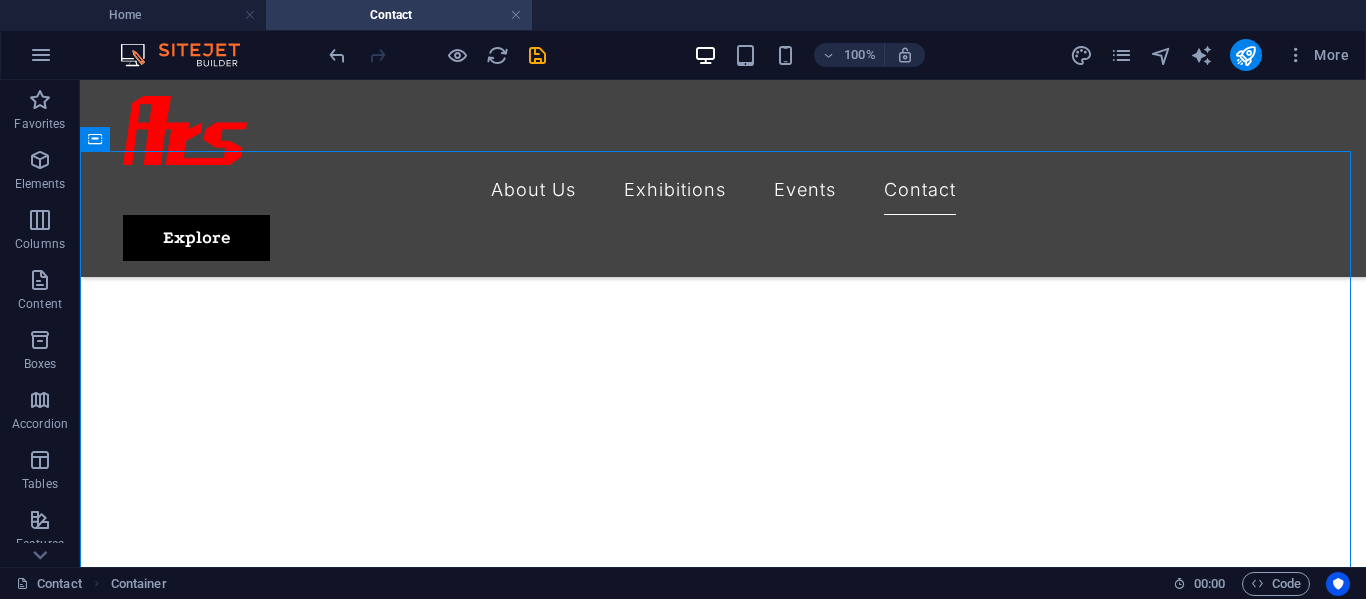 scroll, scrollTop: 489, scrollLeft: 0, axis: vertical 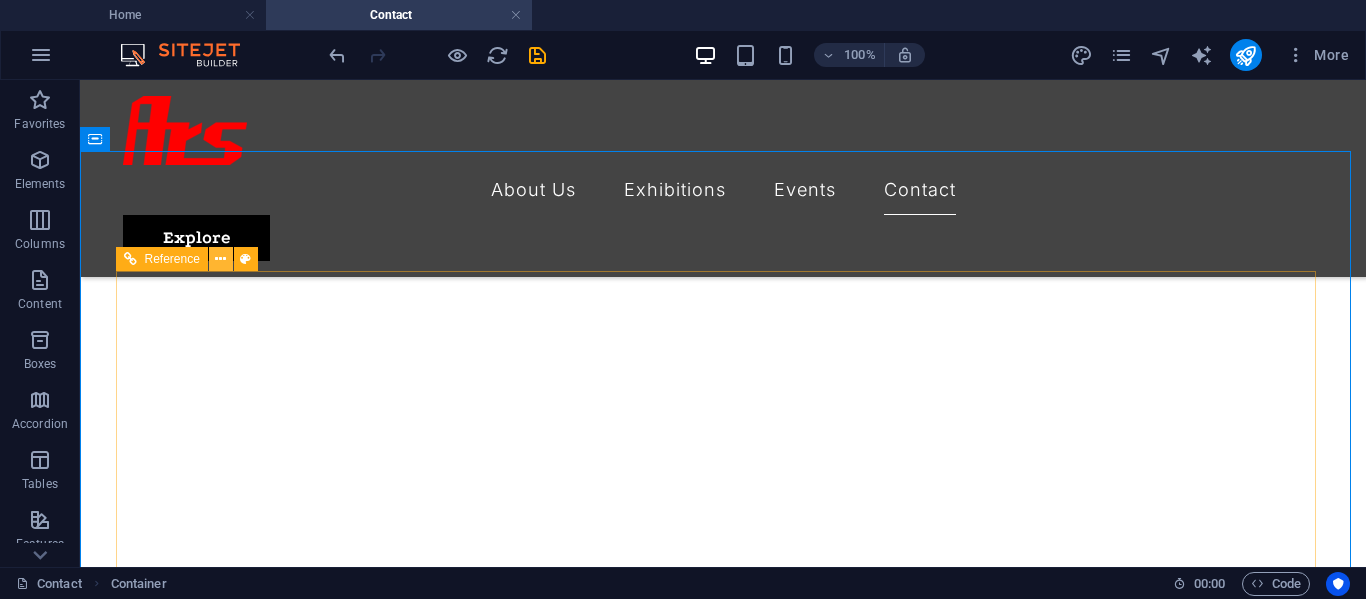 click at bounding box center (220, 259) 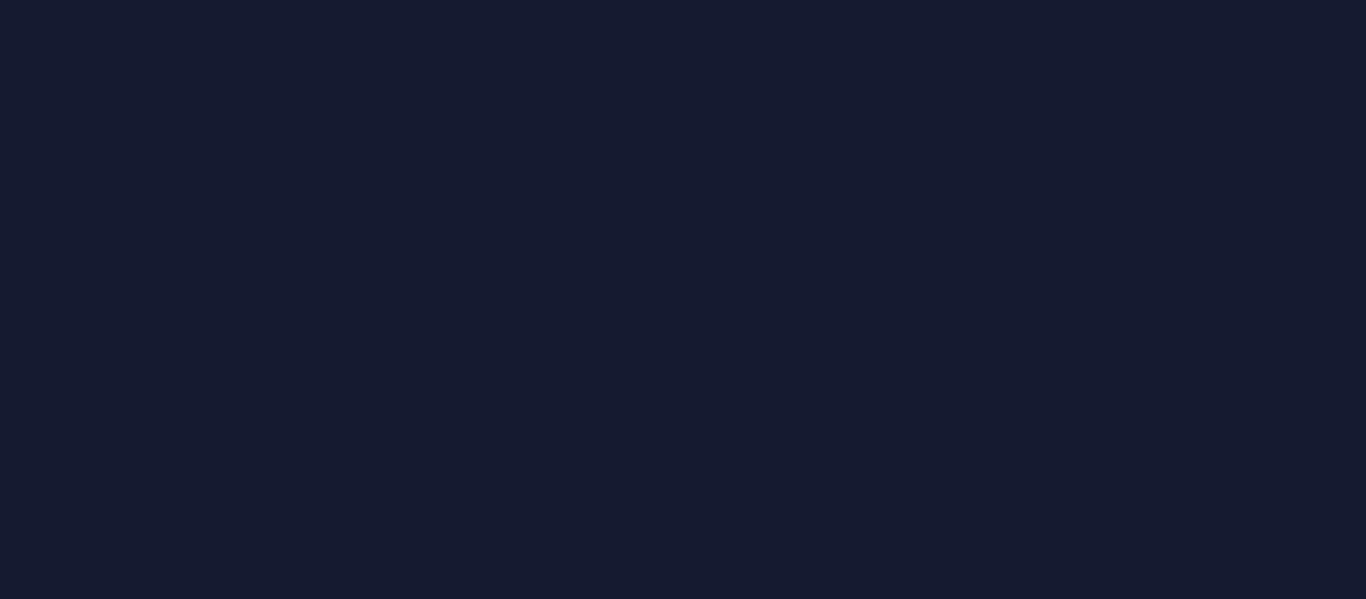 scroll, scrollTop: 0, scrollLeft: 0, axis: both 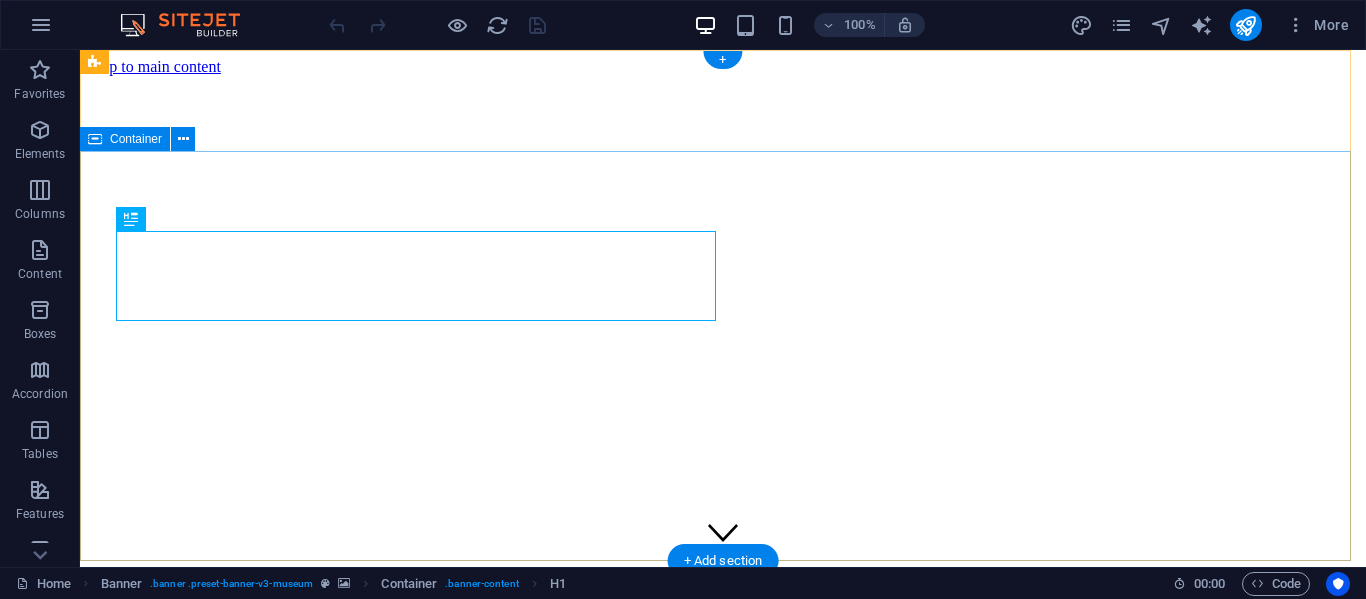 click on "SEDOT WC Lorem ipsum dolor sit amet, consectetur adipiscing elit, sed do eiusmod tempor incididunt ut labore Lorem ipsum dolor sit amet, consectetur adipiscing elit, sed do eiusmod tempor incididunt ut labore Explore" at bounding box center [723, 923] 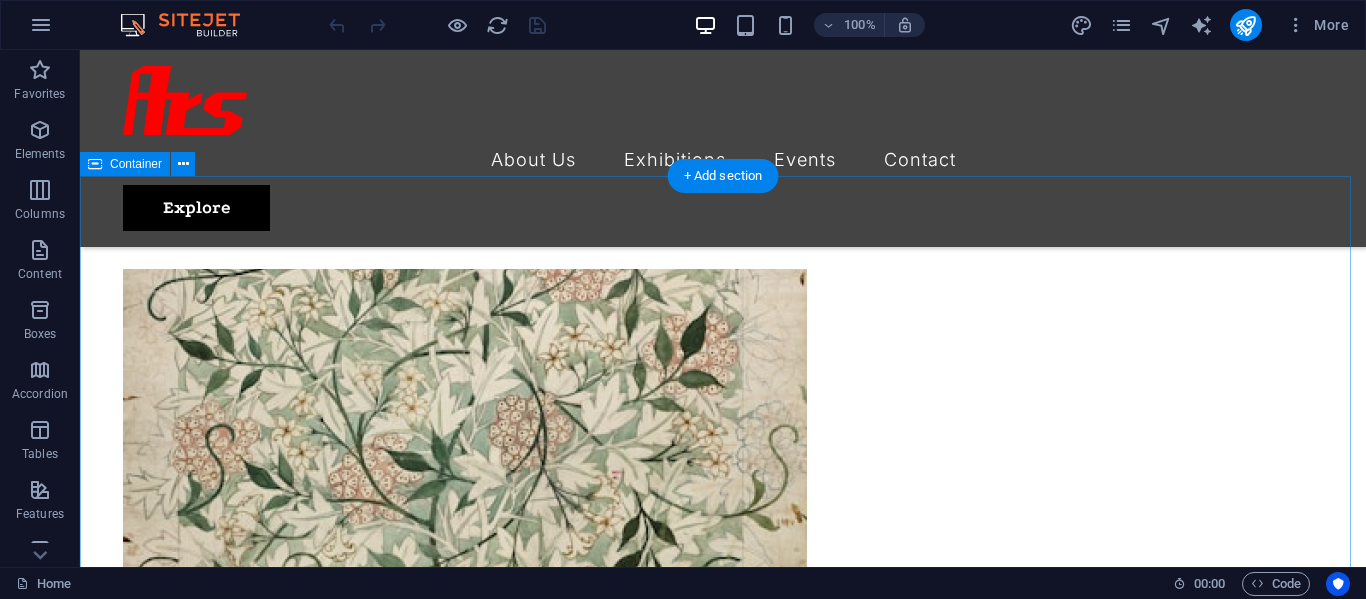 scroll, scrollTop: 4200, scrollLeft: 0, axis: vertical 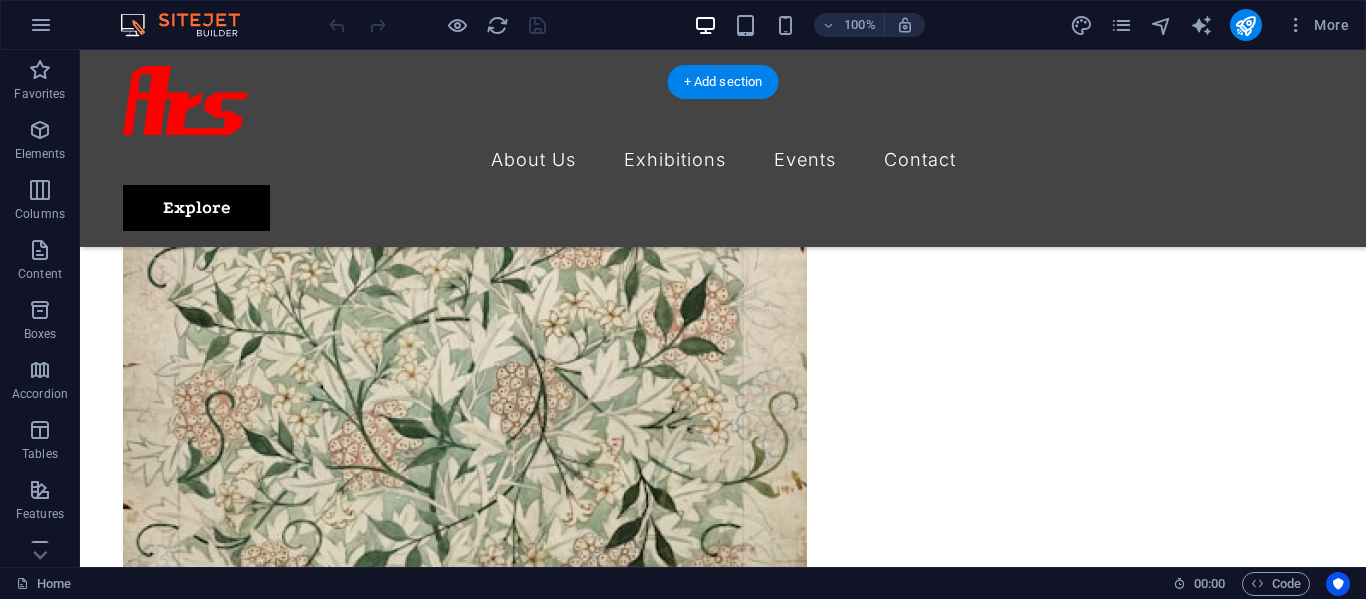click at bounding box center (723, 7424) 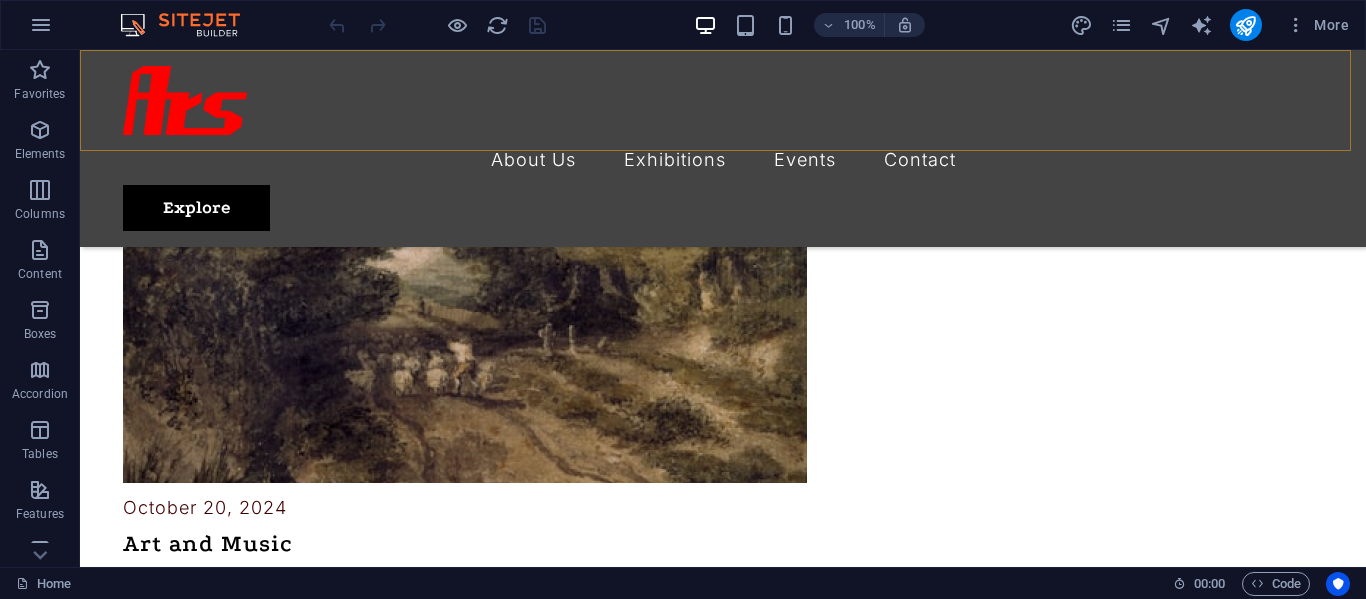 scroll, scrollTop: 3800, scrollLeft: 0, axis: vertical 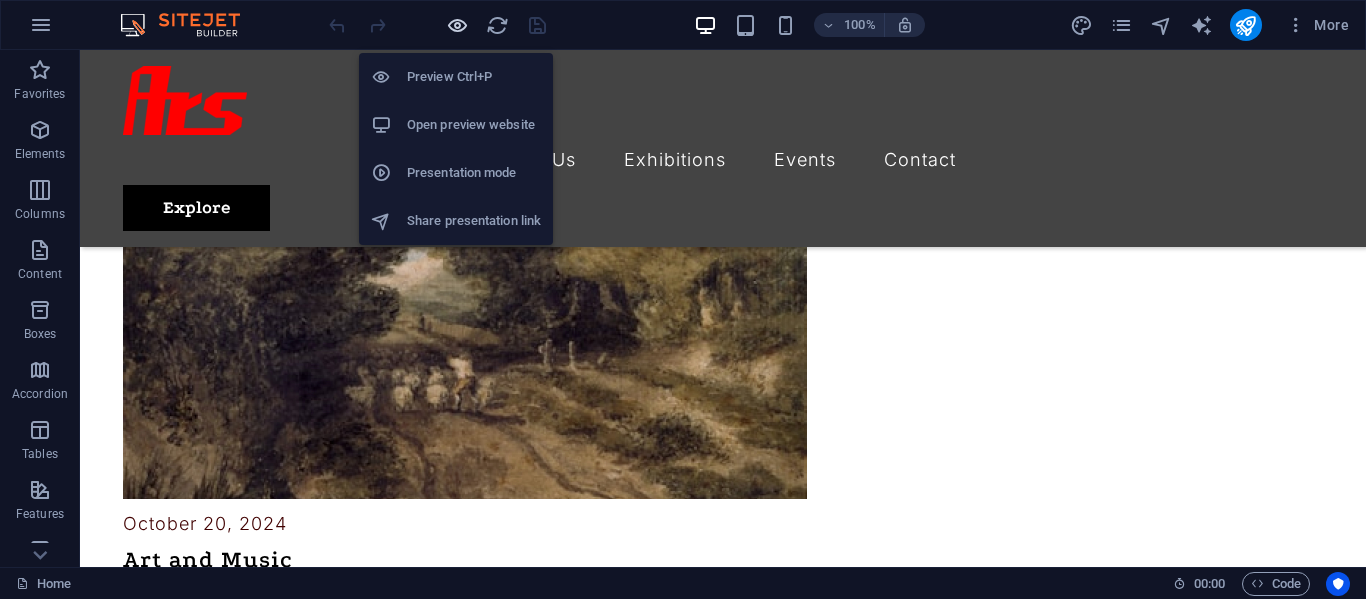 click at bounding box center [457, 25] 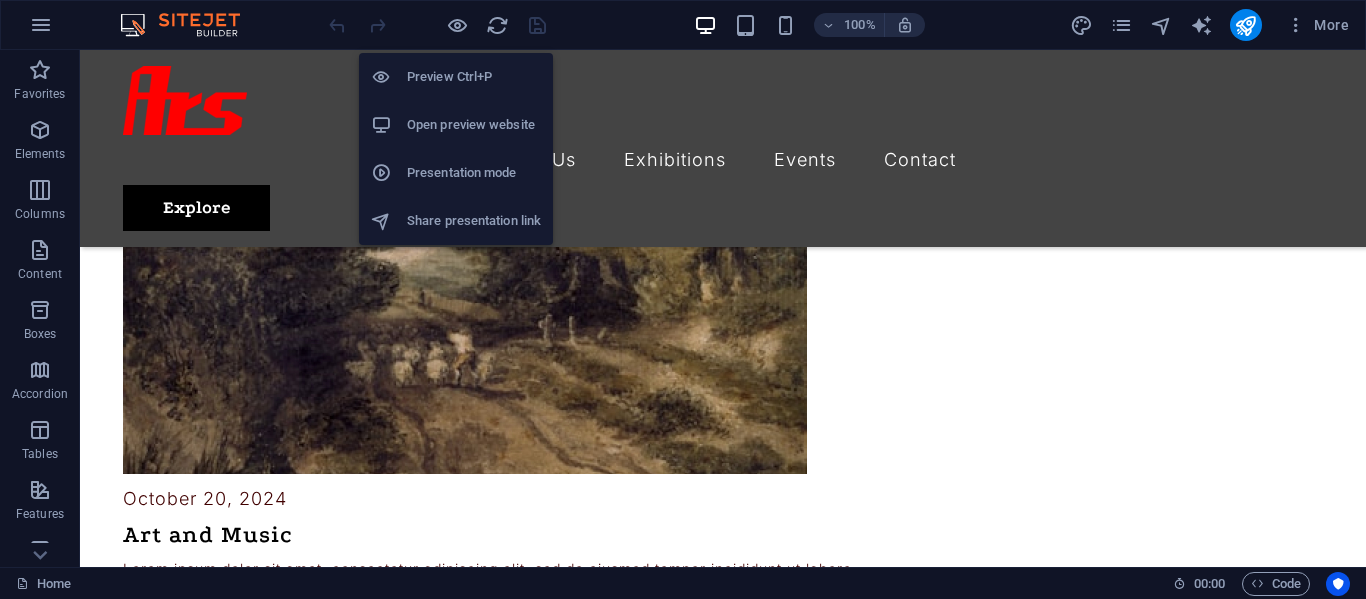 scroll, scrollTop: 3689, scrollLeft: 0, axis: vertical 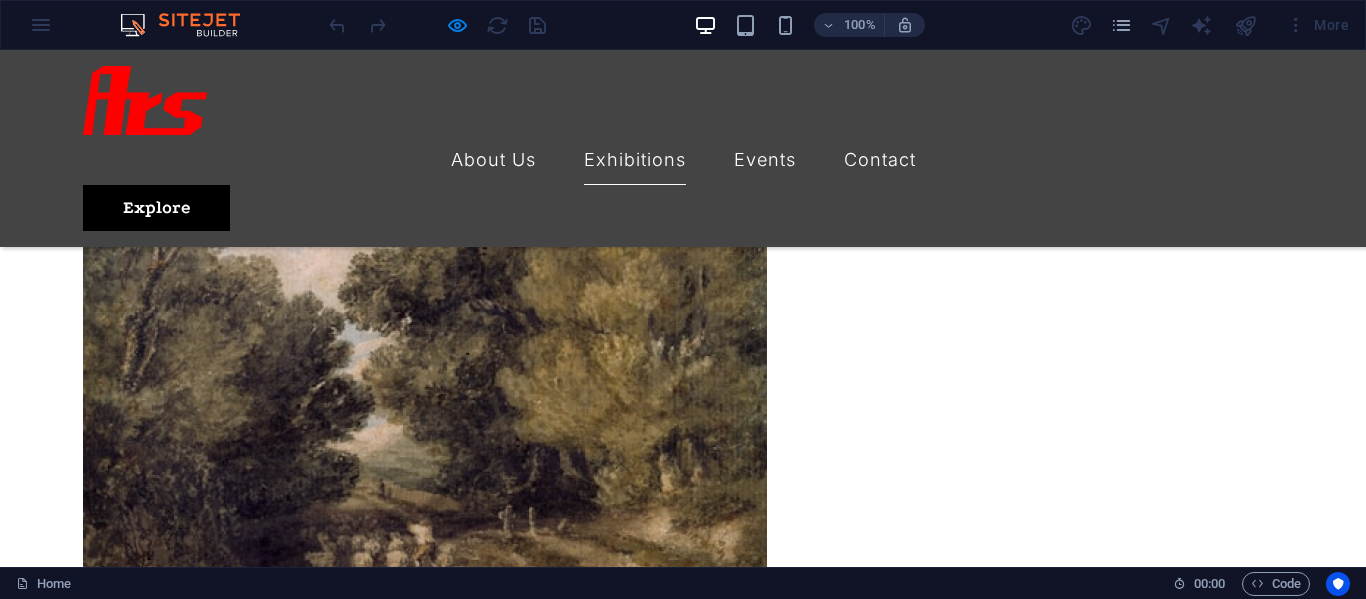 click on "Exhibitions" at bounding box center [635, 160] 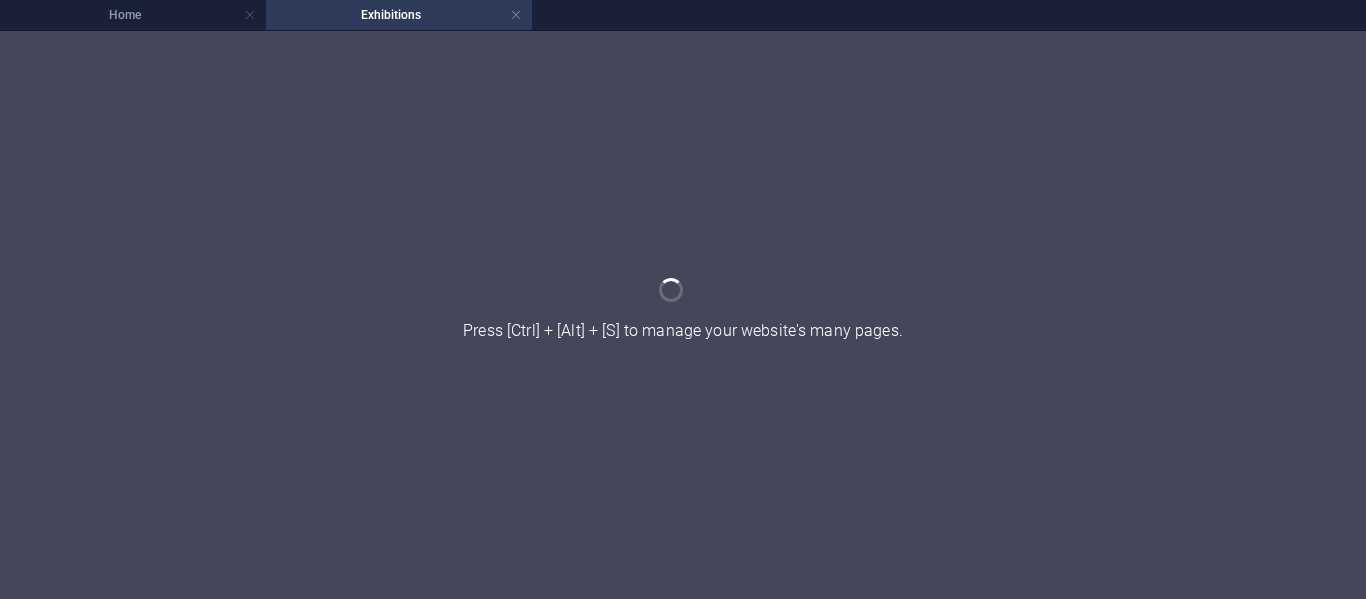 scroll, scrollTop: 0, scrollLeft: 0, axis: both 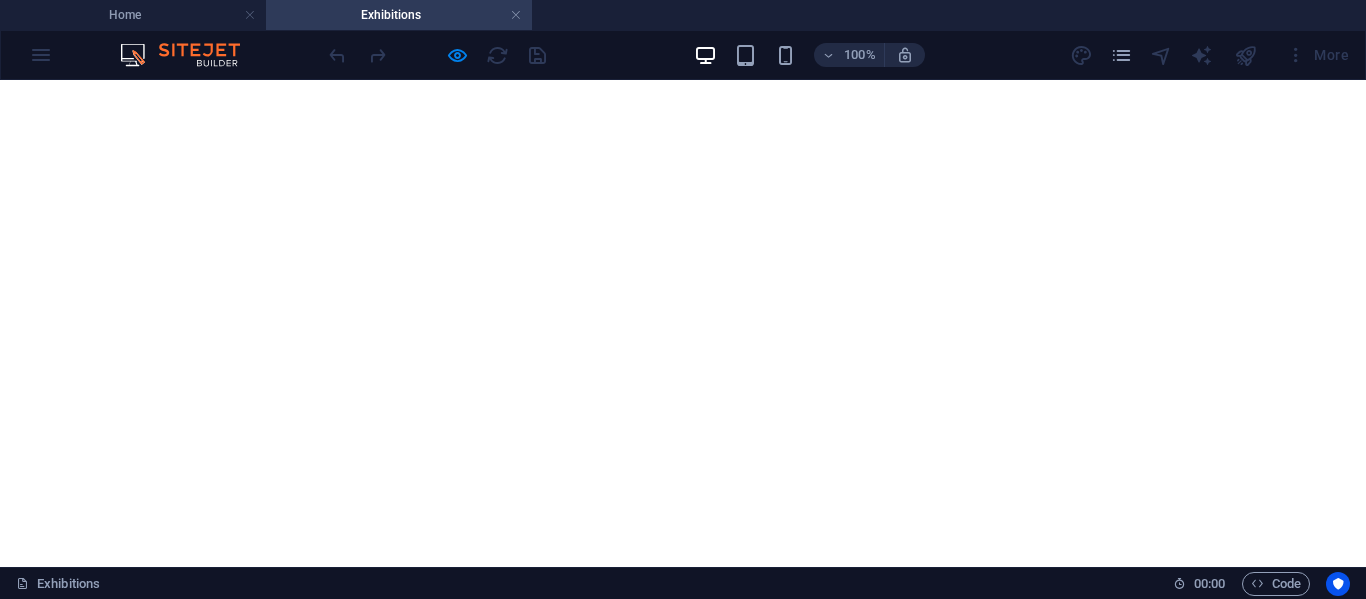 click on "About Us Exhibitions Events Contact" at bounding box center (683, -291) 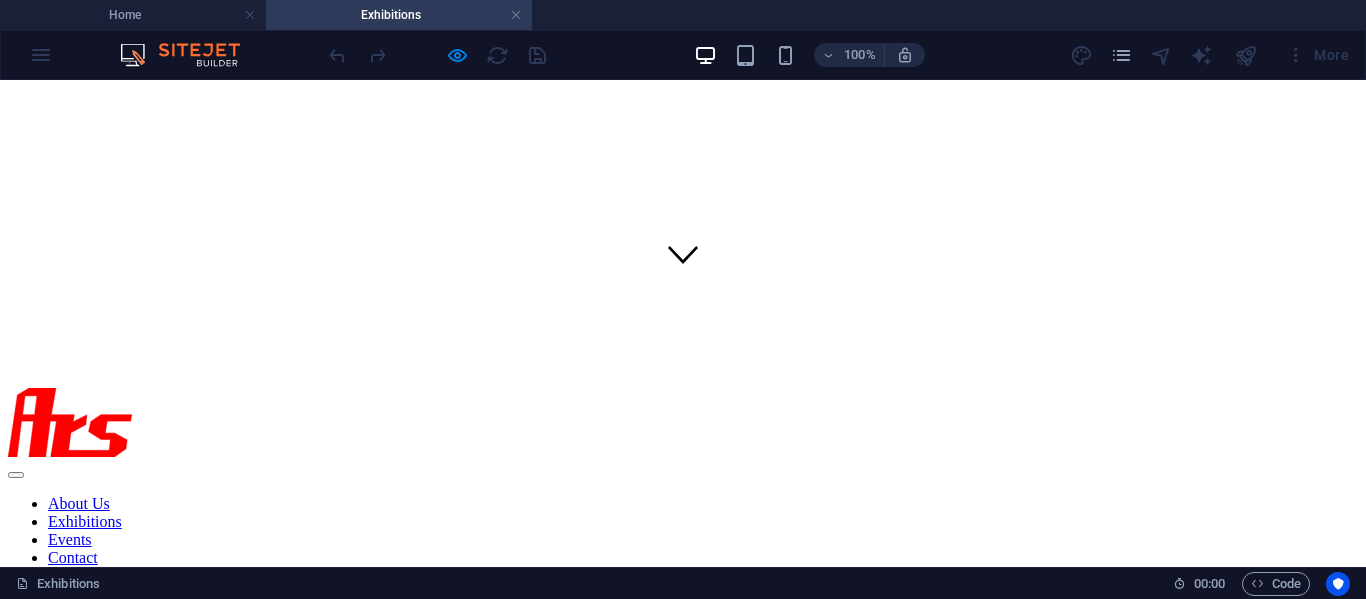 scroll, scrollTop: 0, scrollLeft: 0, axis: both 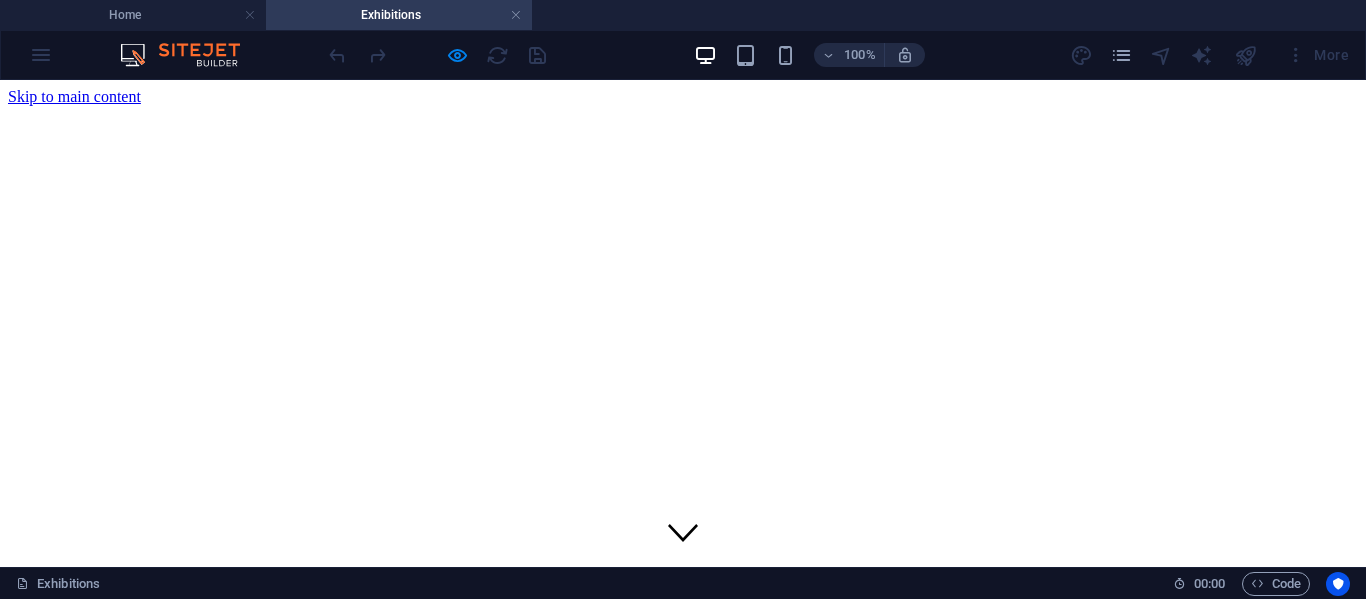 click on "About Us Exhibitions Events Contact" at bounding box center (683, 809) 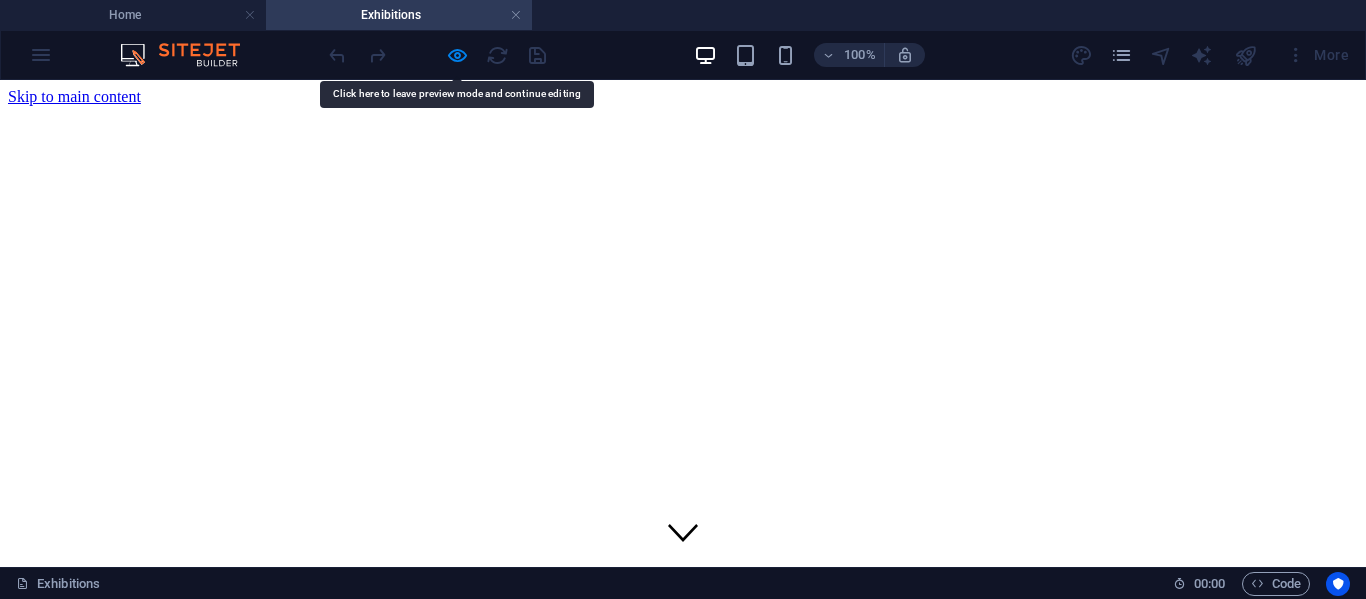 click on "About Us Exhibitions Events Contact" at bounding box center [683, 809] 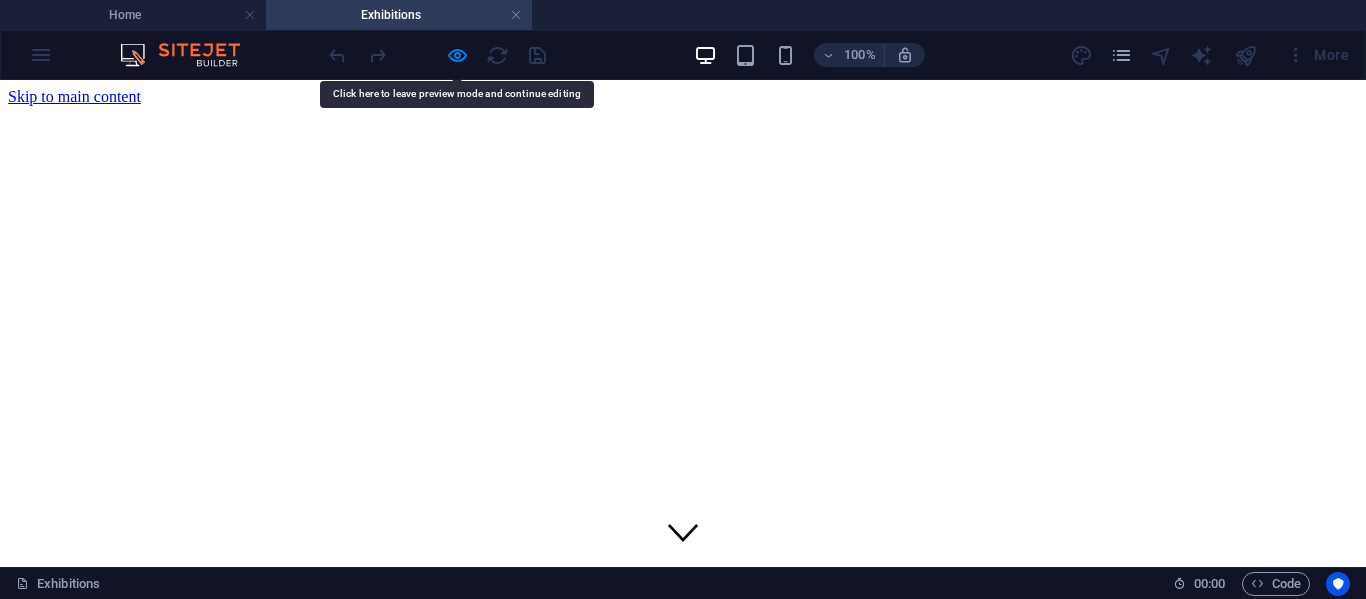 click on "About Us Exhibitions Events Contact" at bounding box center (683, 809) 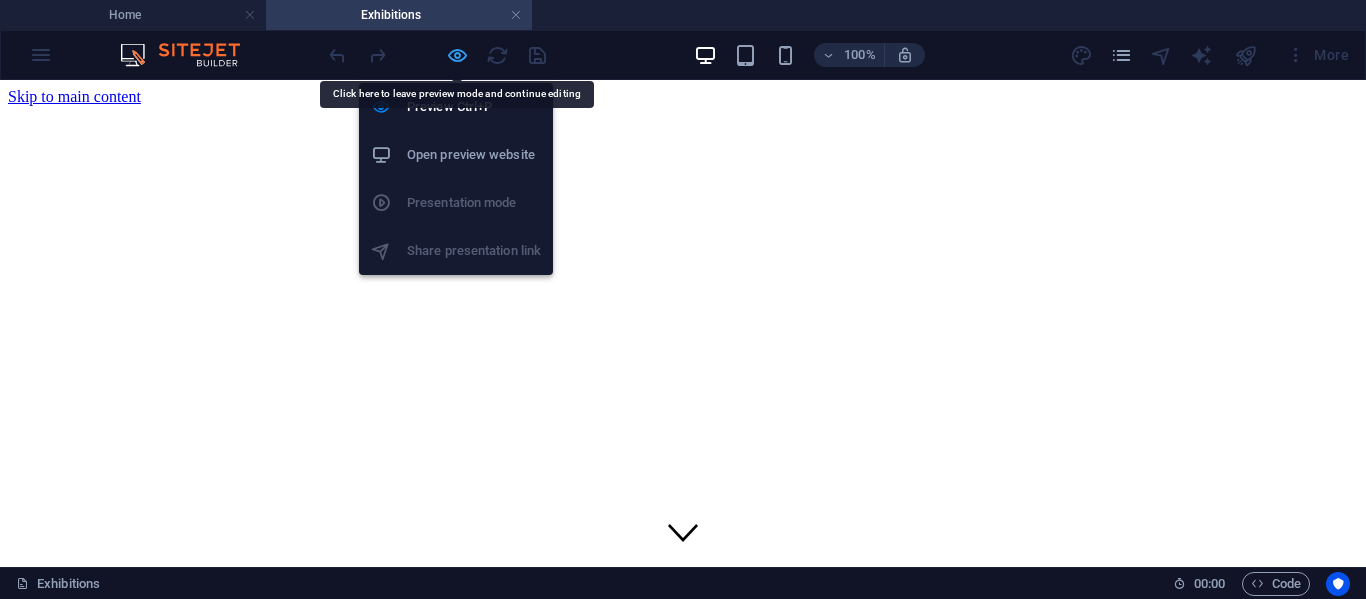 click at bounding box center [457, 55] 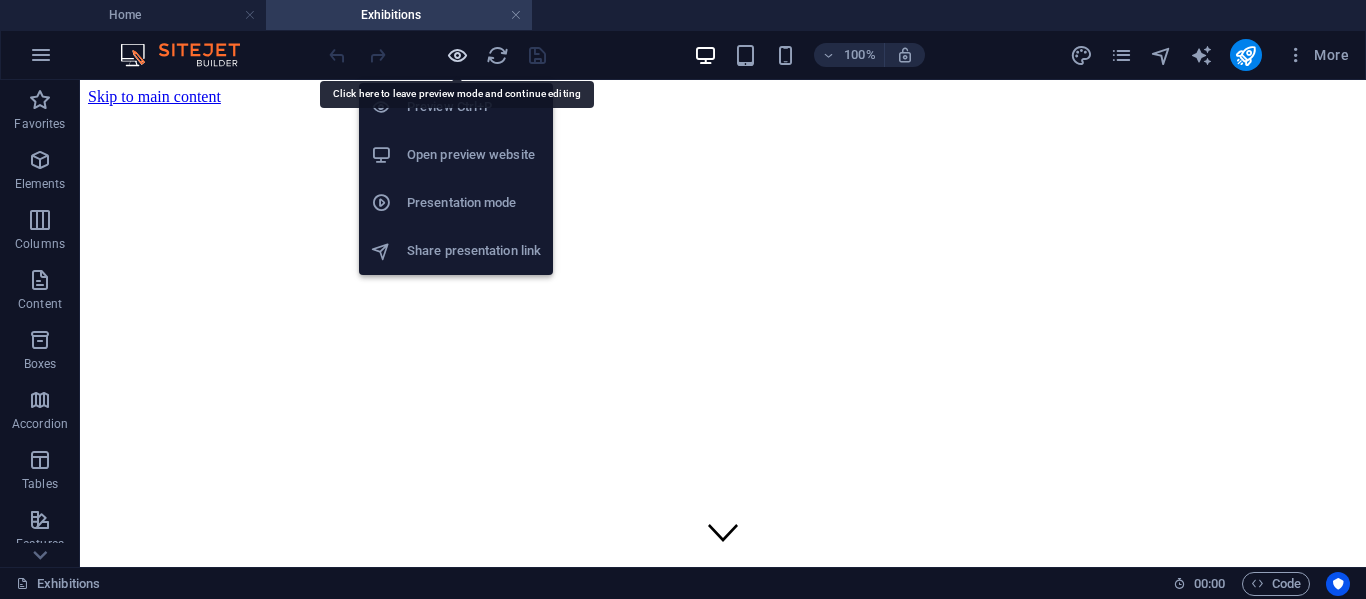 click at bounding box center [457, 55] 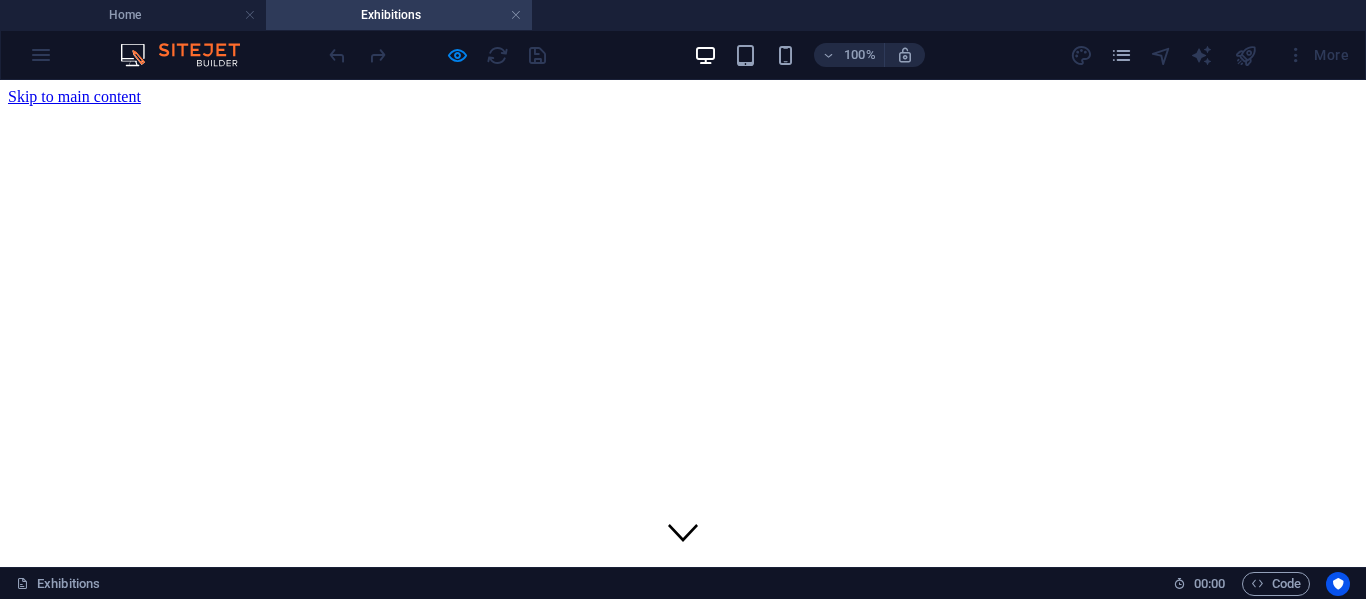 click on "About Us" at bounding box center [79, 781] 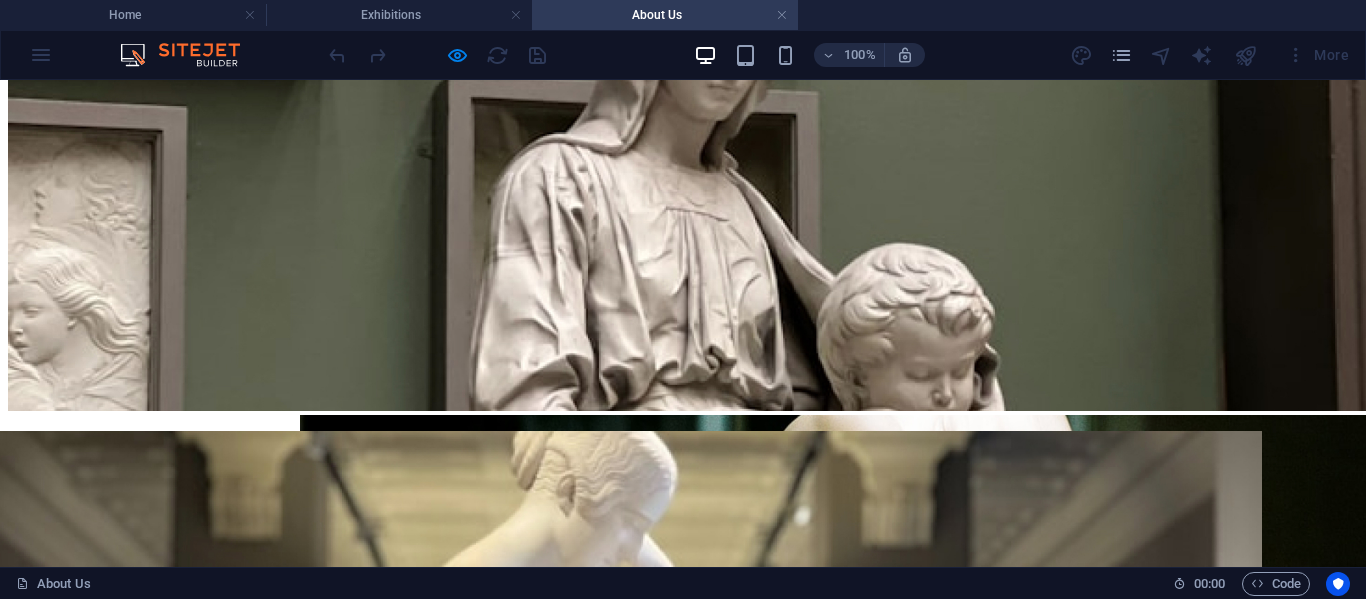 scroll, scrollTop: 3800, scrollLeft: 0, axis: vertical 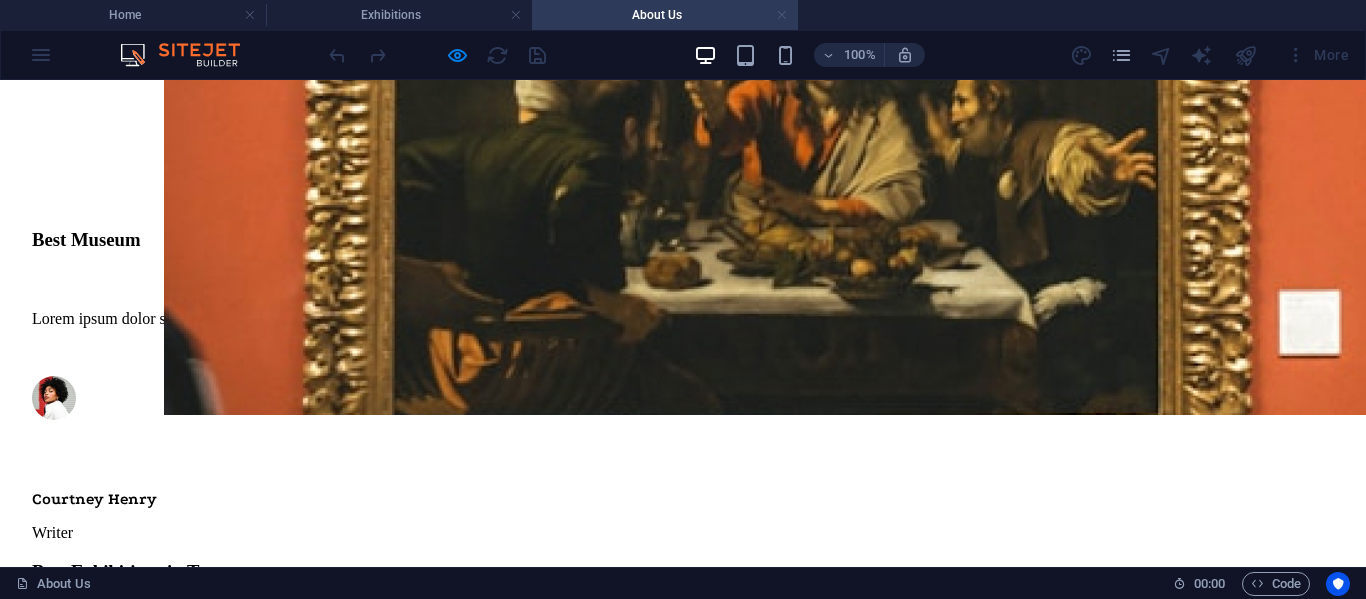 click at bounding box center [782, 15] 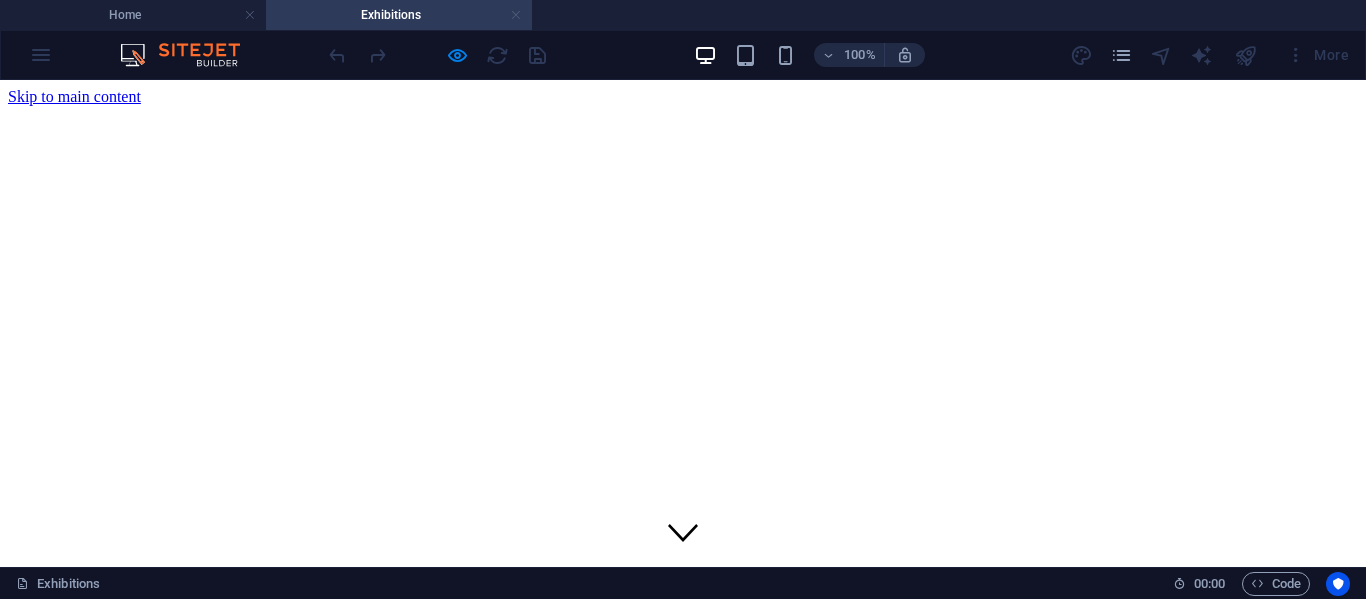 click at bounding box center [516, 15] 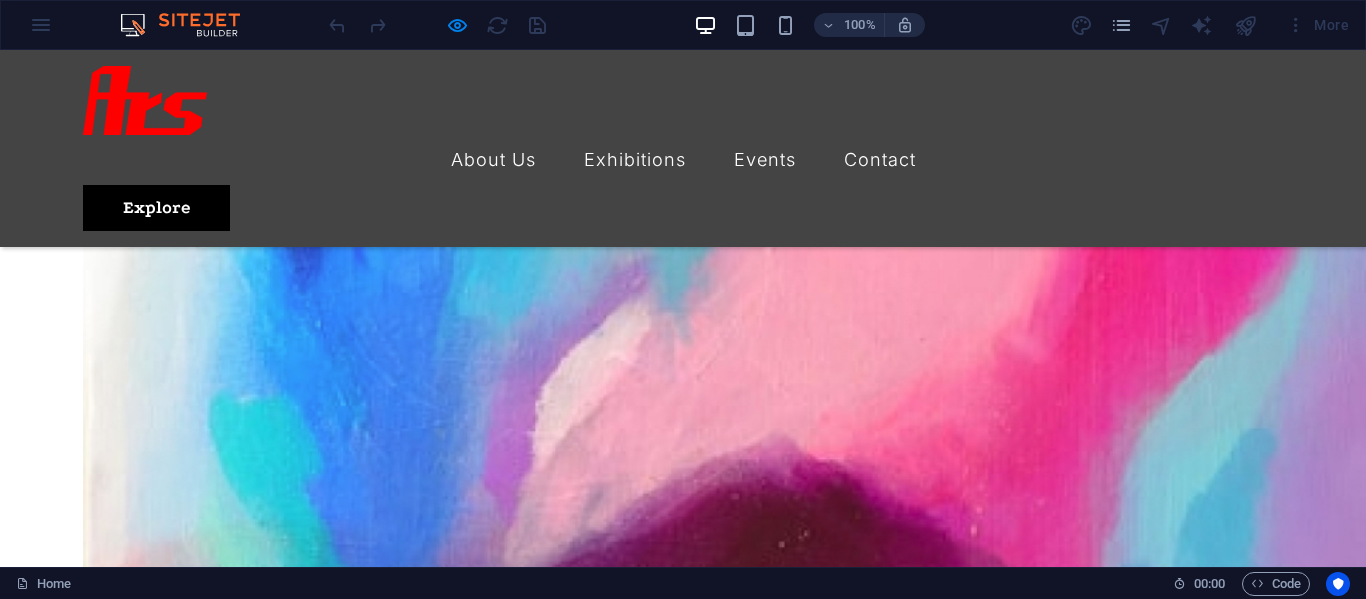 scroll, scrollTop: 1789, scrollLeft: 0, axis: vertical 